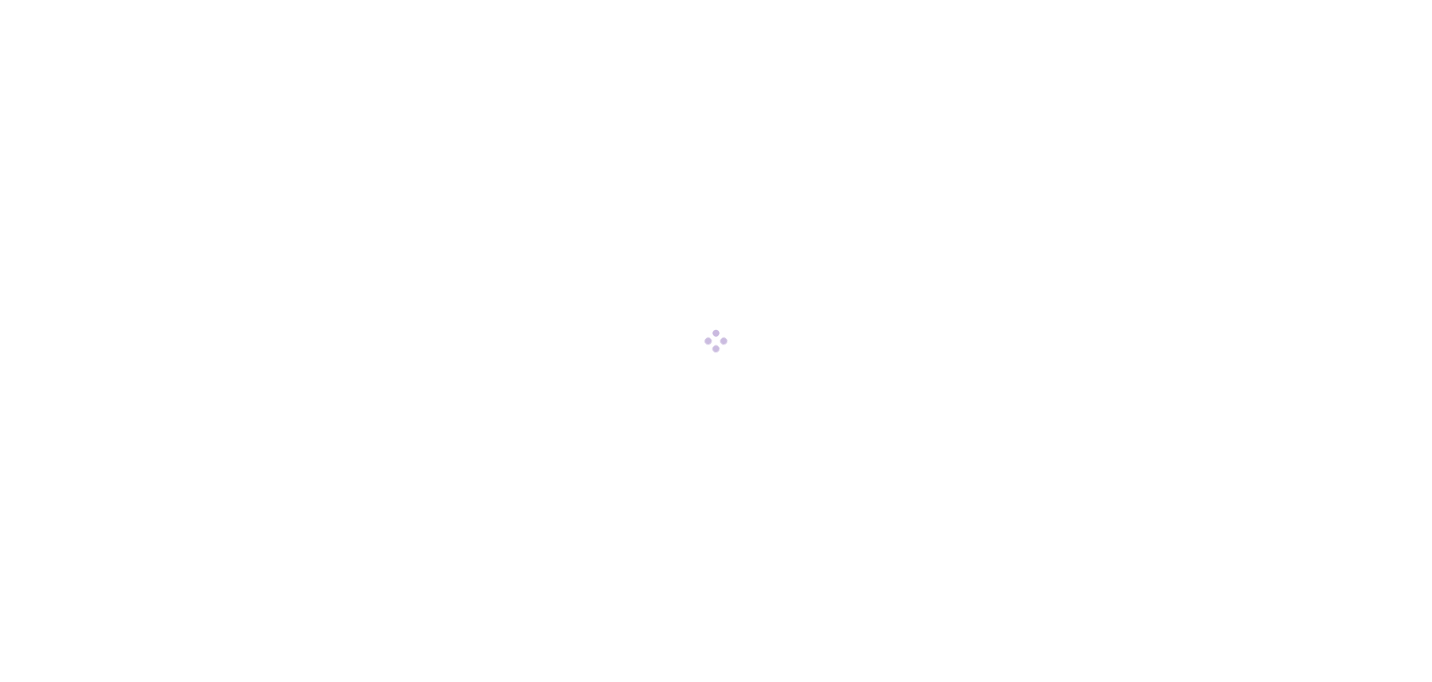 scroll, scrollTop: 0, scrollLeft: 0, axis: both 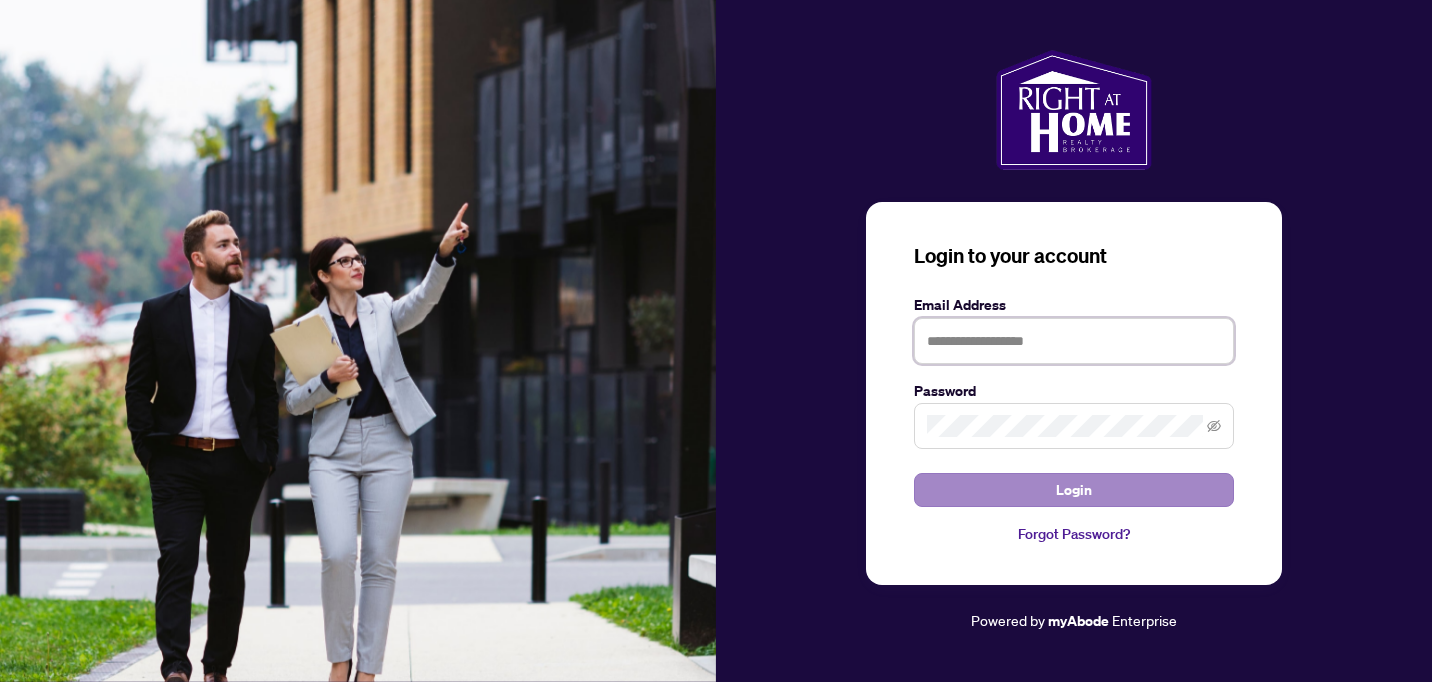 type on "**********" 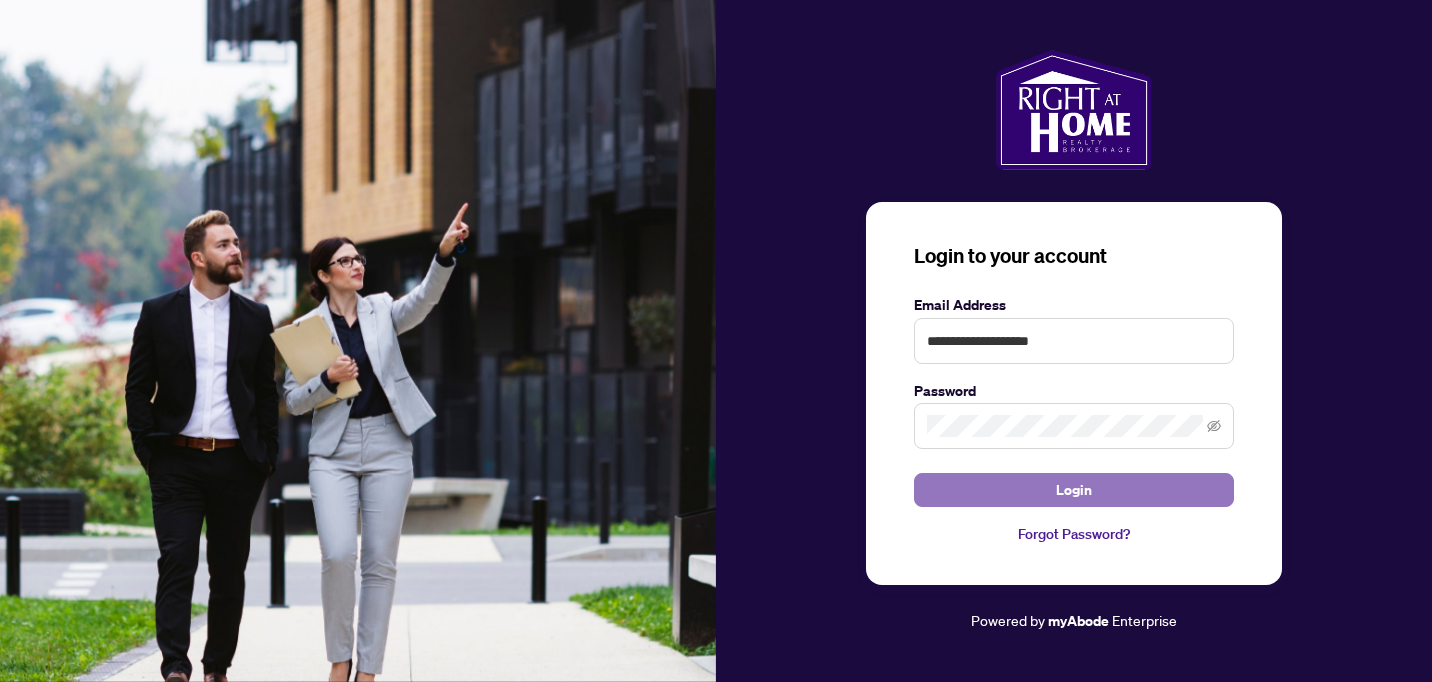 click on "Login" at bounding box center [1074, 490] 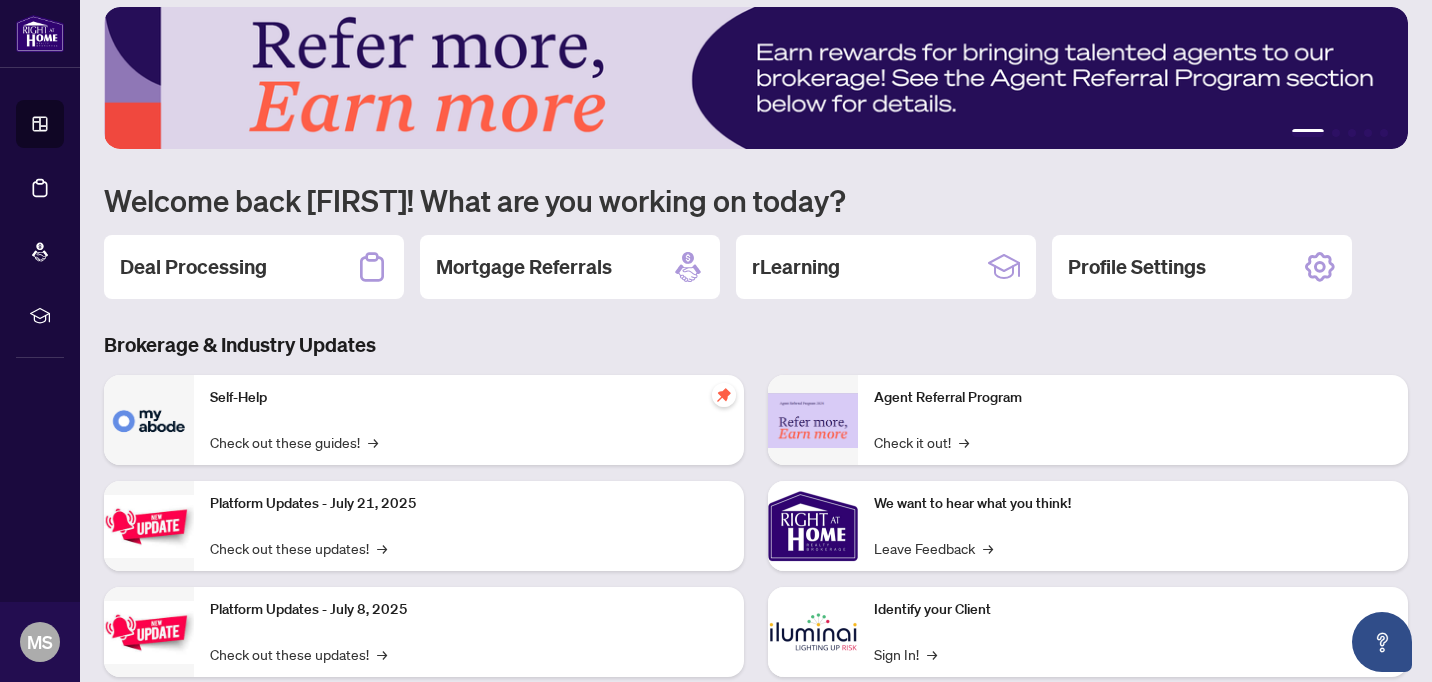 scroll, scrollTop: 19, scrollLeft: 0, axis: vertical 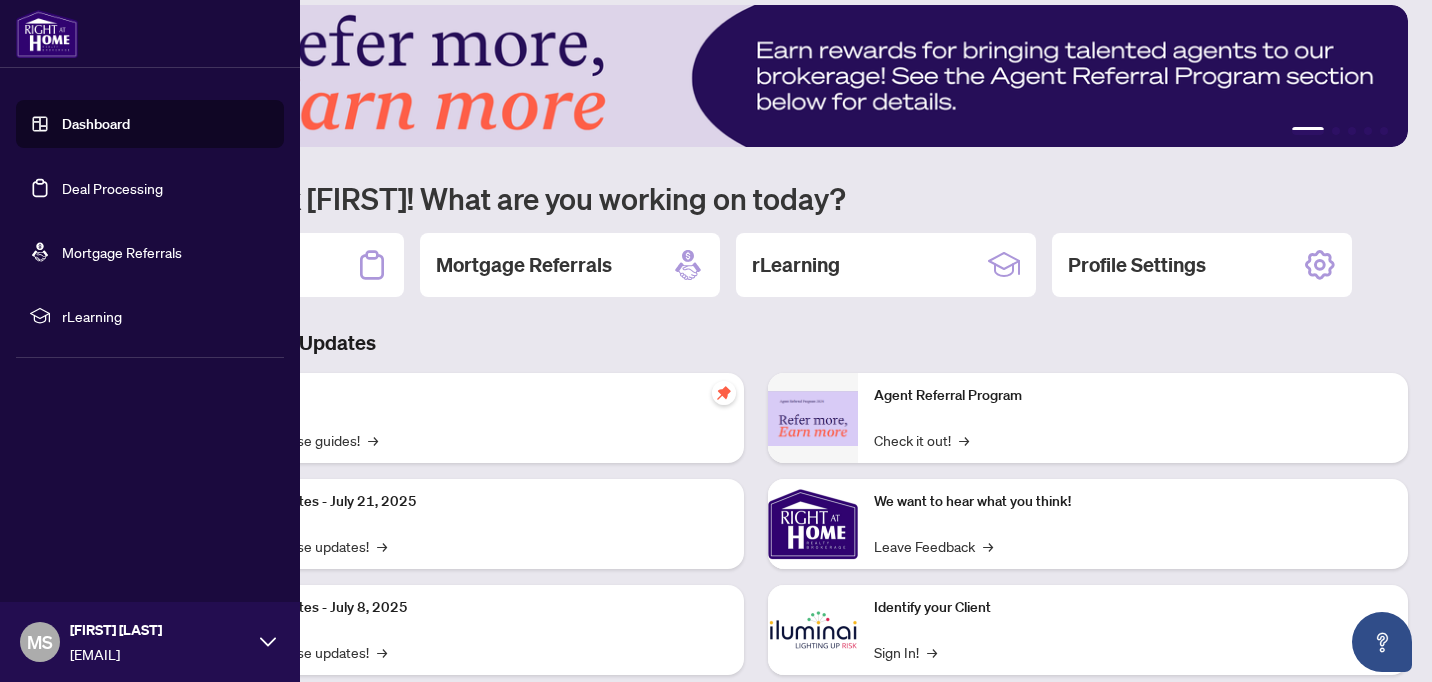 click on "Deal Processing" at bounding box center [112, 188] 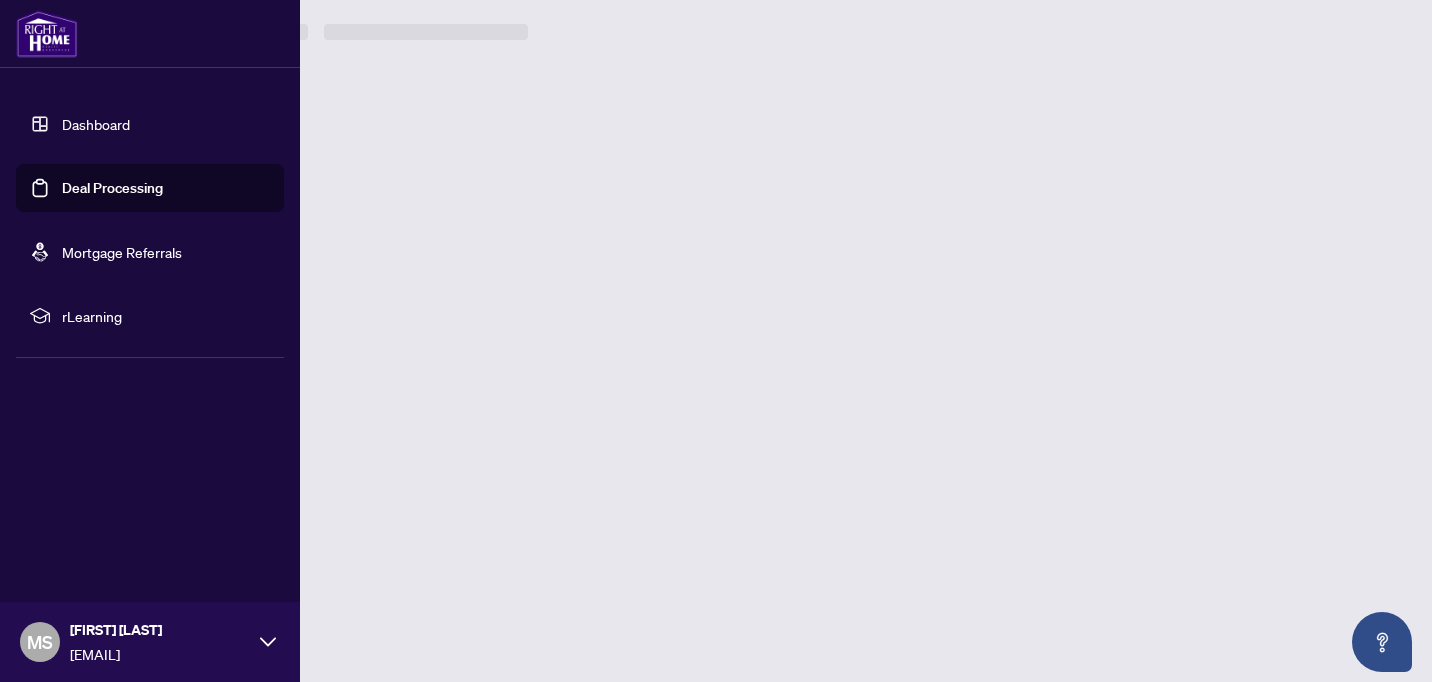 scroll, scrollTop: 0, scrollLeft: 0, axis: both 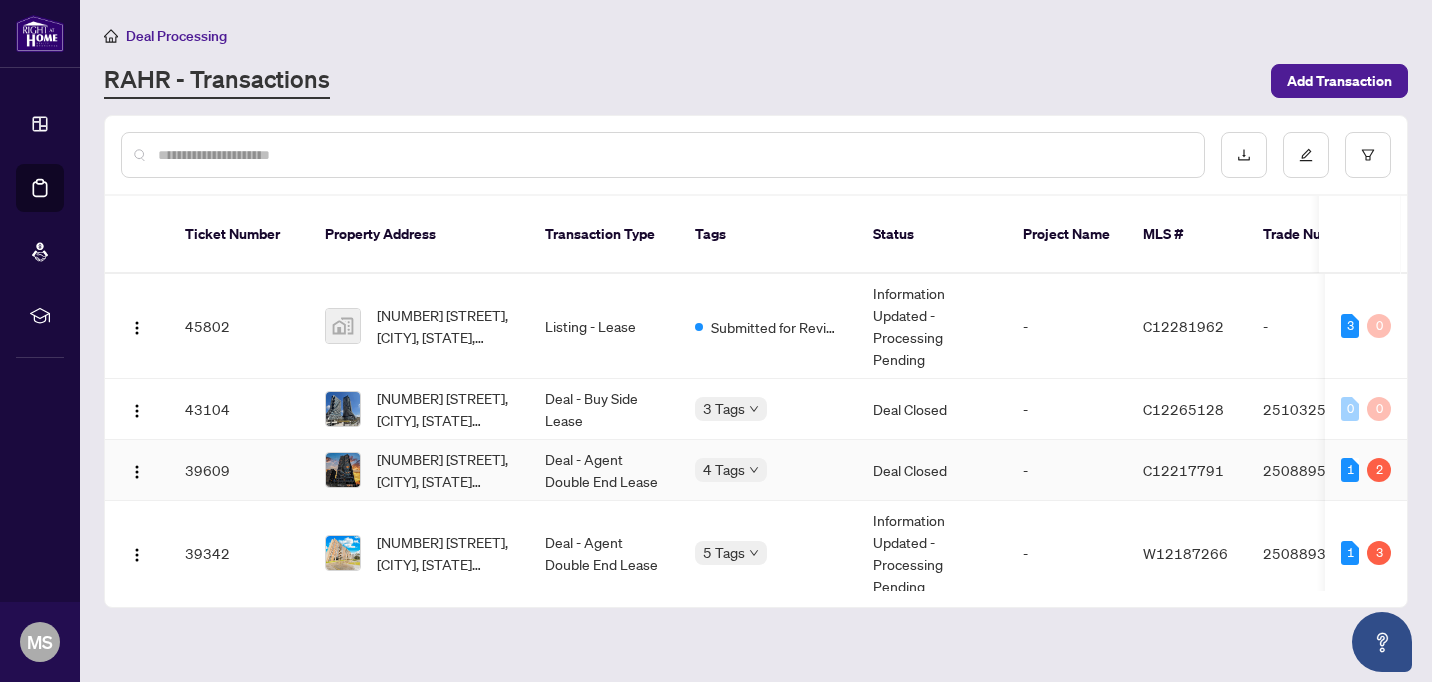 click on "39609" at bounding box center [239, 470] 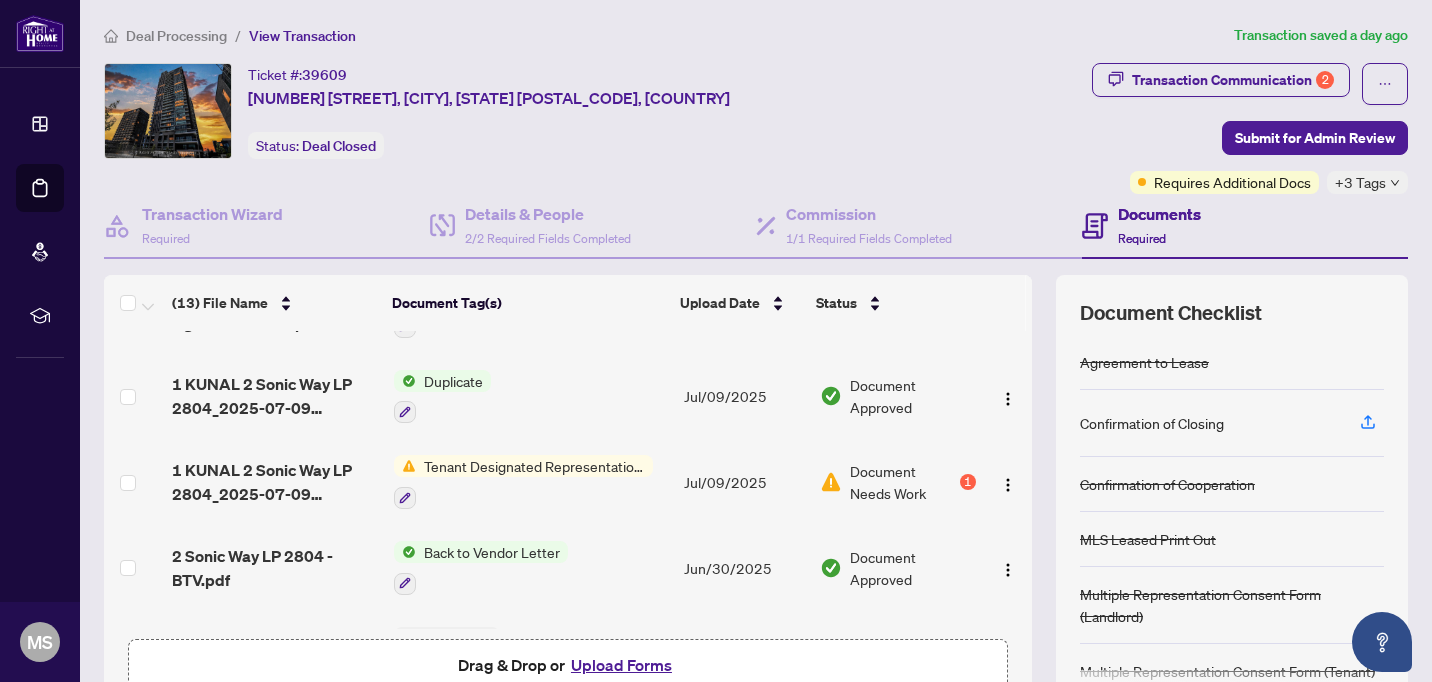 scroll, scrollTop: 211, scrollLeft: 0, axis: vertical 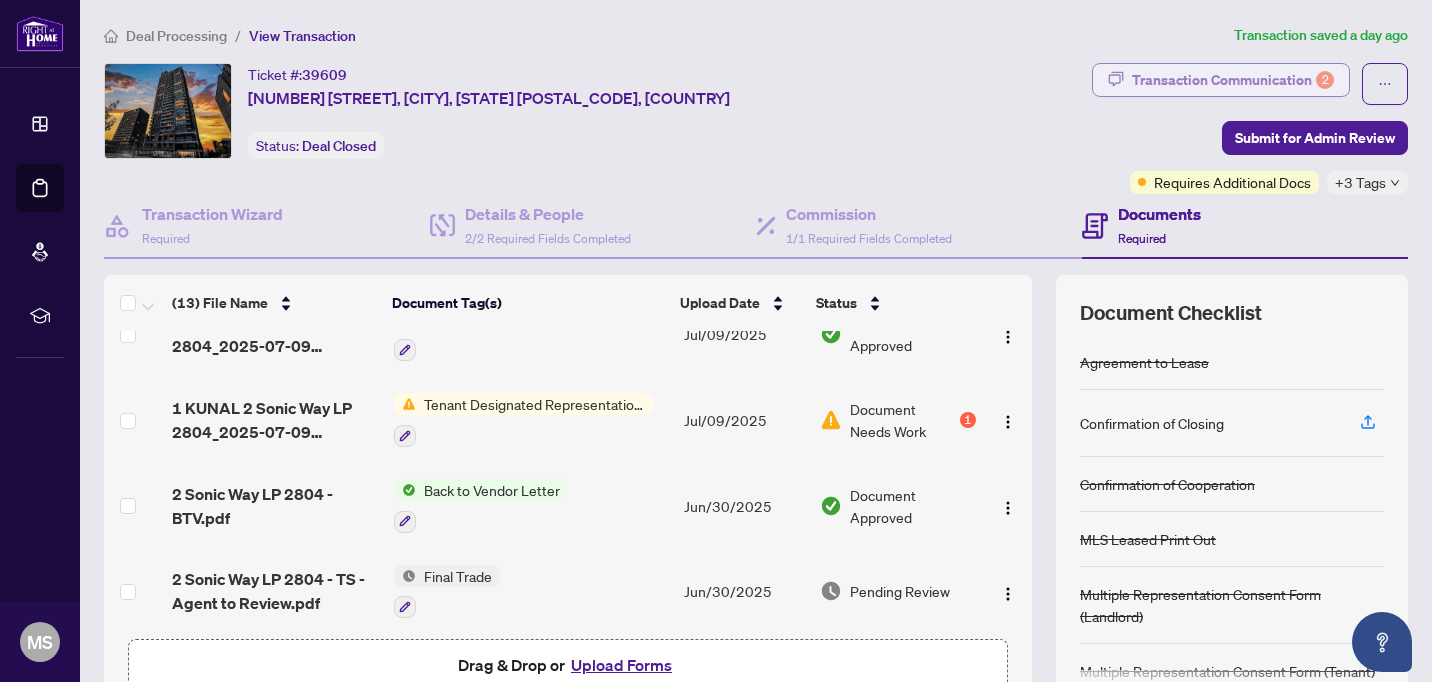 click on "Transaction Communication 2" at bounding box center [1233, 80] 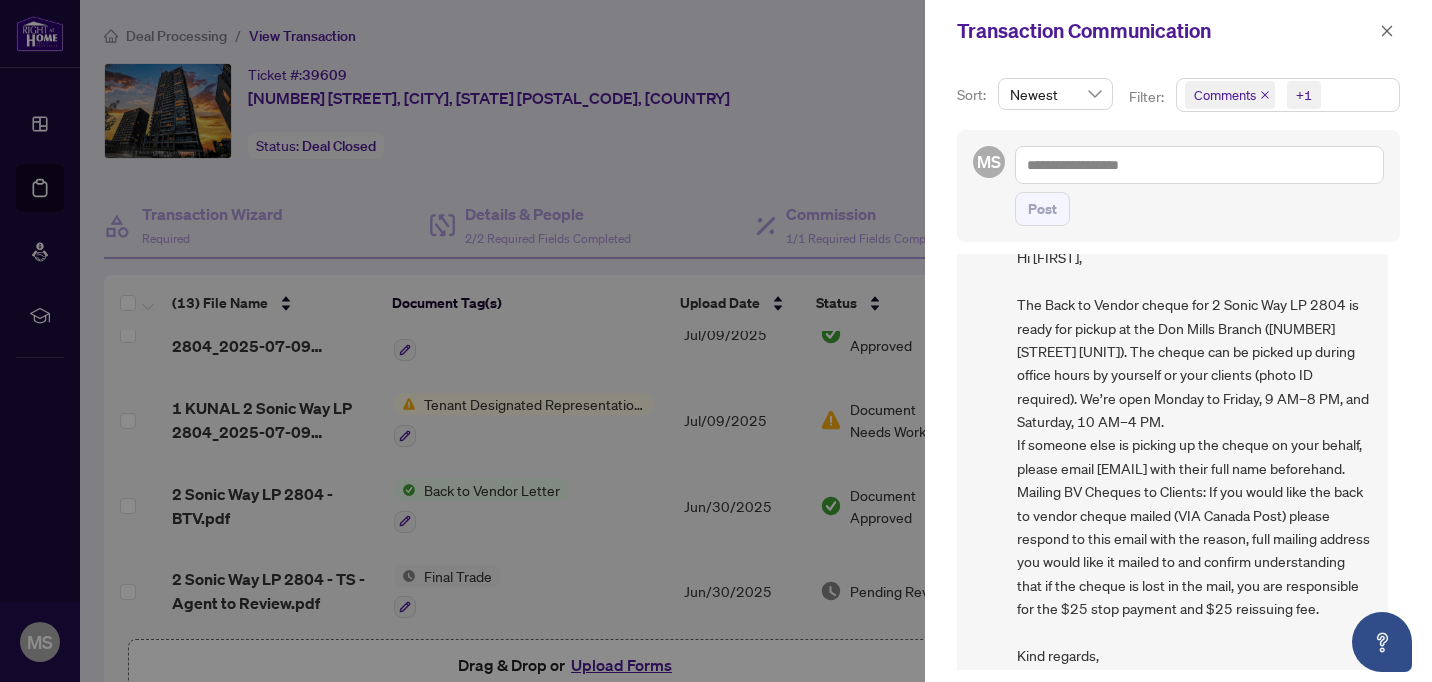 scroll, scrollTop: 85, scrollLeft: 0, axis: vertical 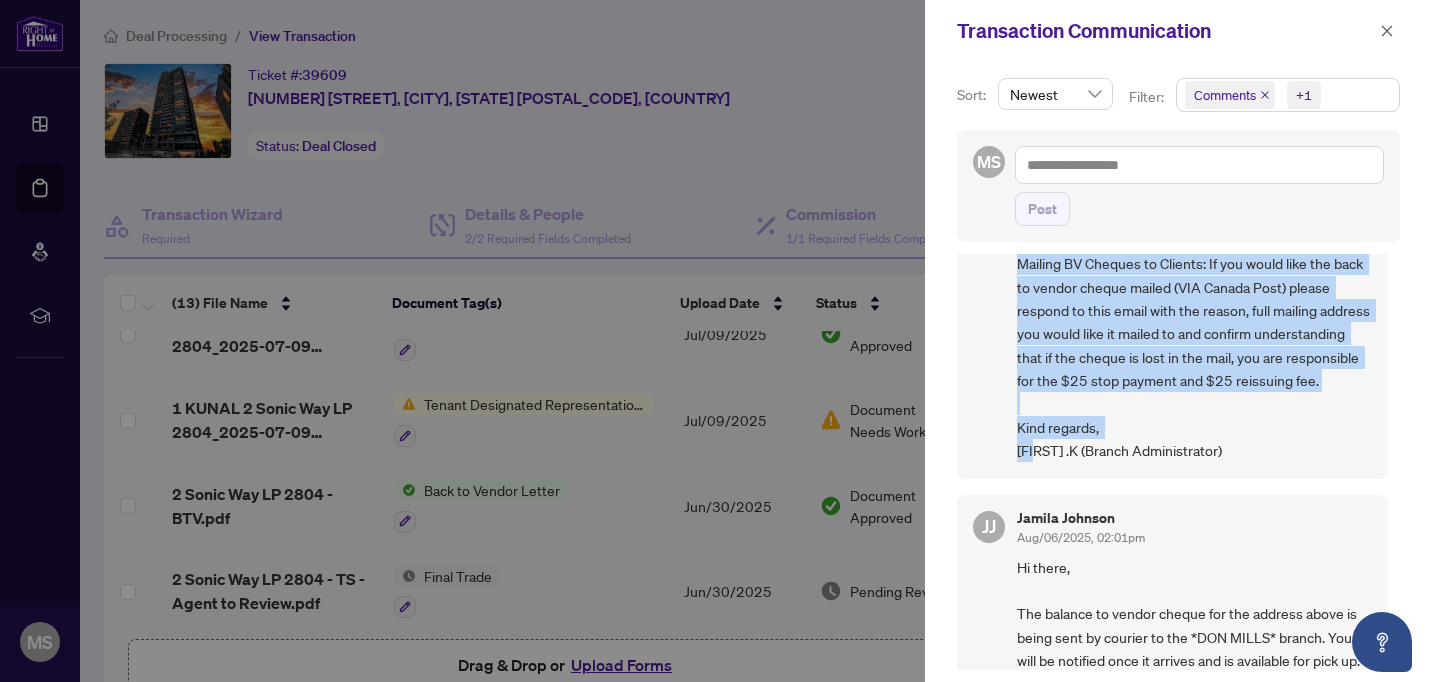 drag, startPoint x: 1020, startPoint y: 297, endPoint x: 1254, endPoint y: 530, distance: 330.21964 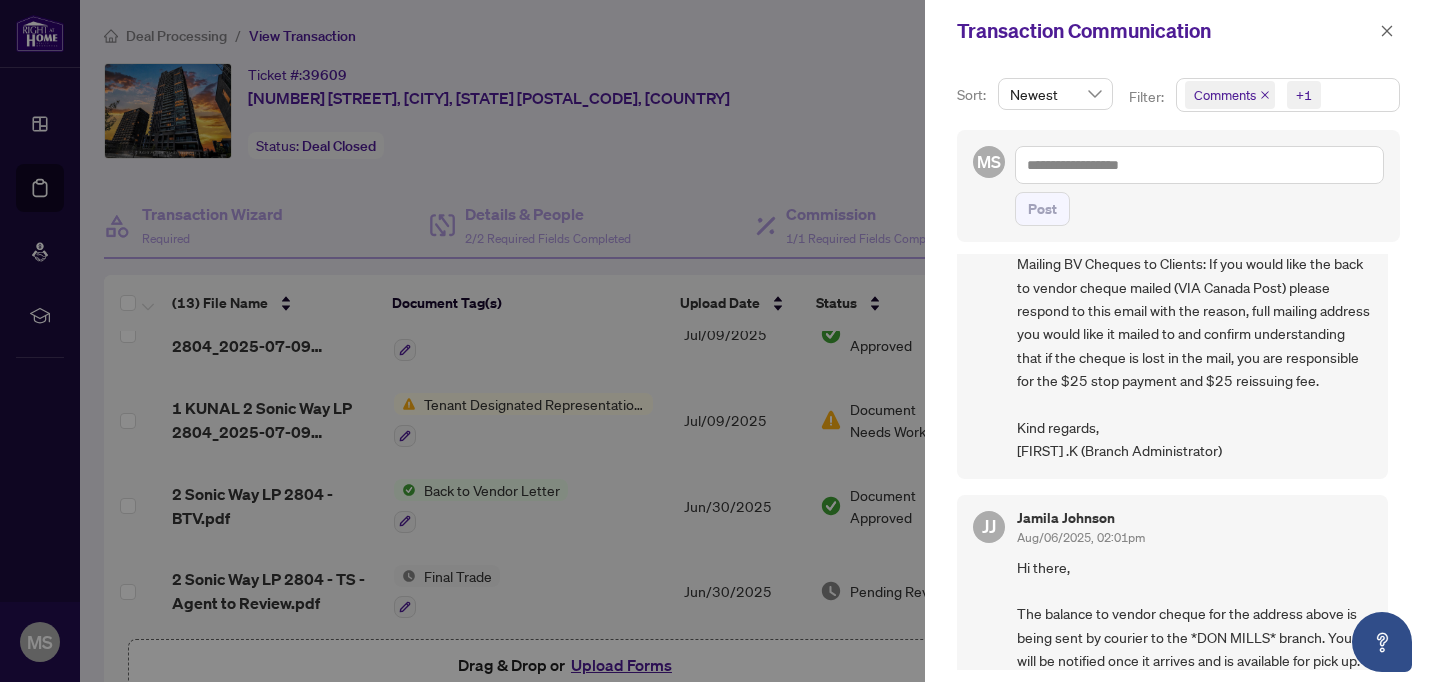 click at bounding box center (716, 341) 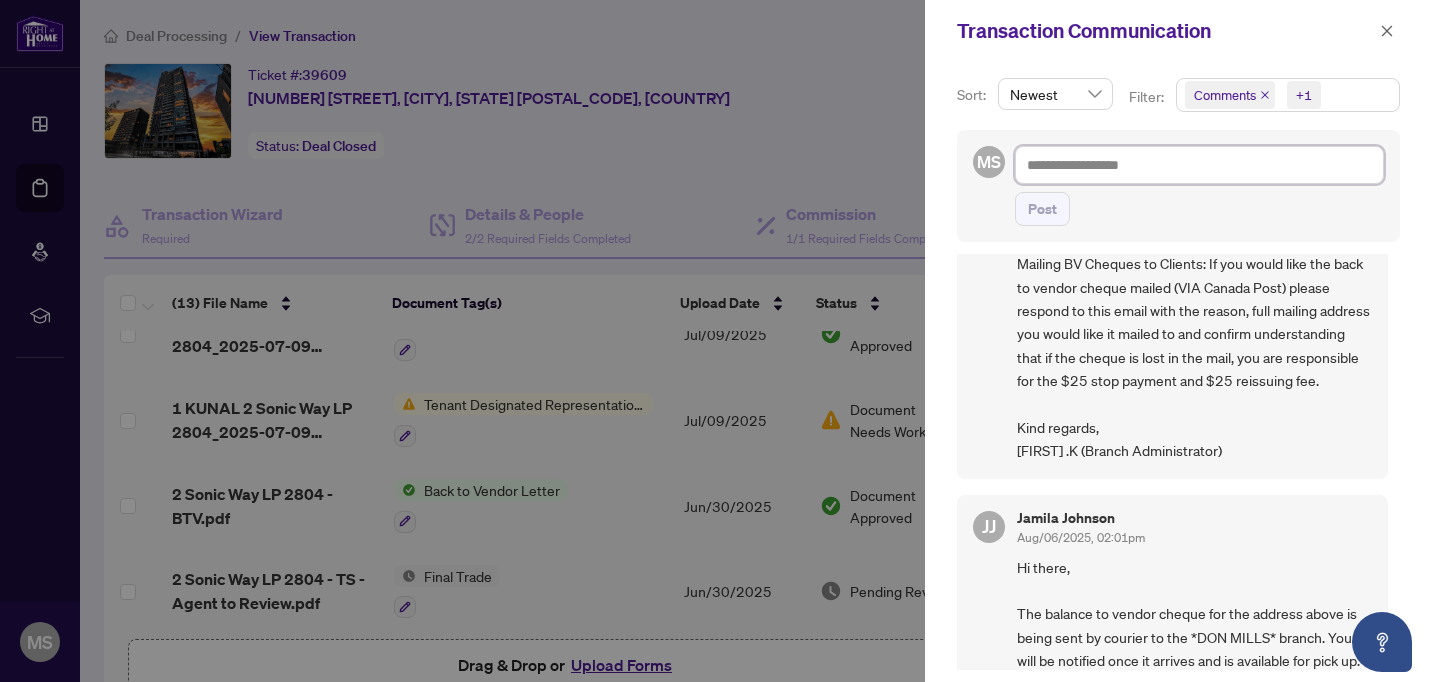 click at bounding box center (1199, 165) 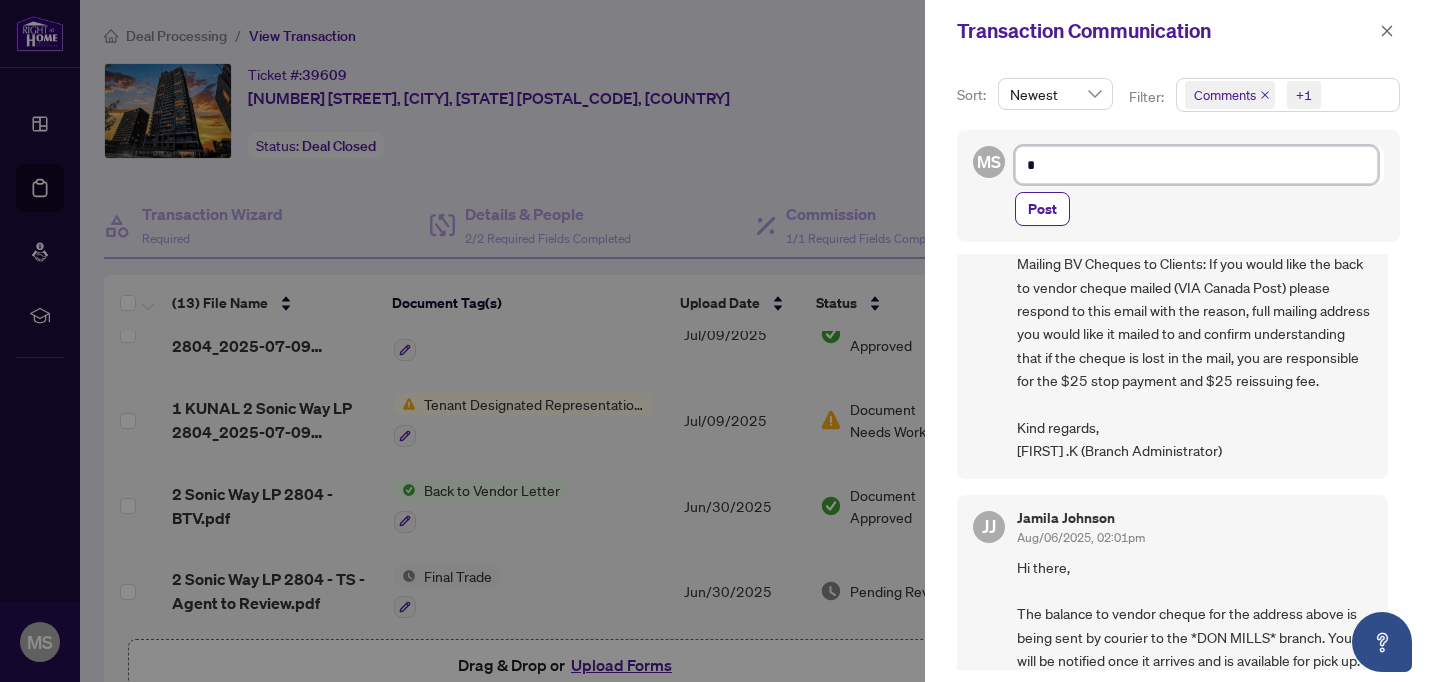 type on "**" 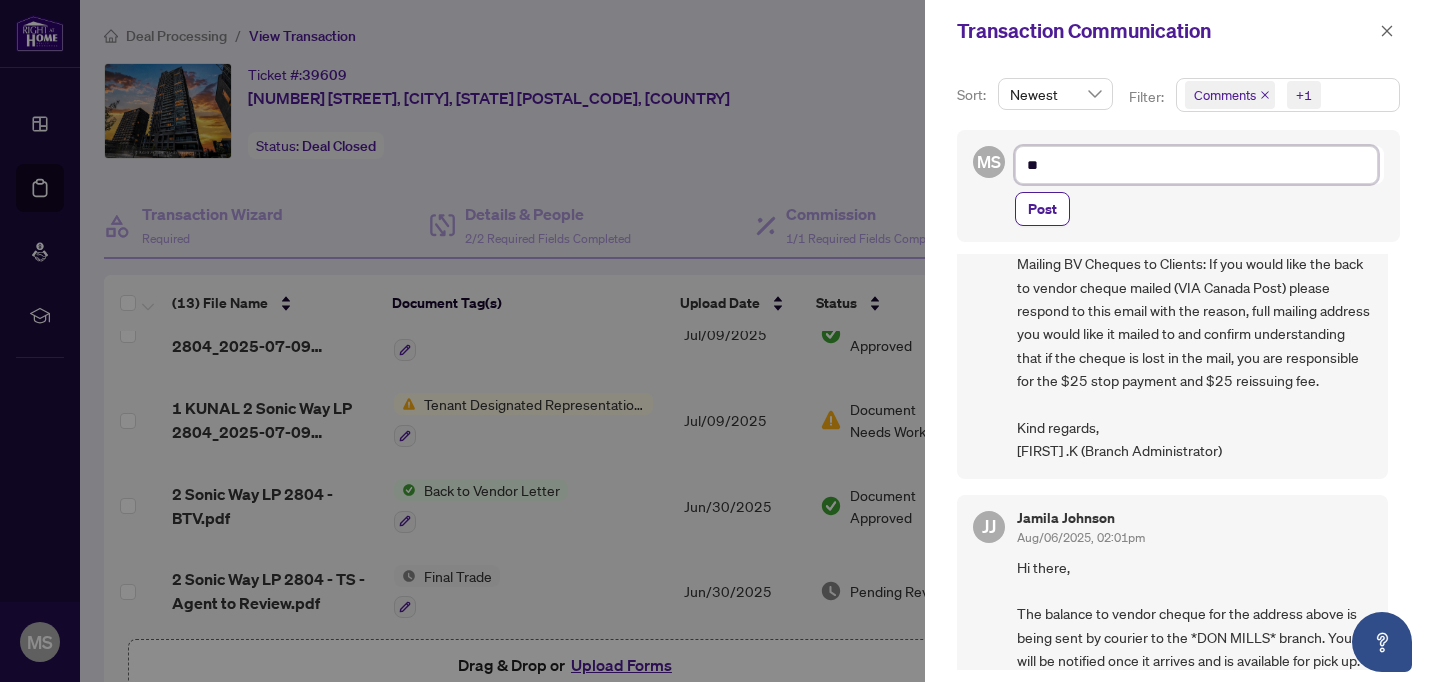 type on "**" 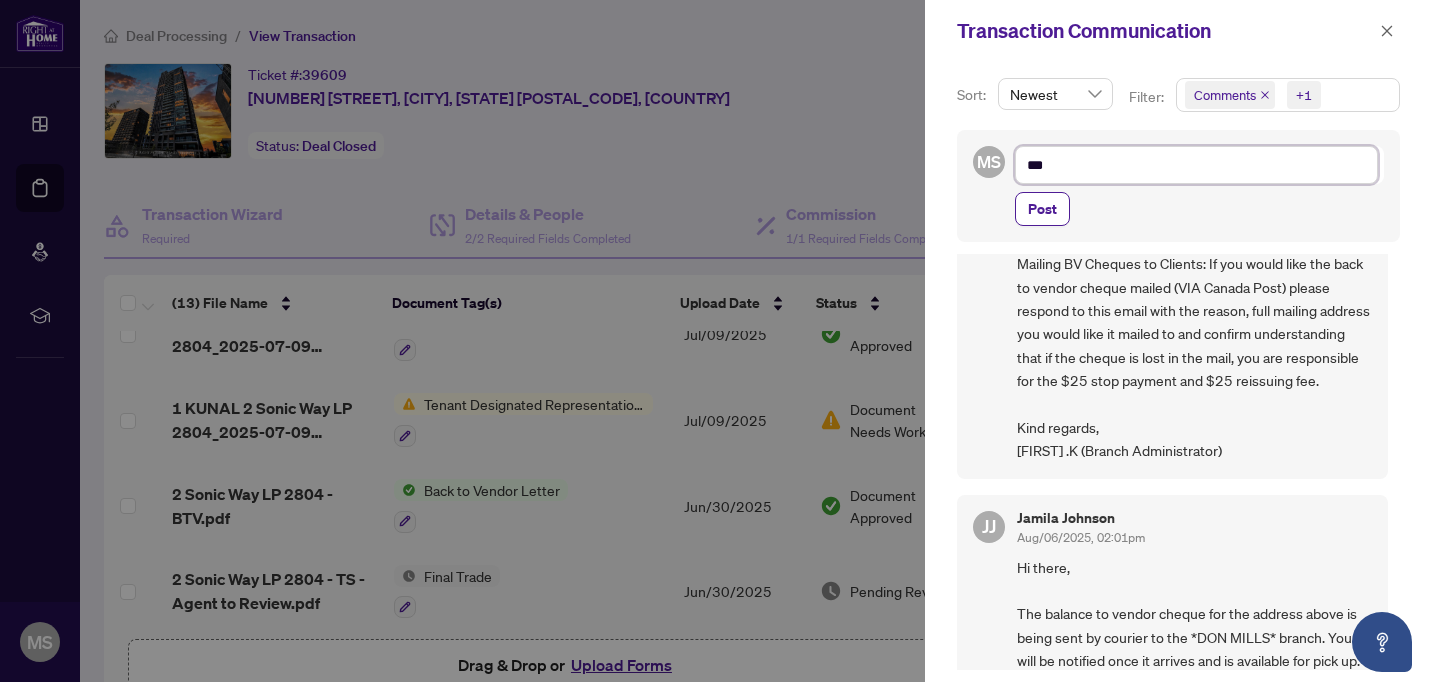 type on "****" 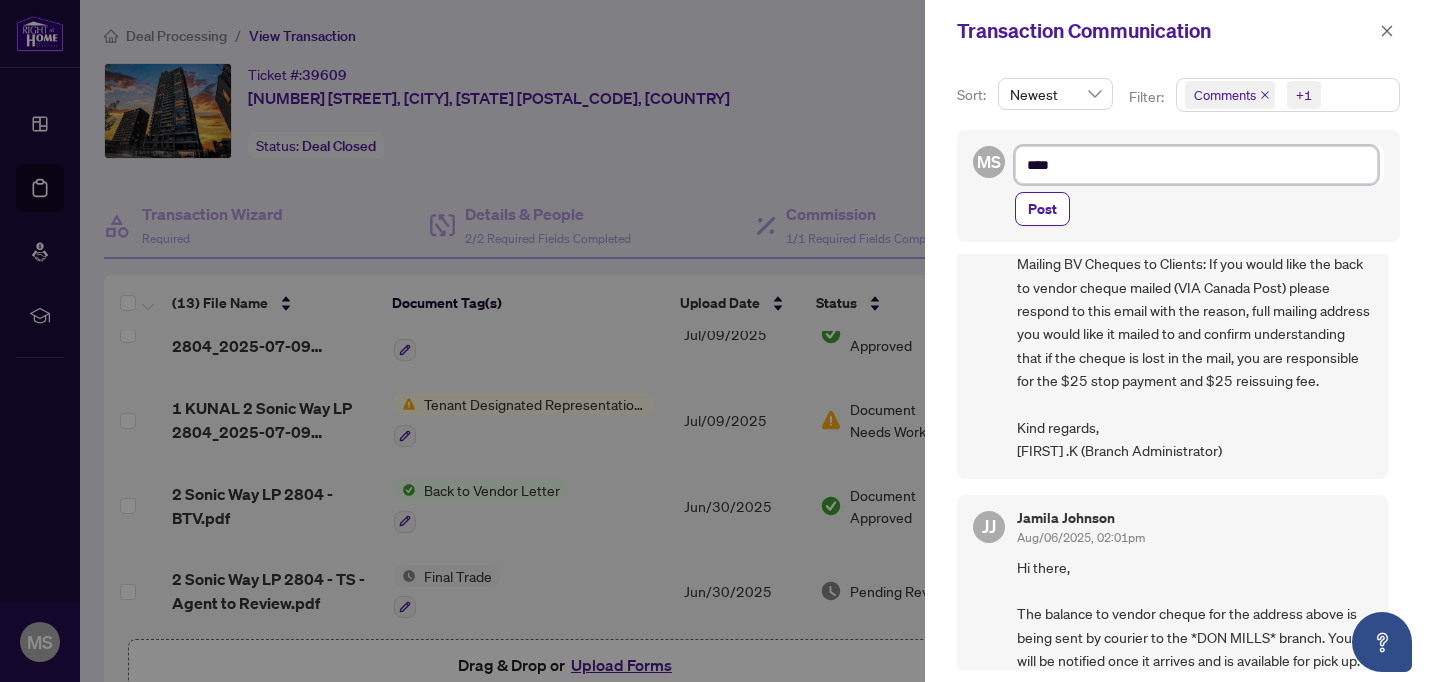 type on "****" 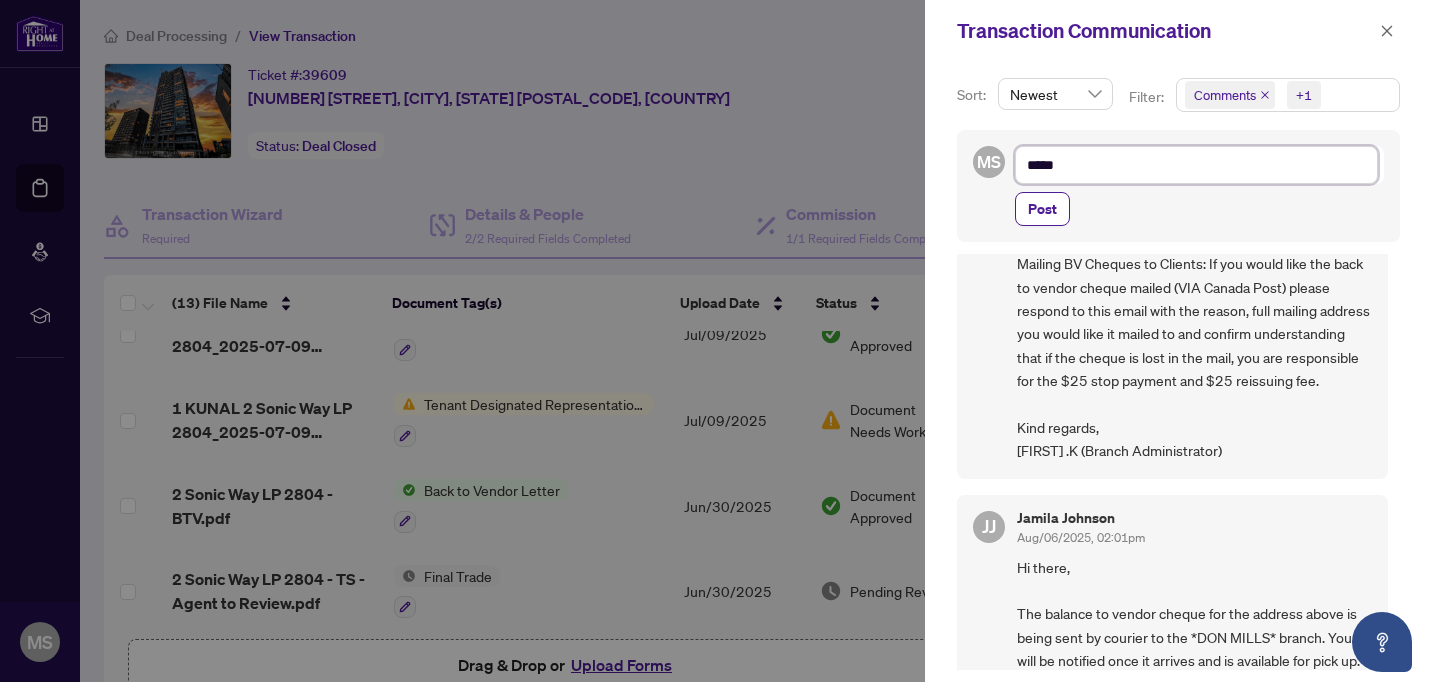 type on "******" 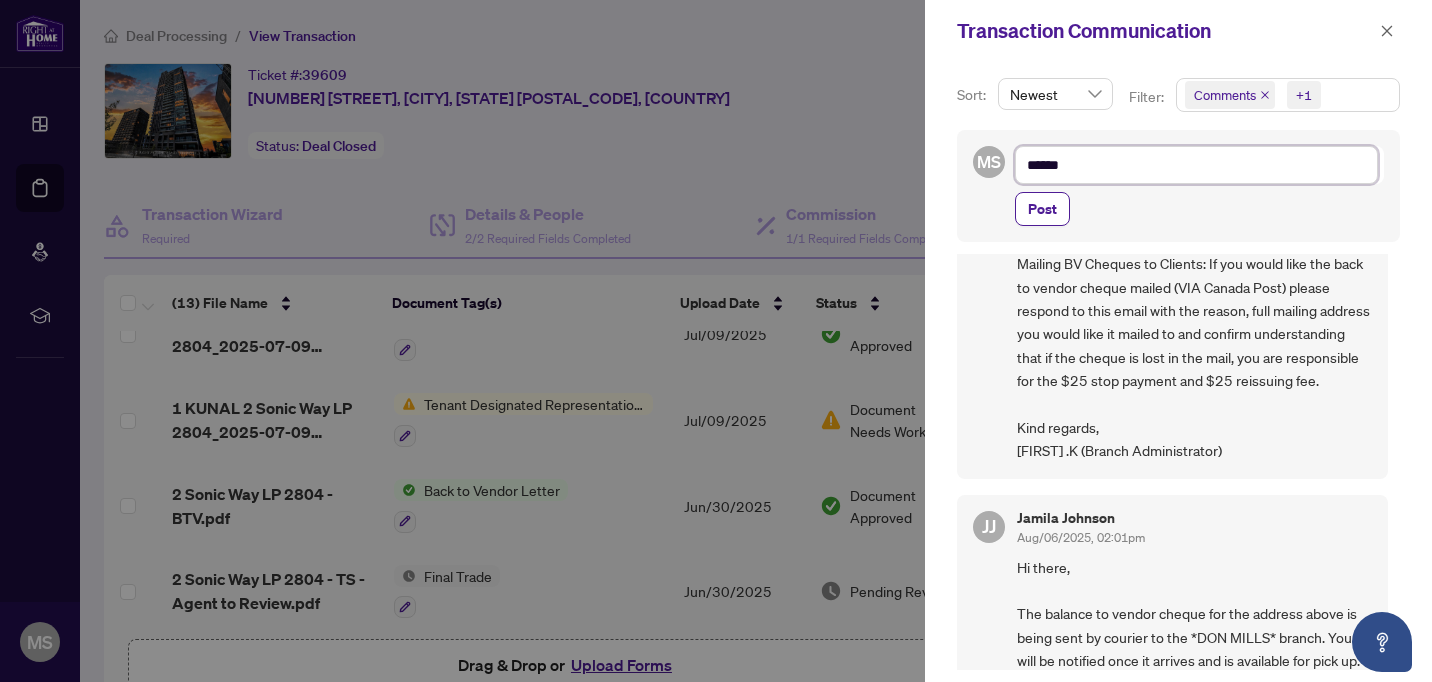type on "*******" 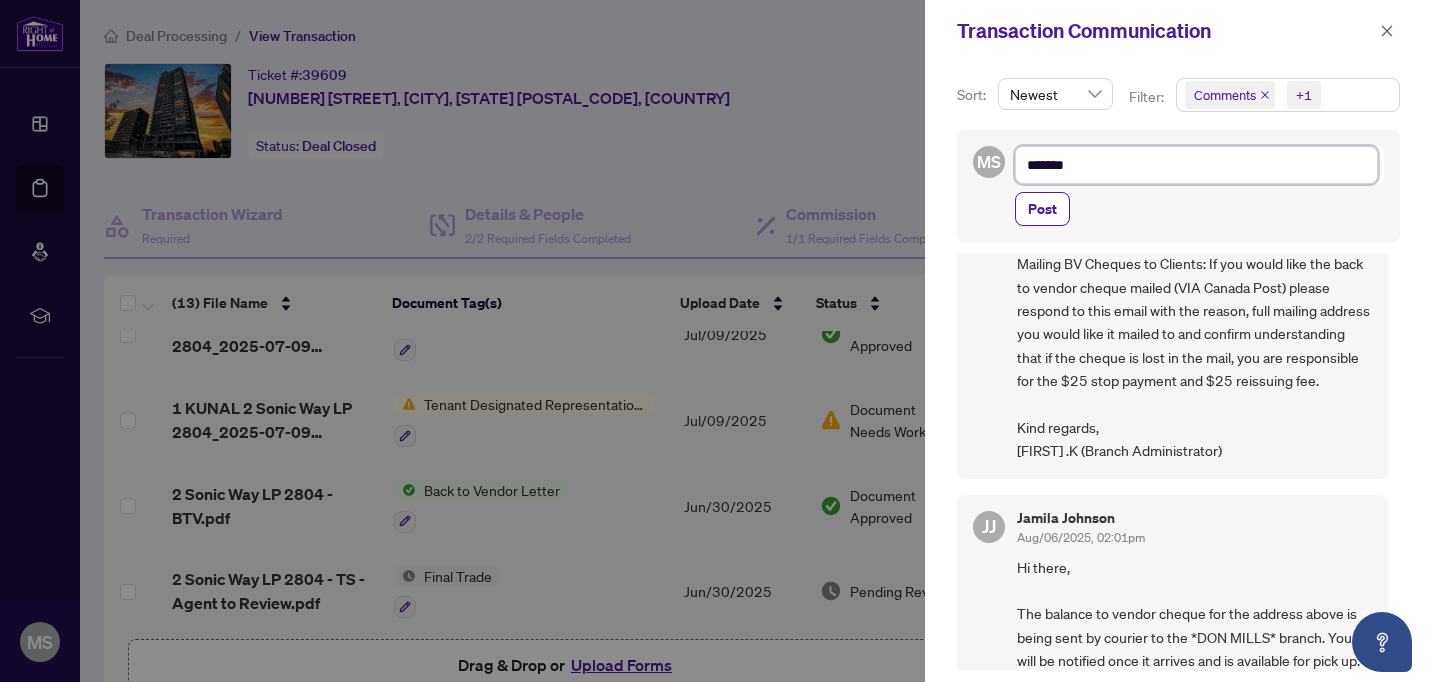 type on "********" 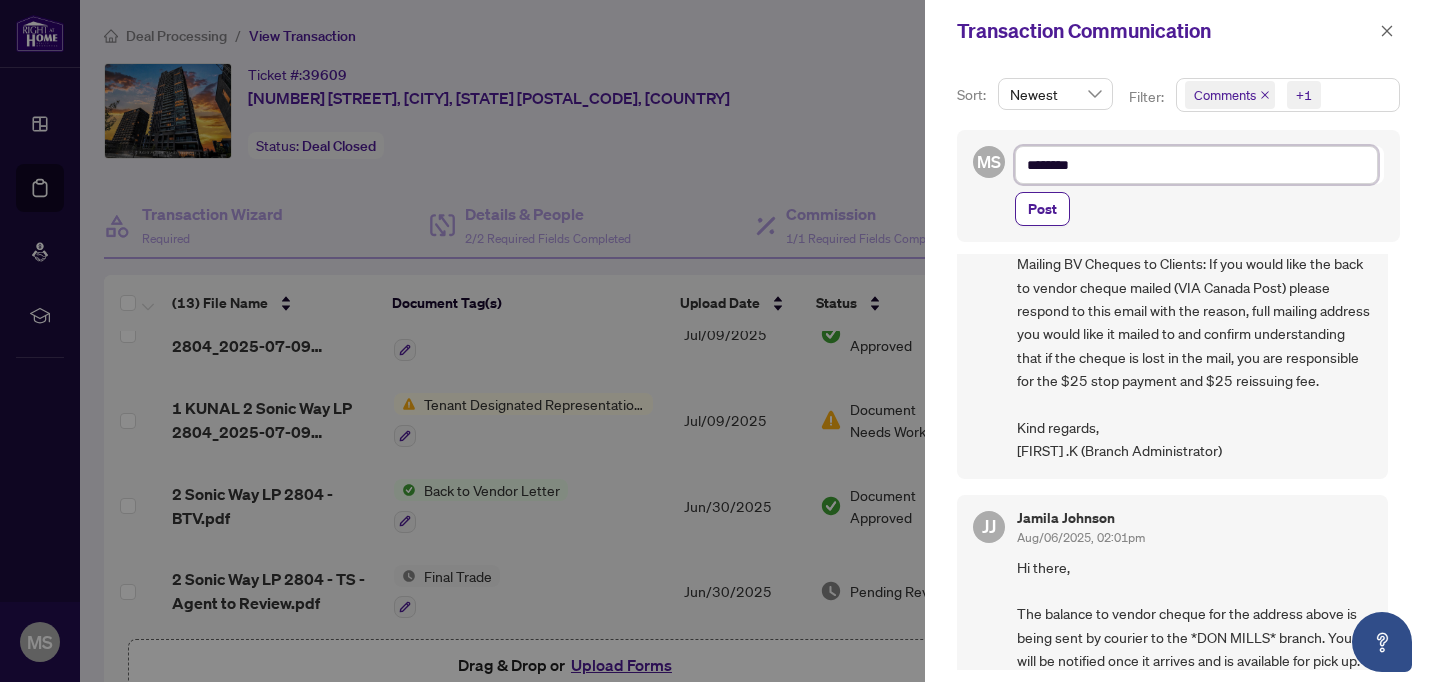 type on "*********" 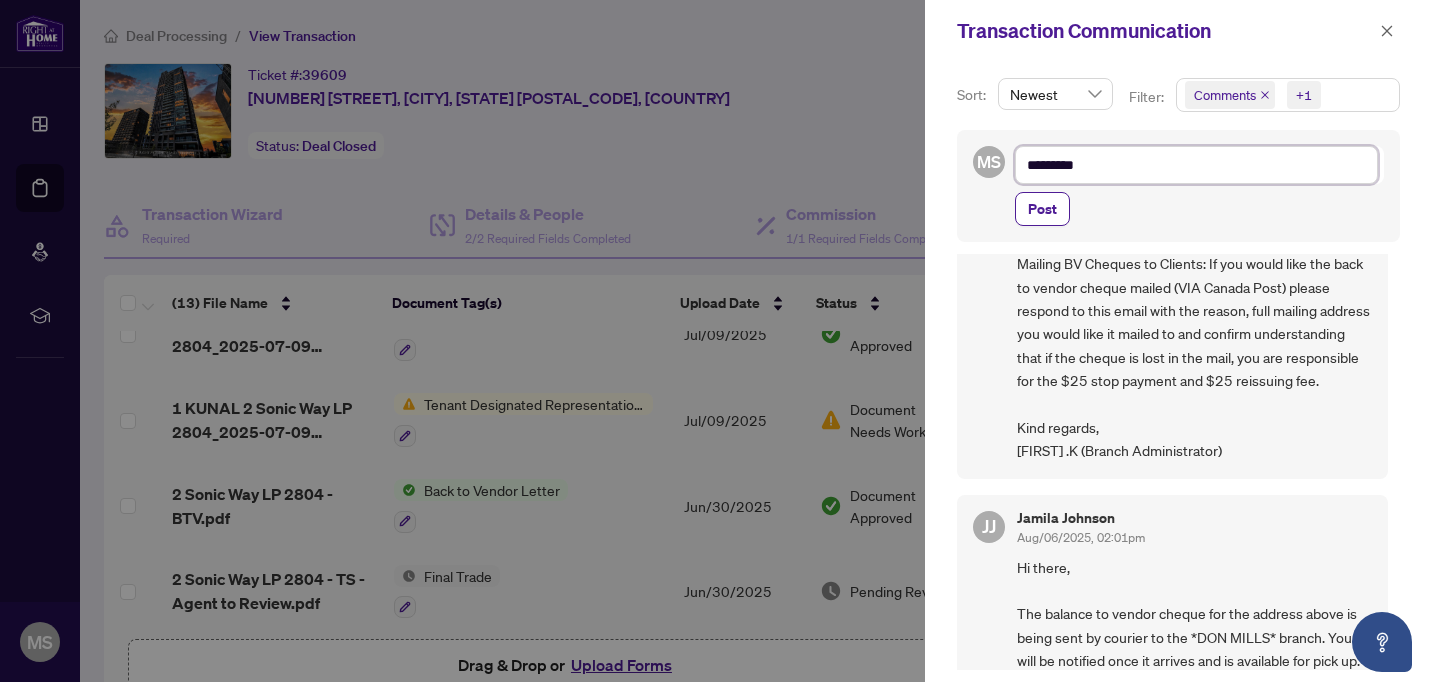 type on "*********" 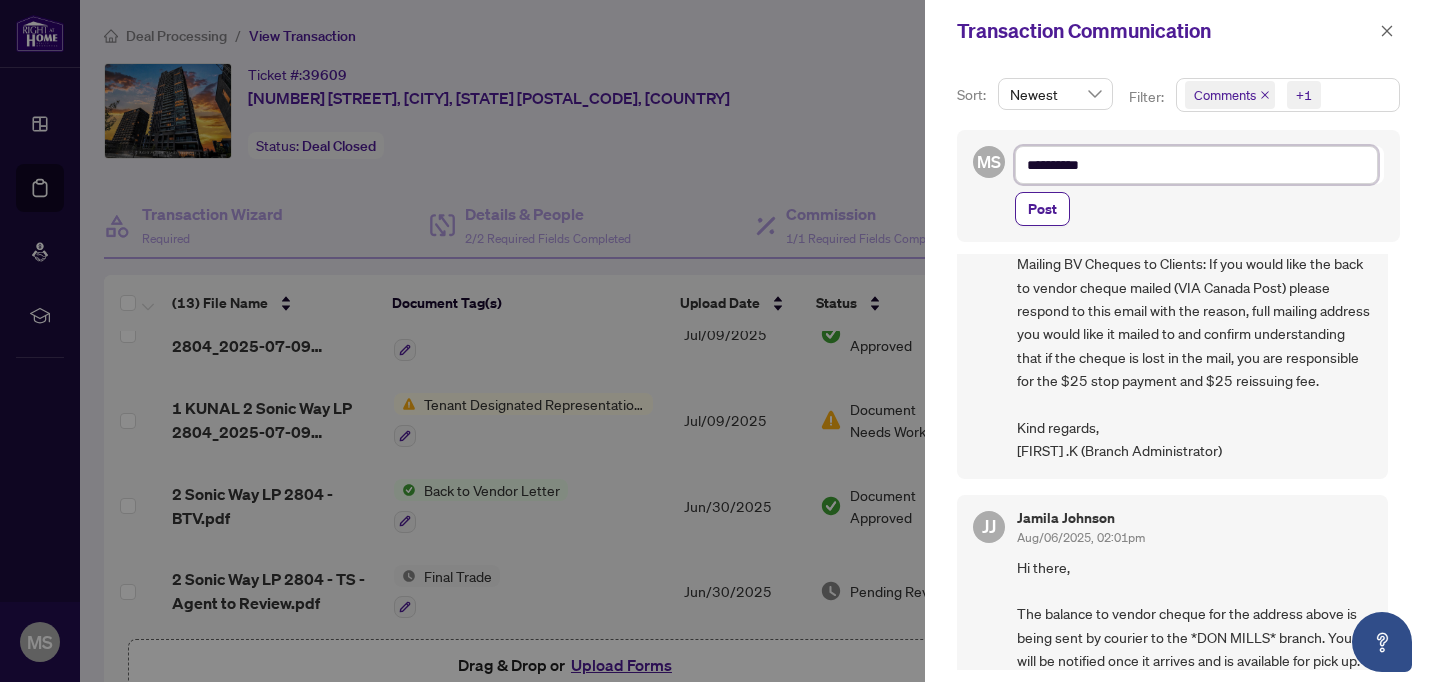 type on "**********" 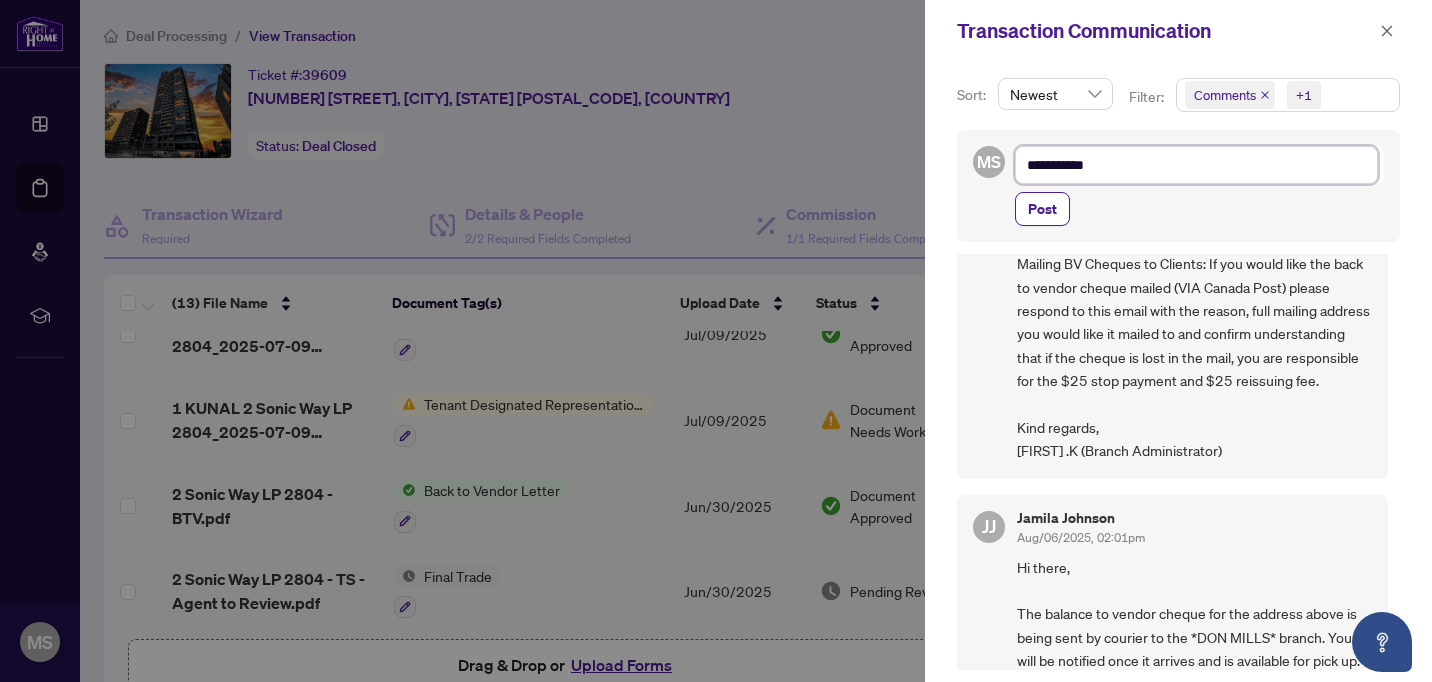 type on "**********" 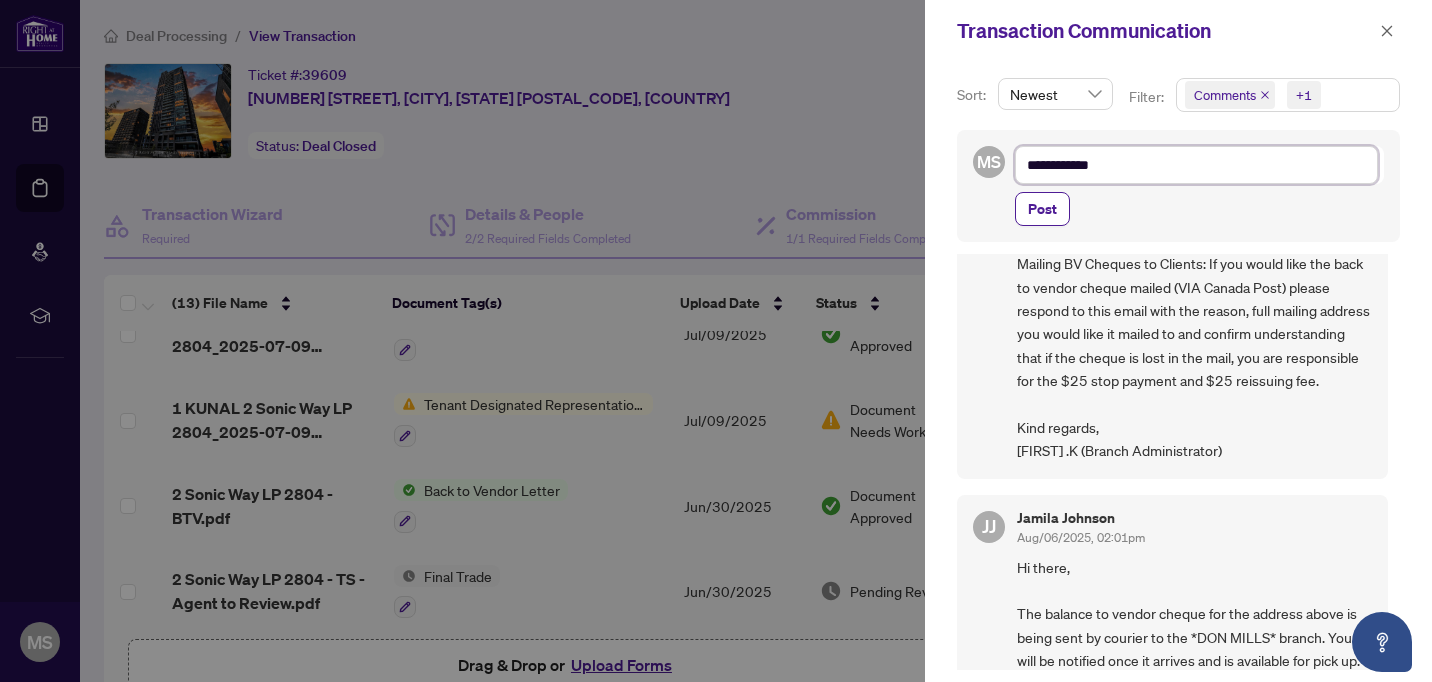 type on "**********" 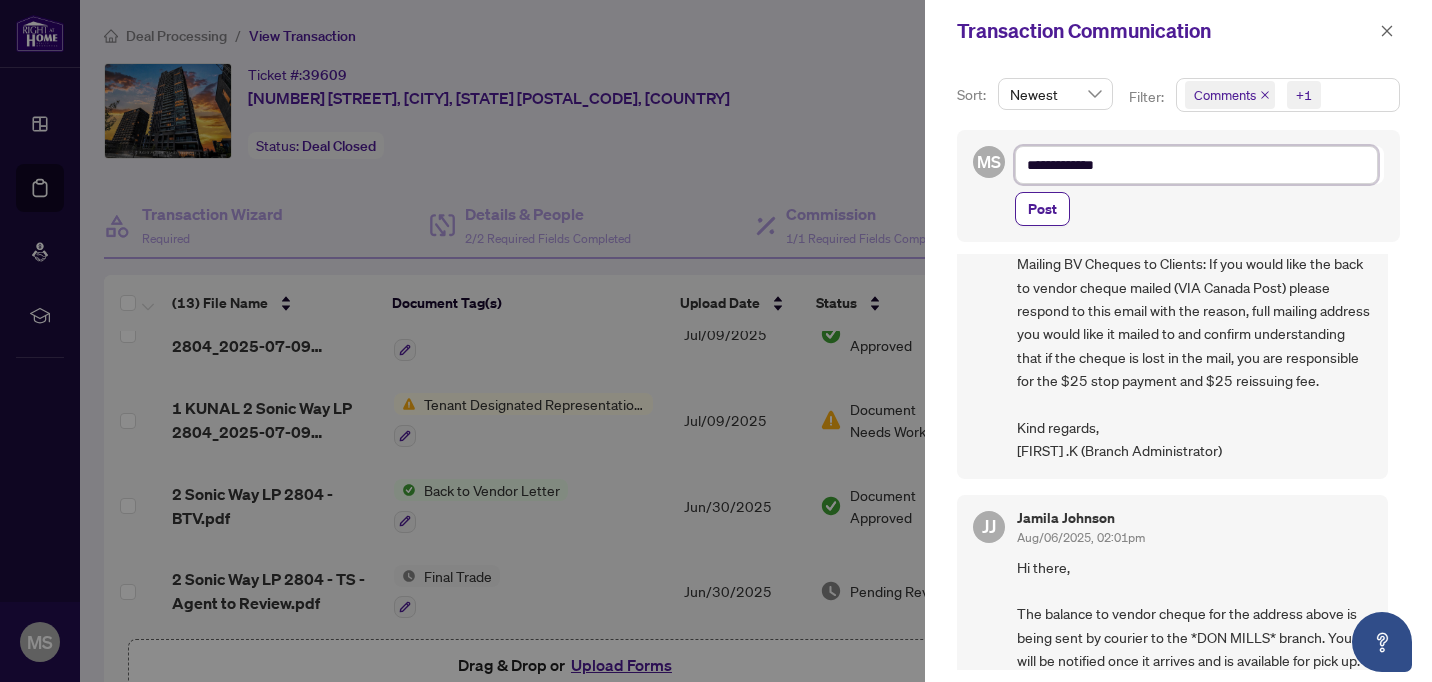 type on "**********" 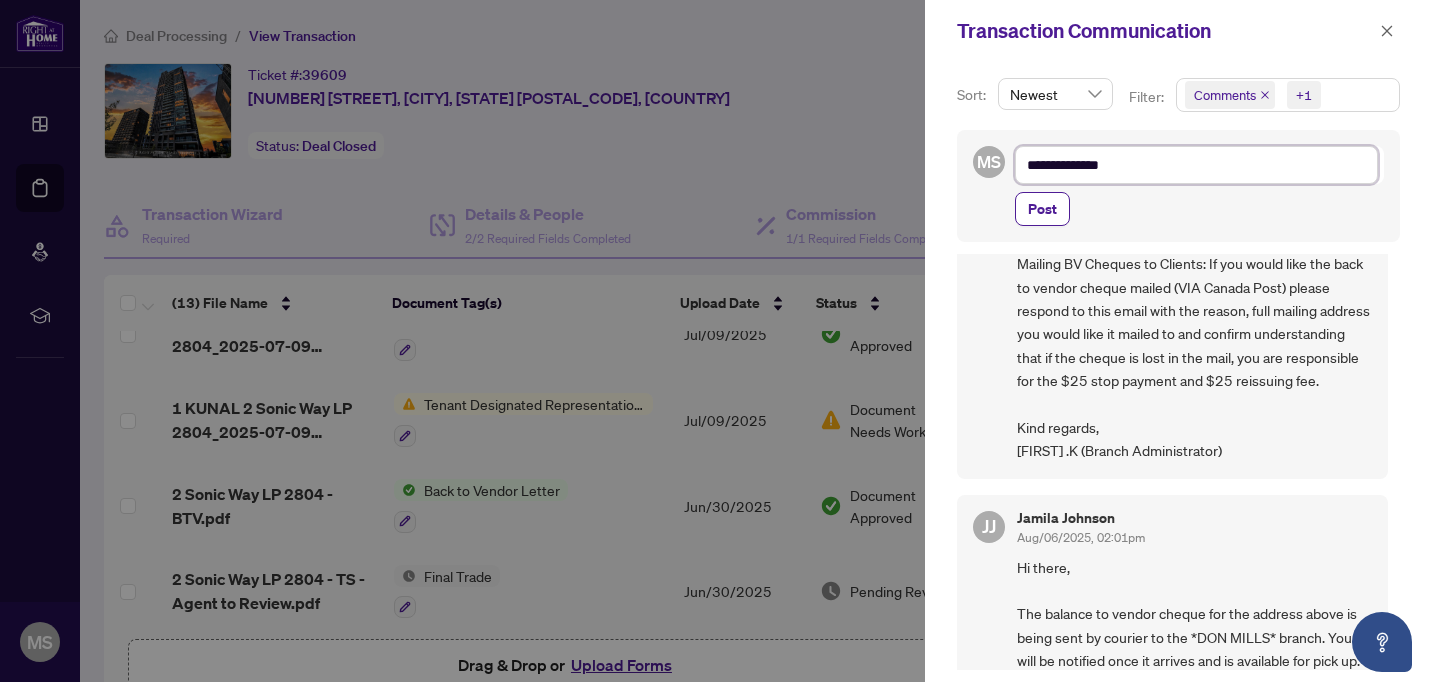 type on "**********" 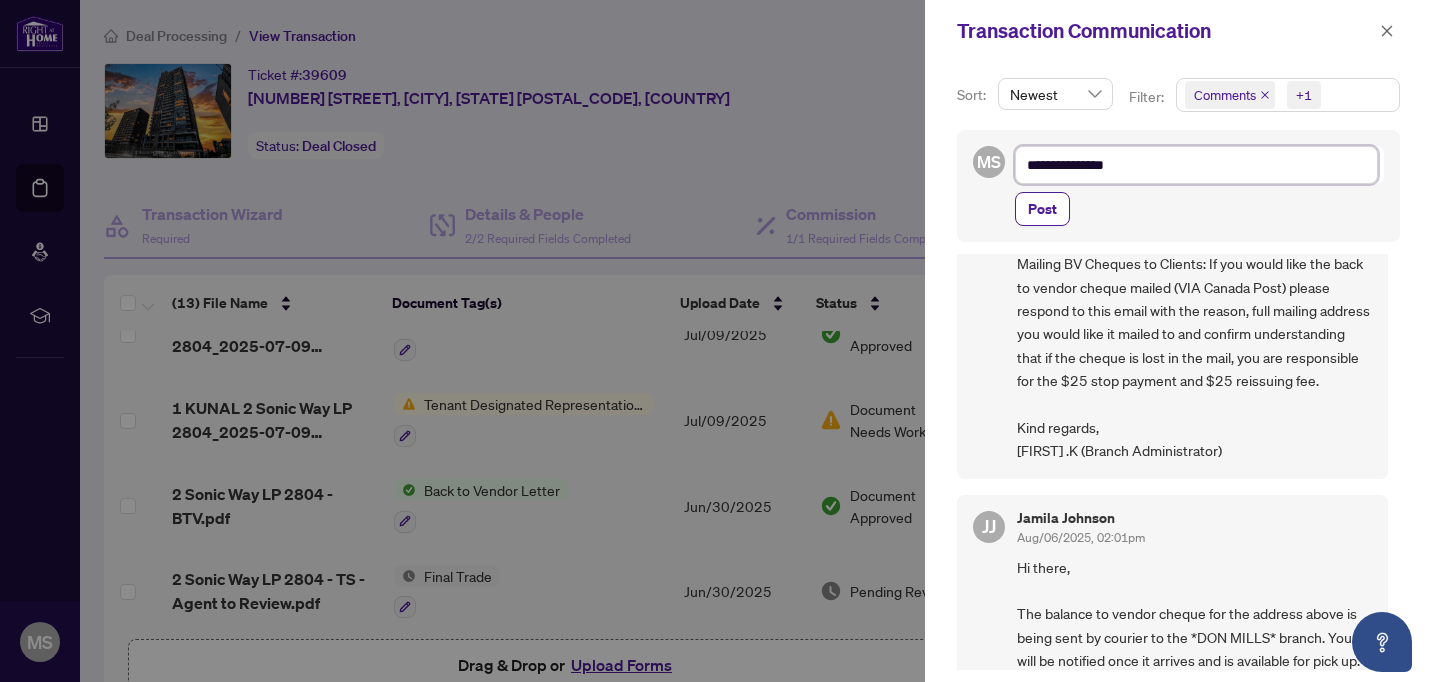 type on "**********" 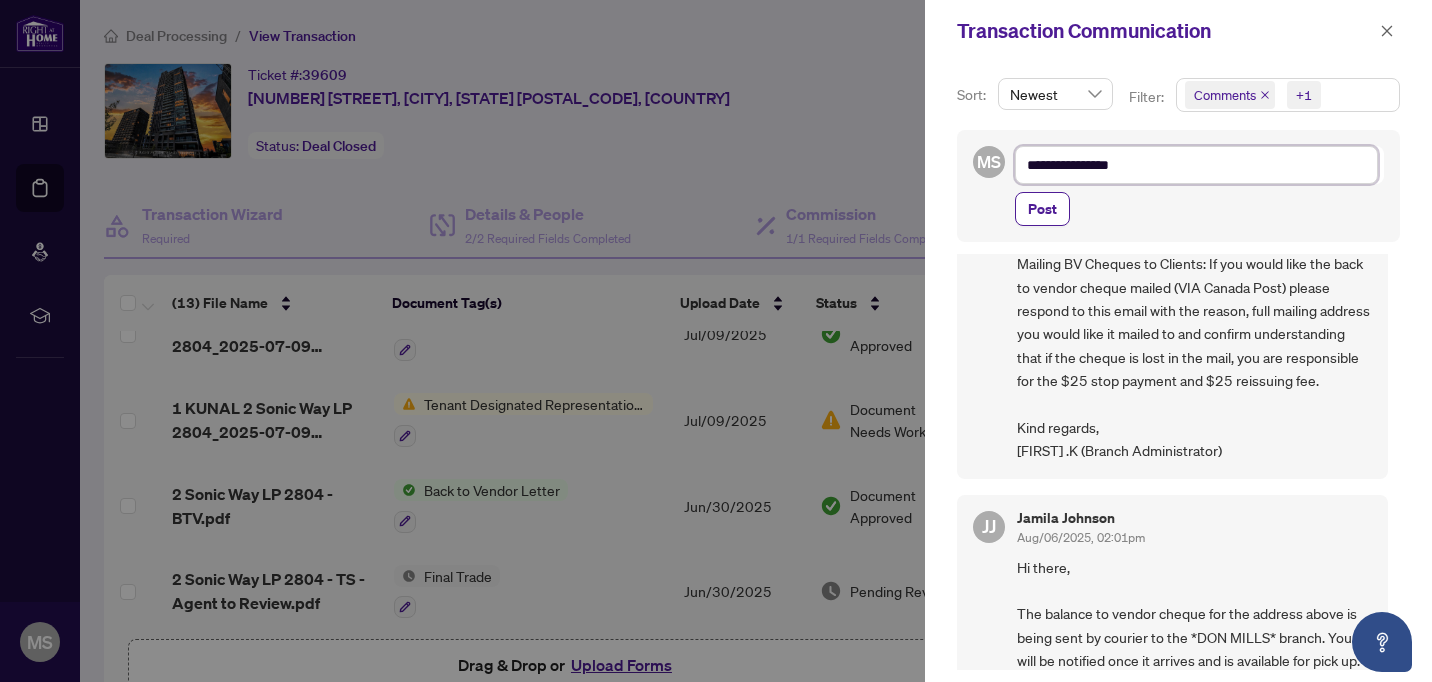 type on "**********" 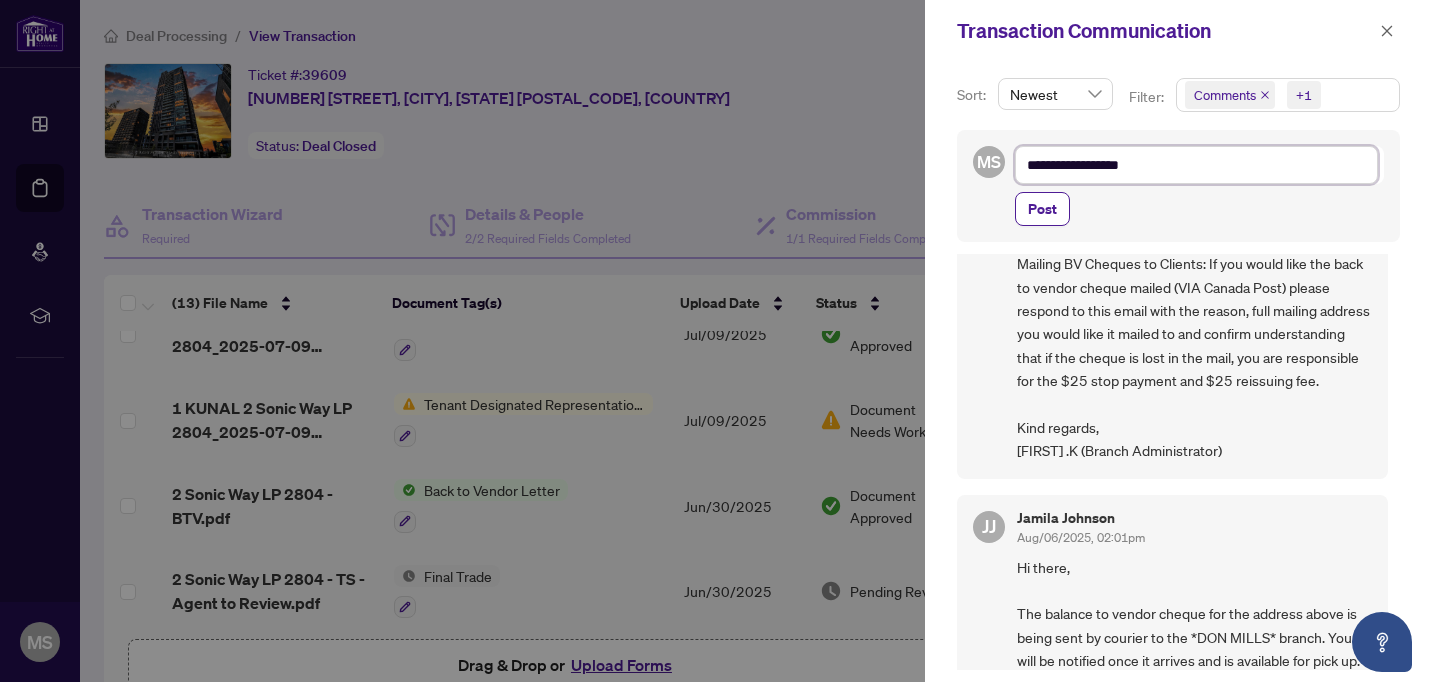 type on "**********" 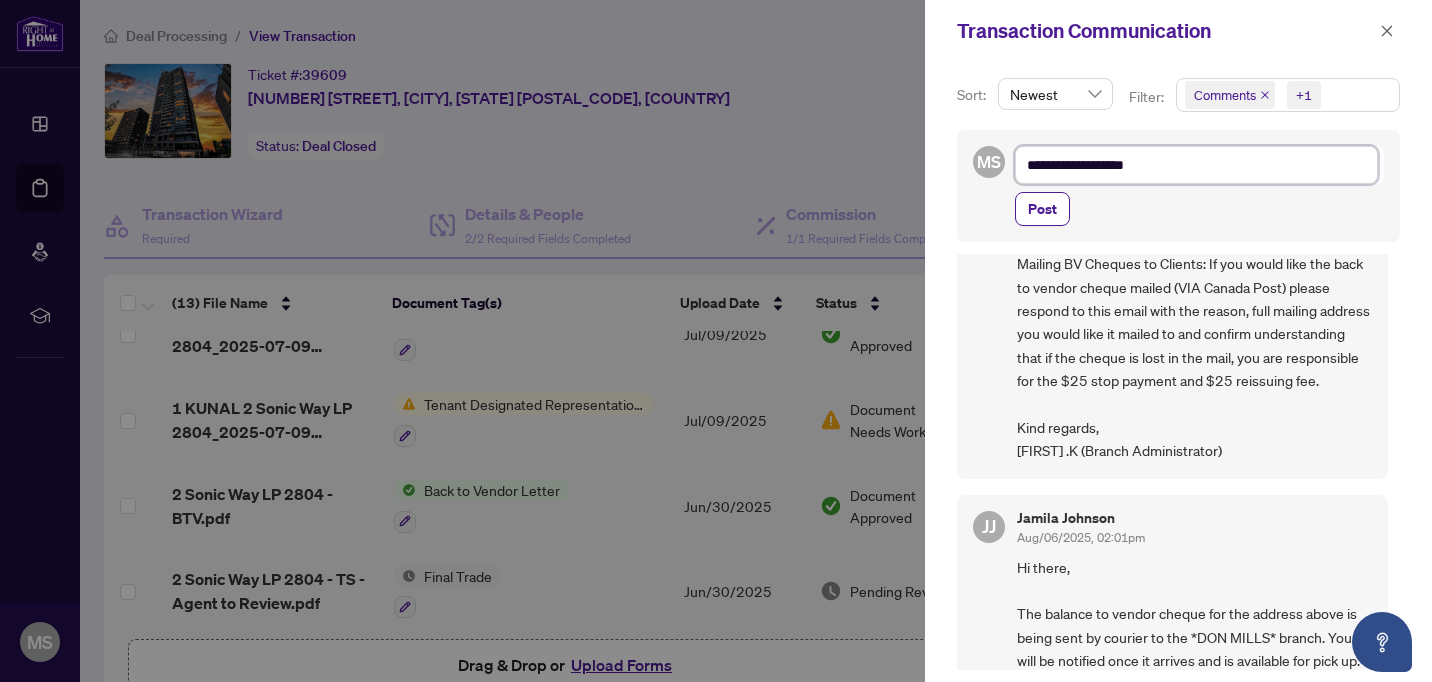 type on "**********" 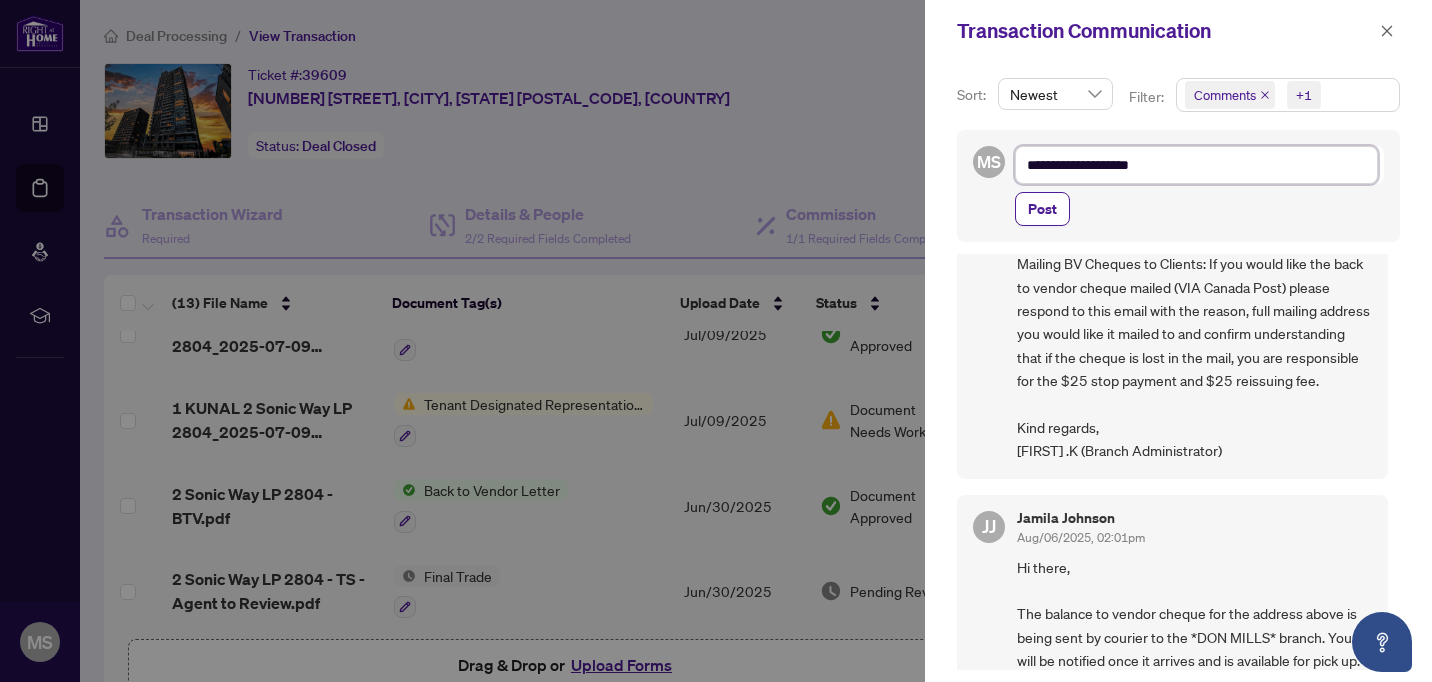 type on "**********" 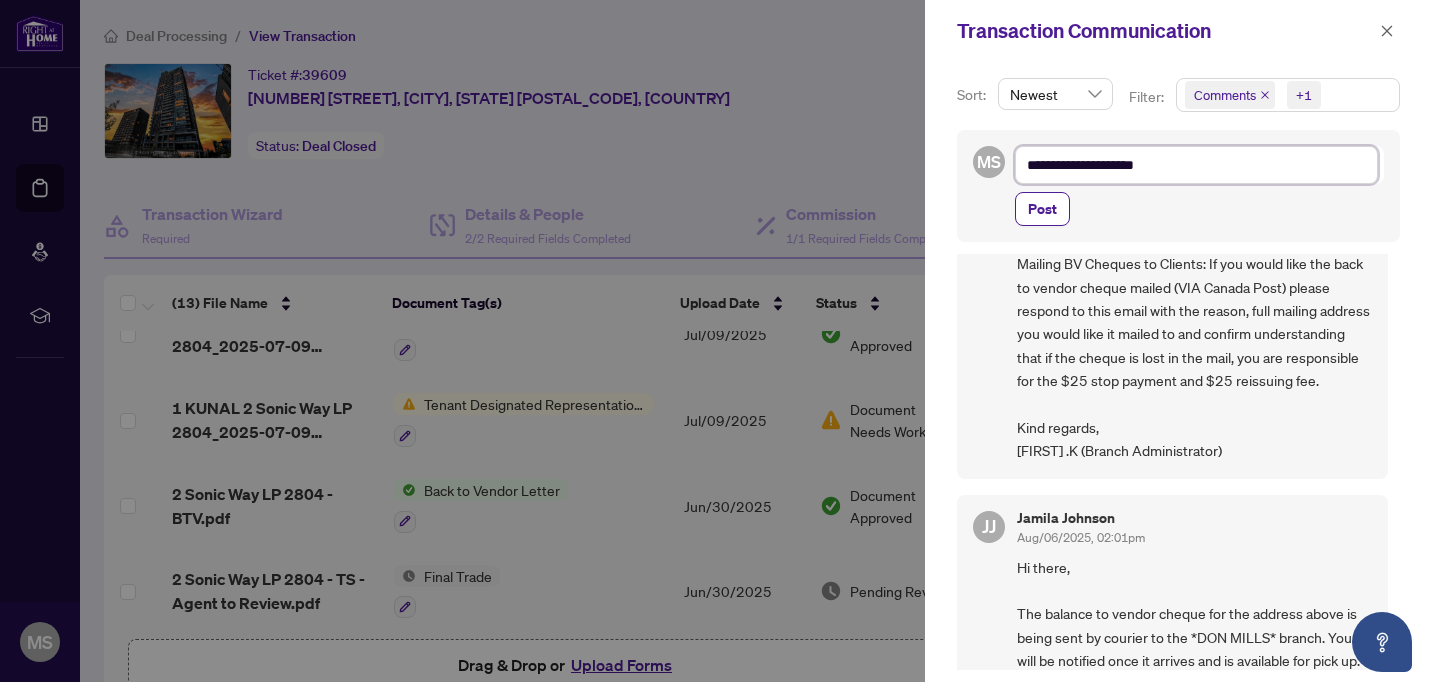 type on "**********" 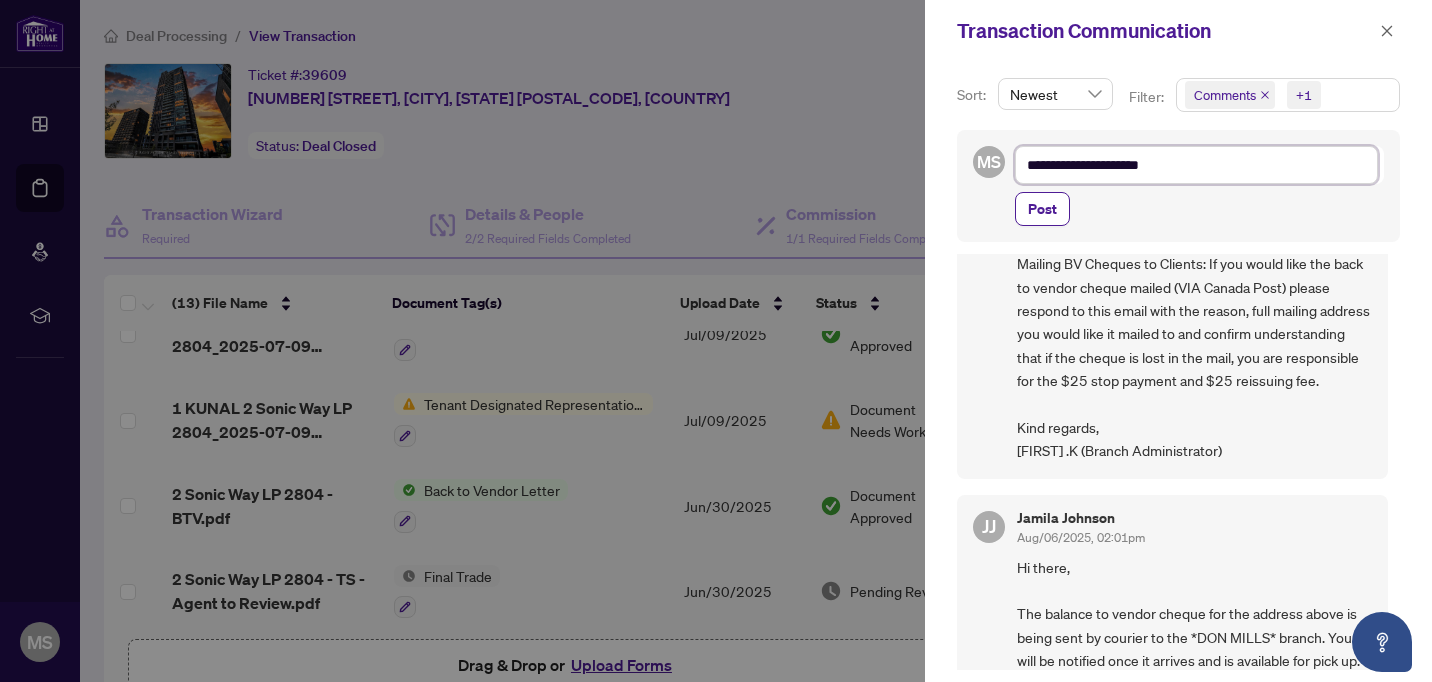 type on "**********" 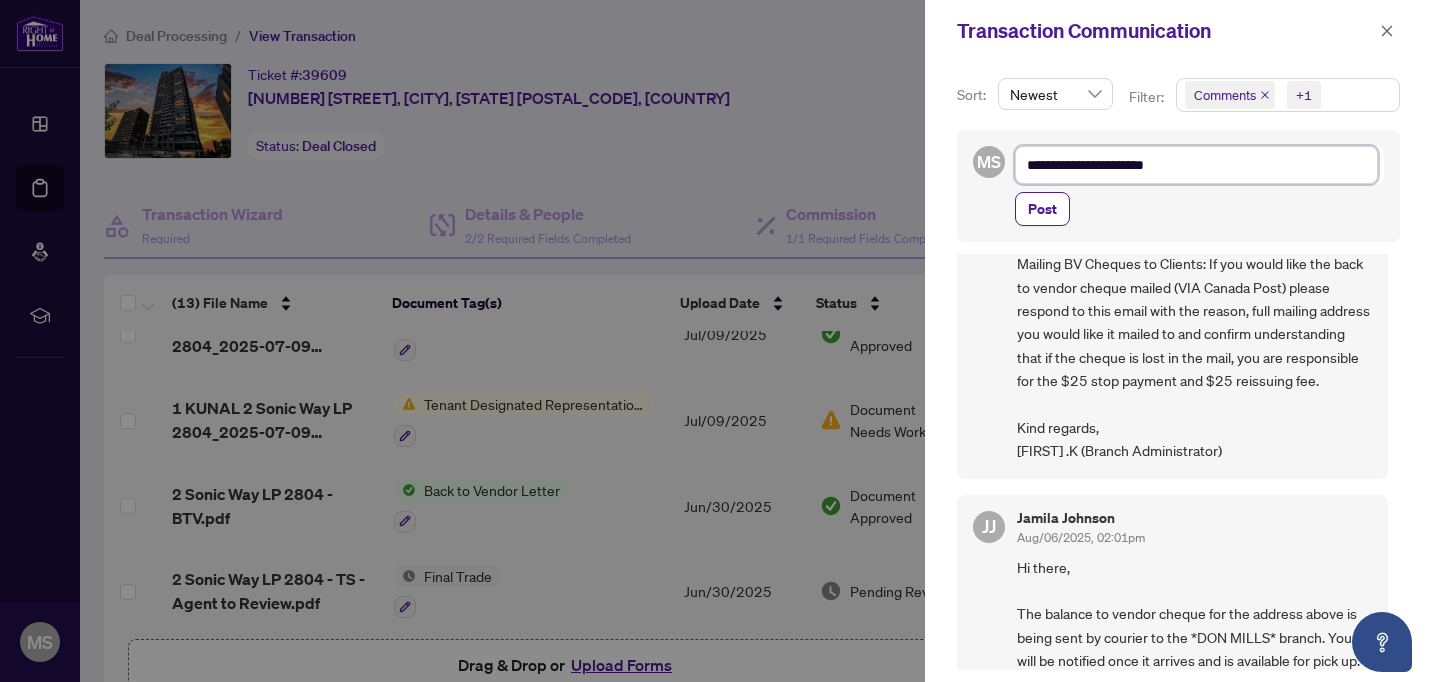 type on "**********" 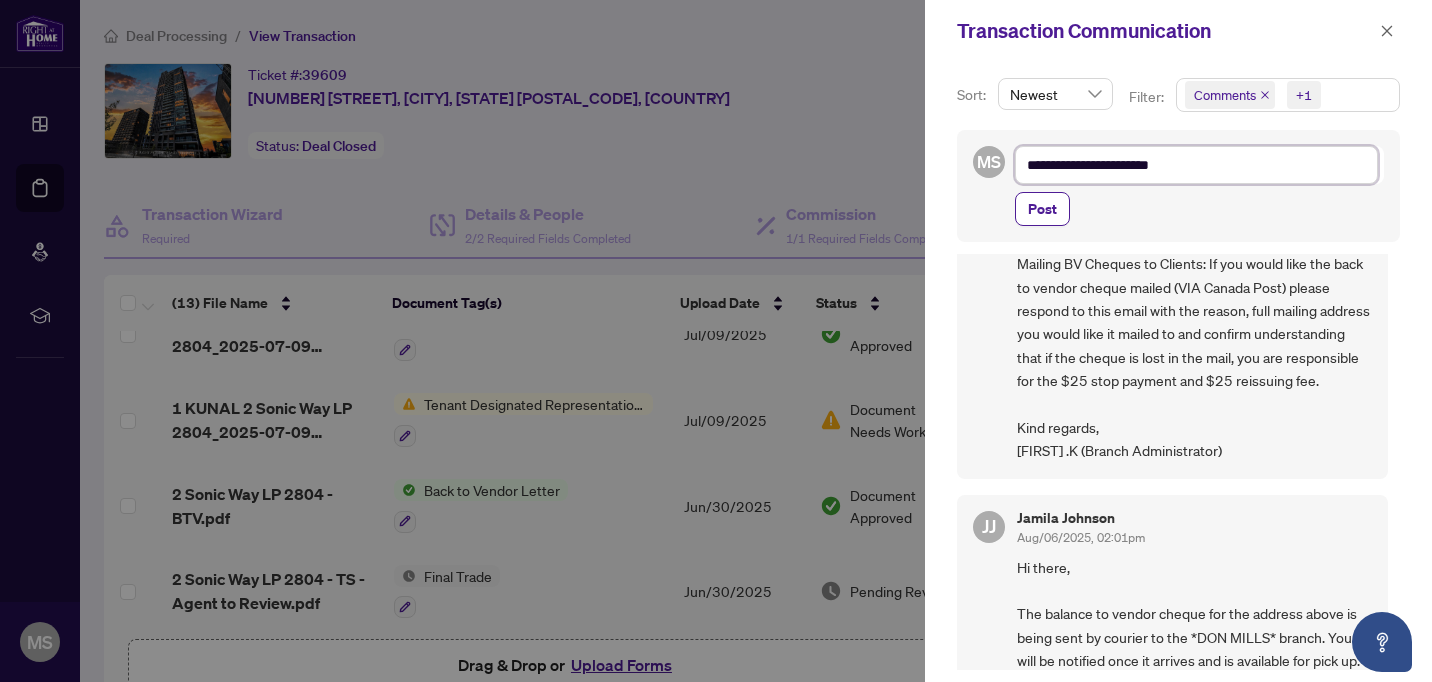 type on "**********" 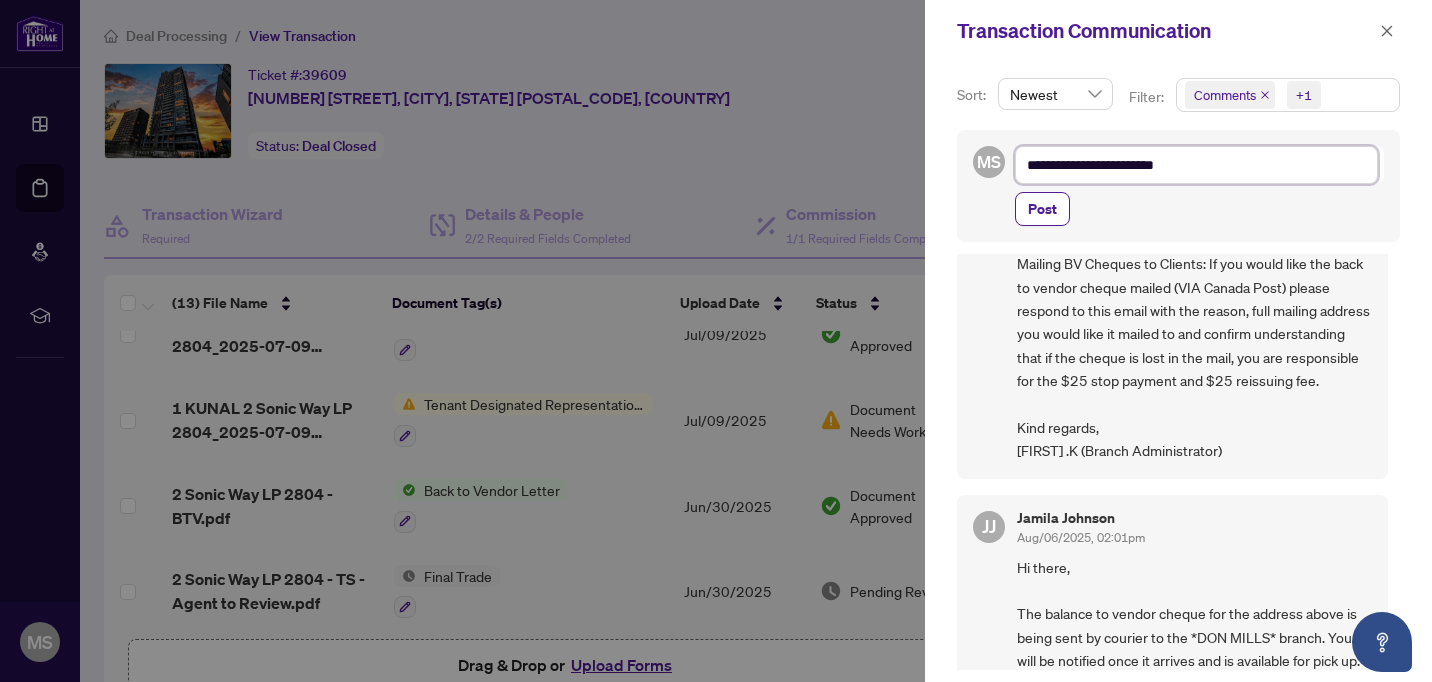 type on "**********" 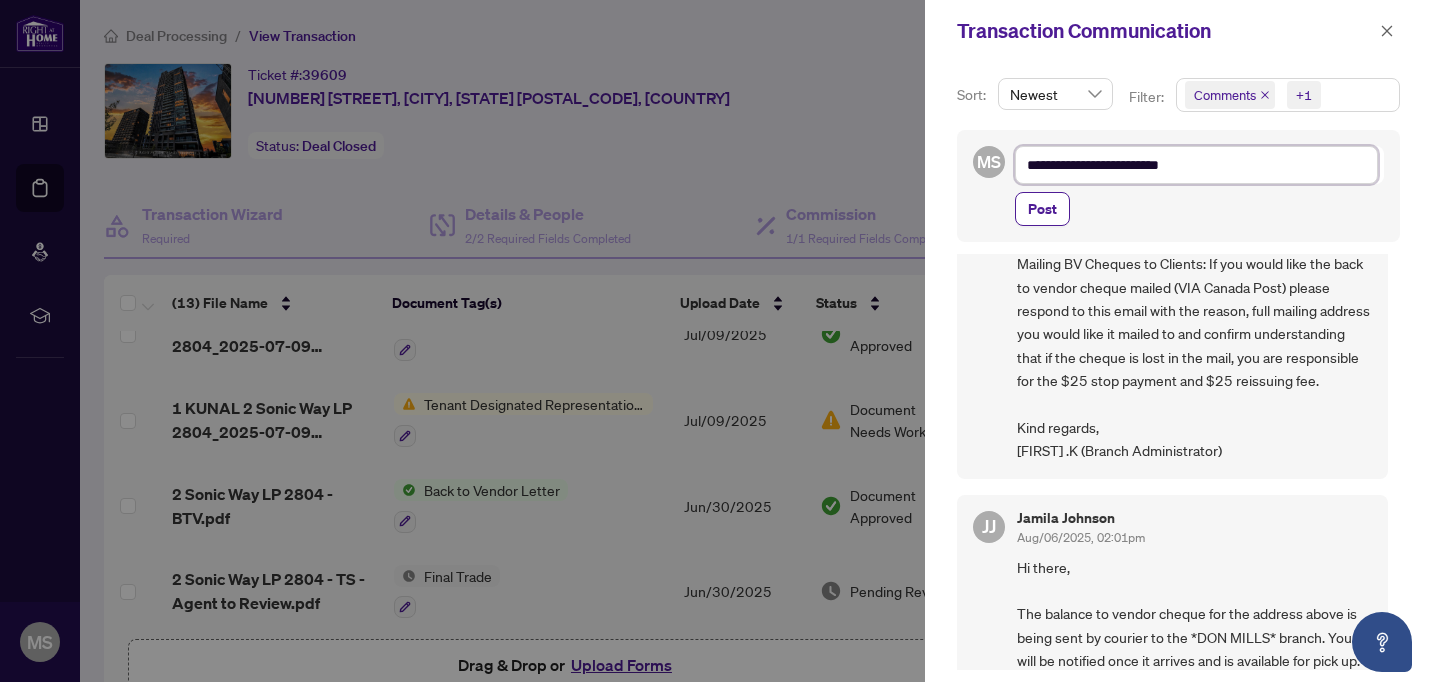 type on "**********" 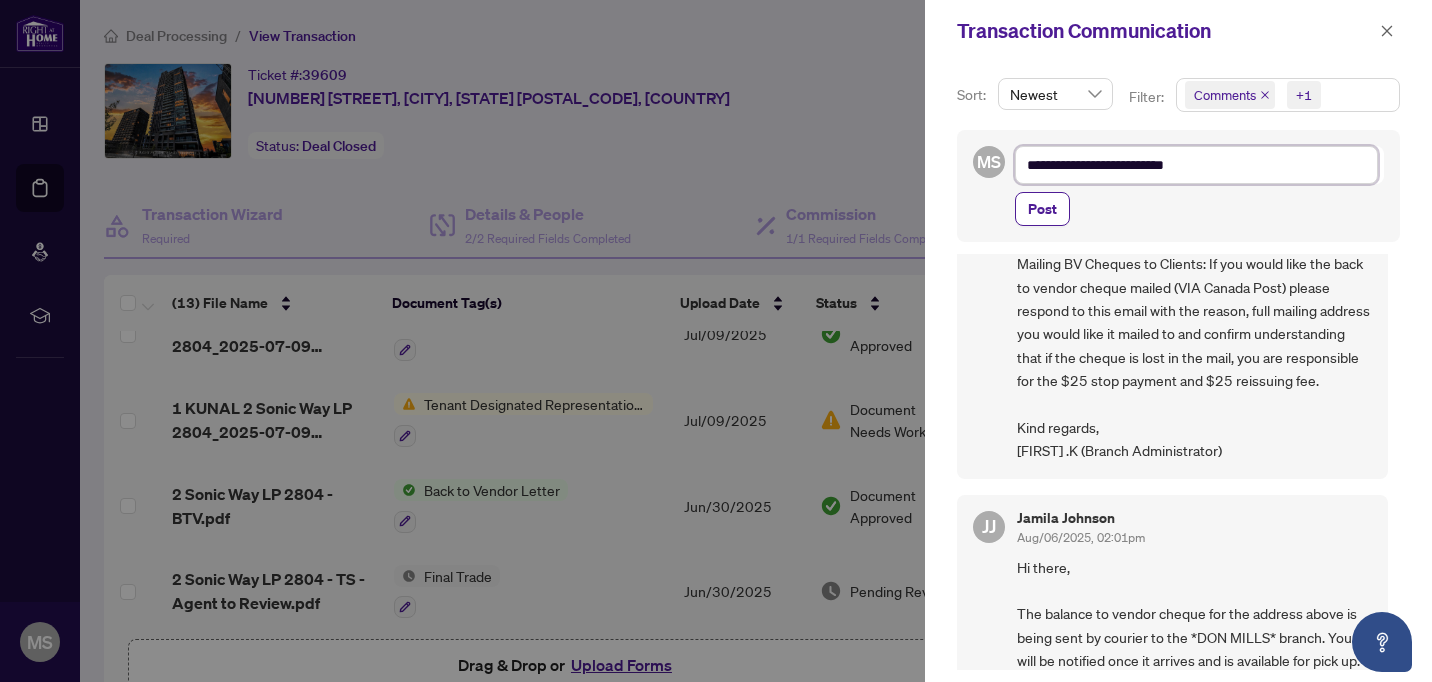 type on "**********" 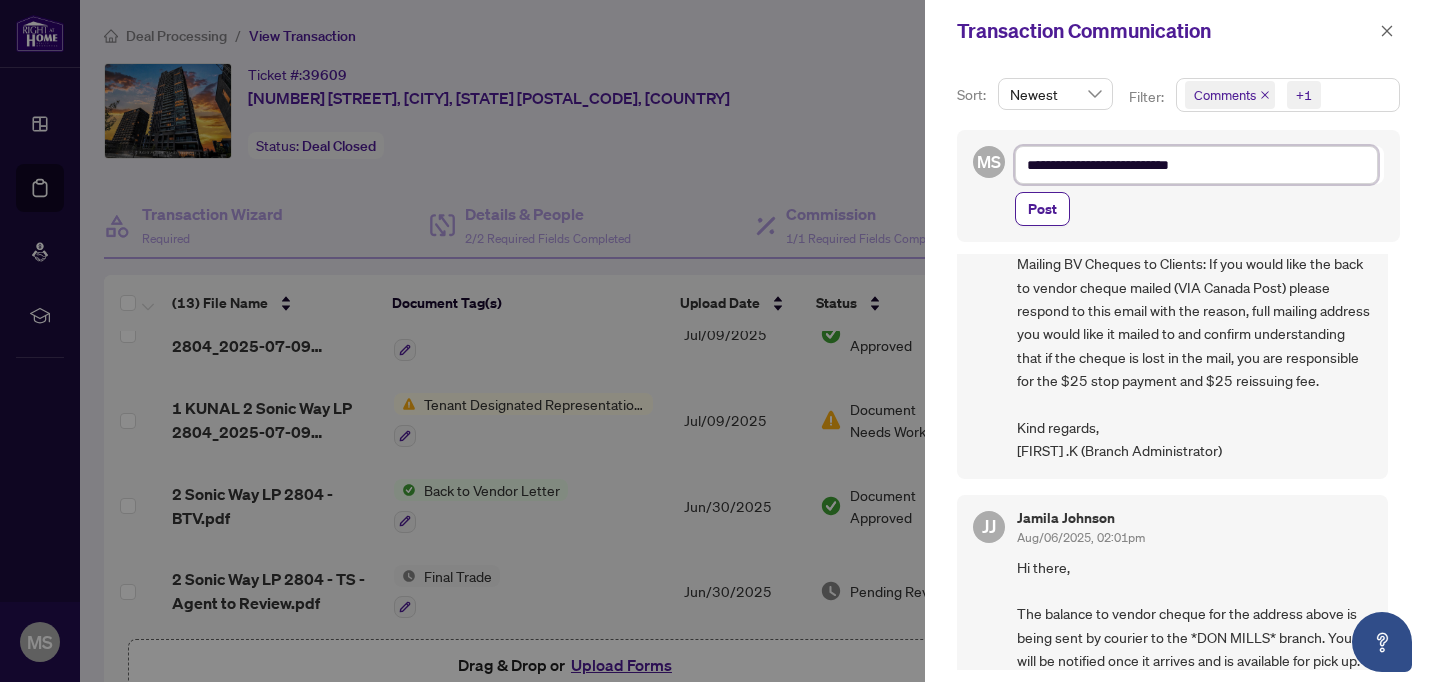 type on "**********" 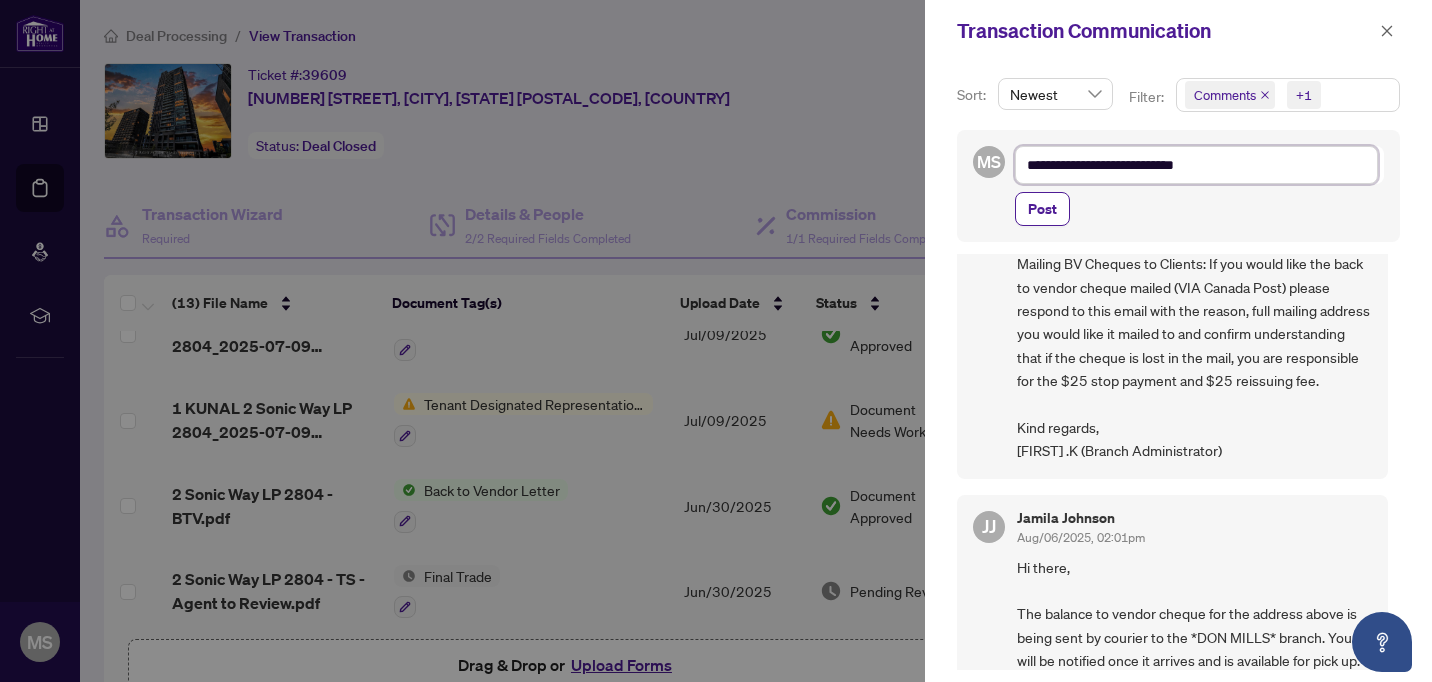 type on "**********" 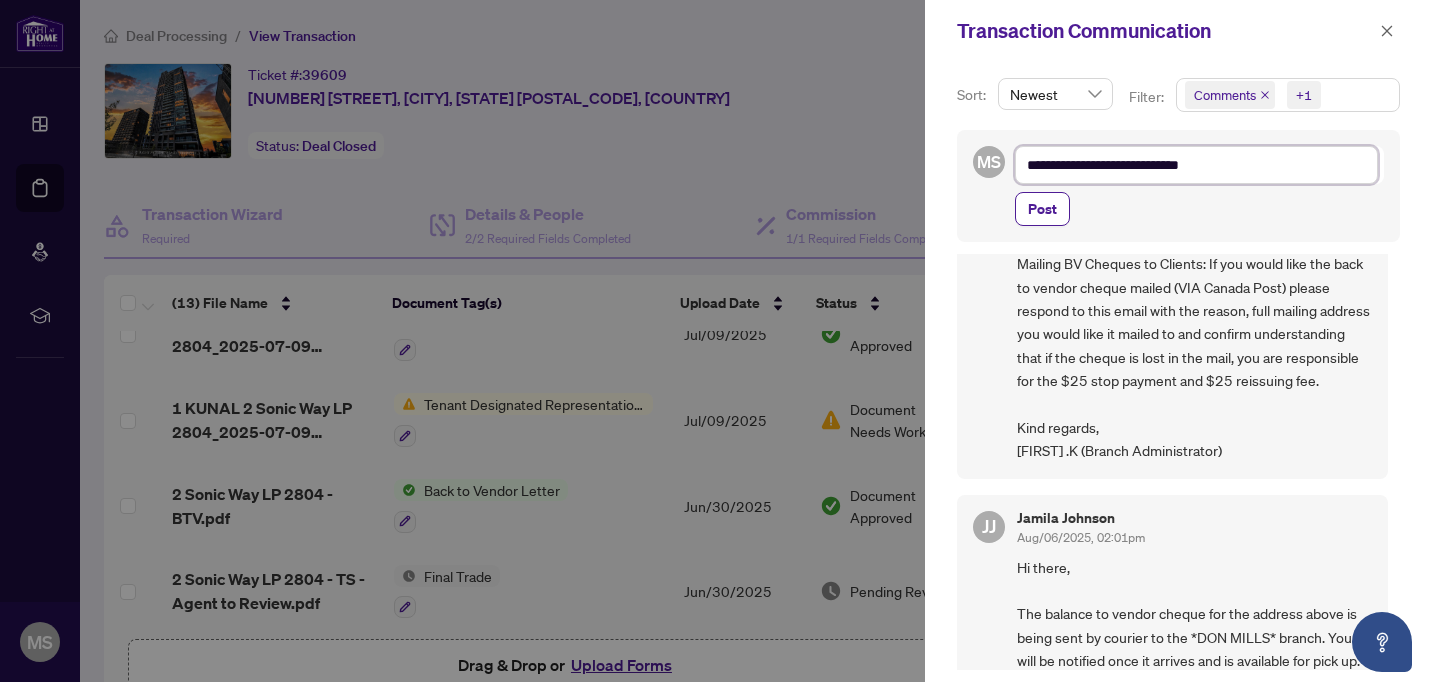 type on "**********" 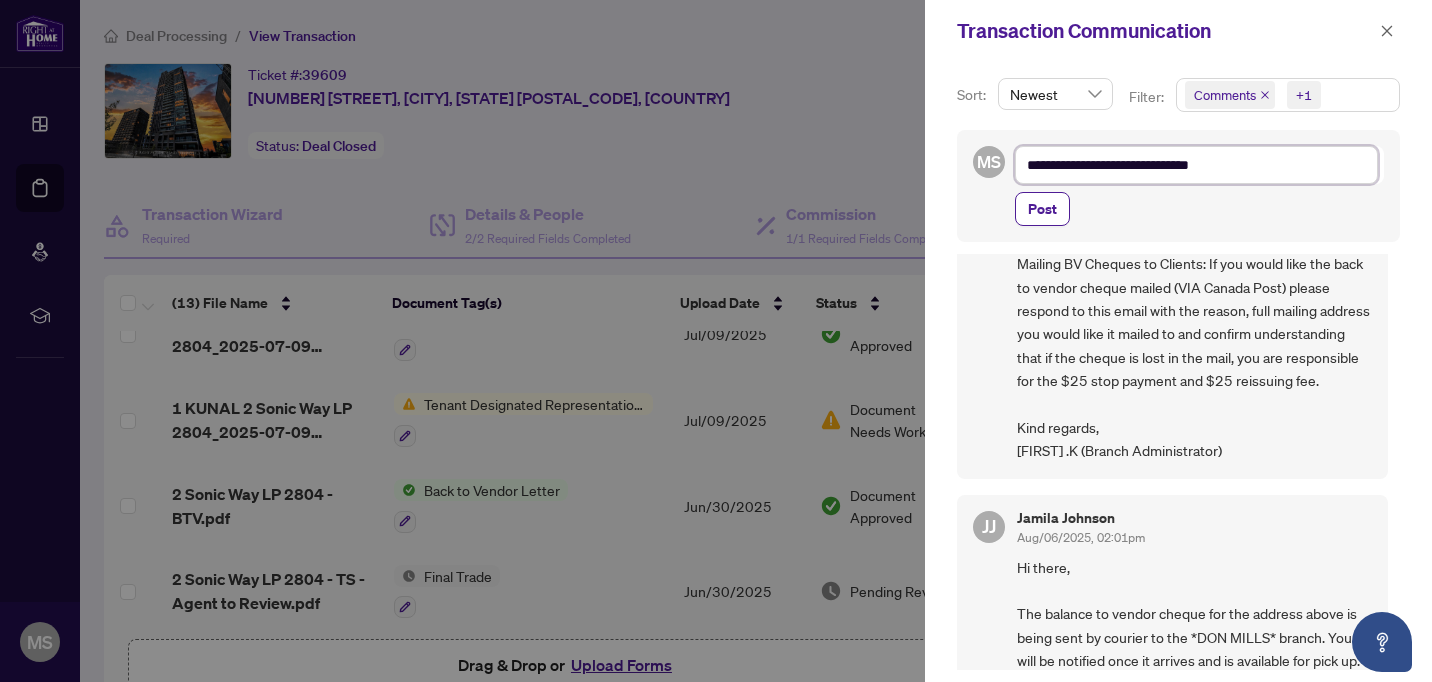 type on "**********" 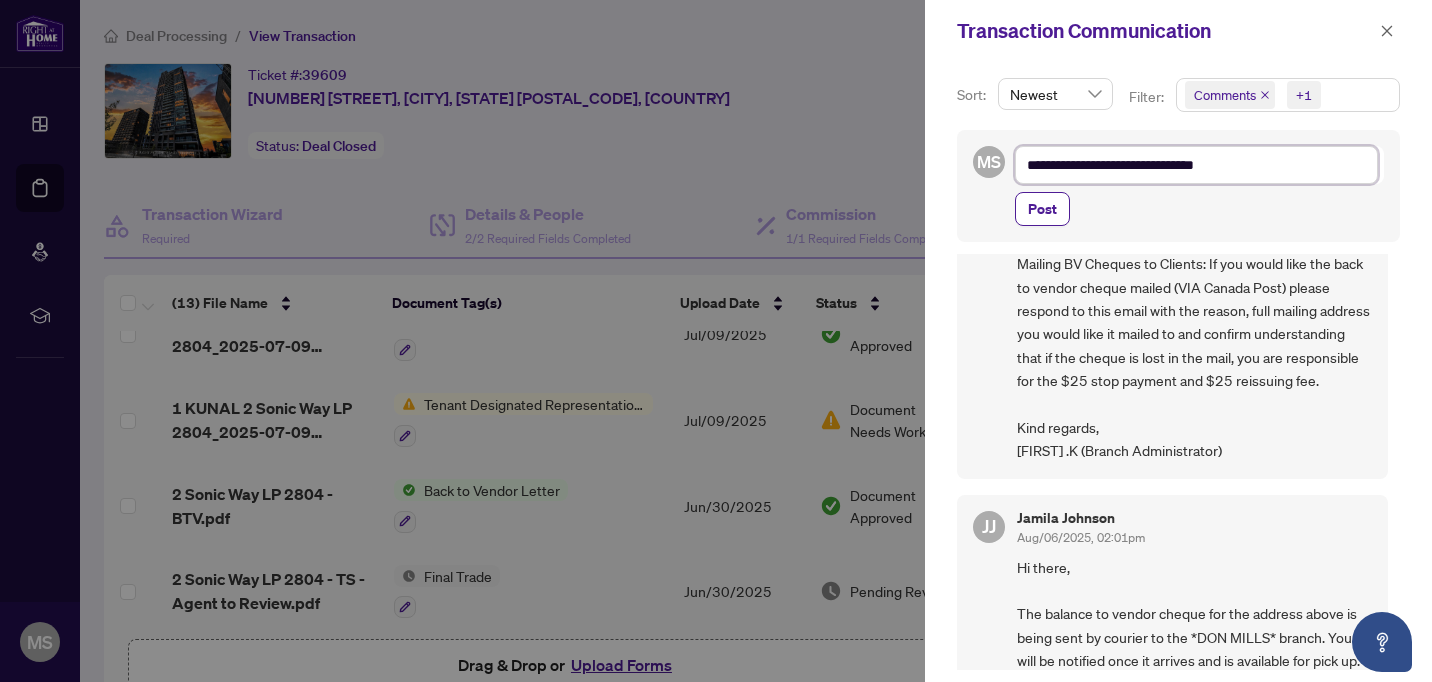 type on "**********" 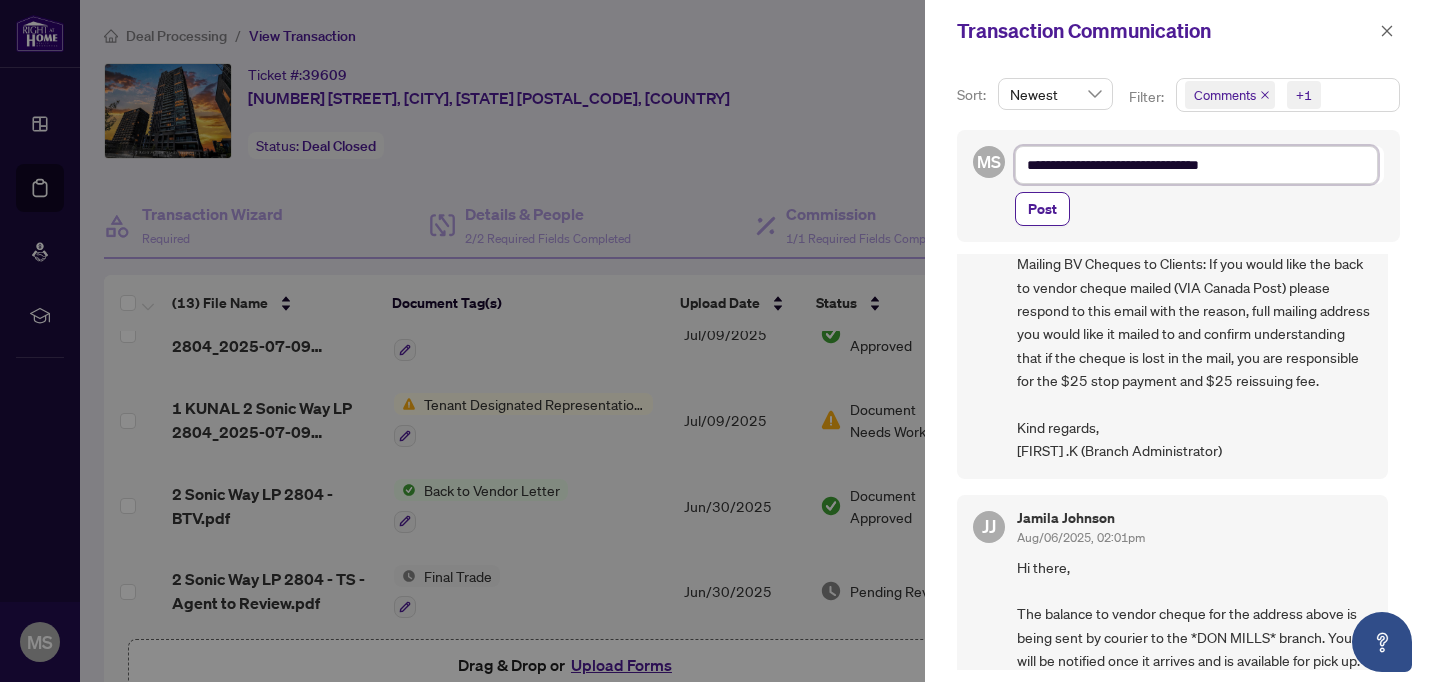 type on "**********" 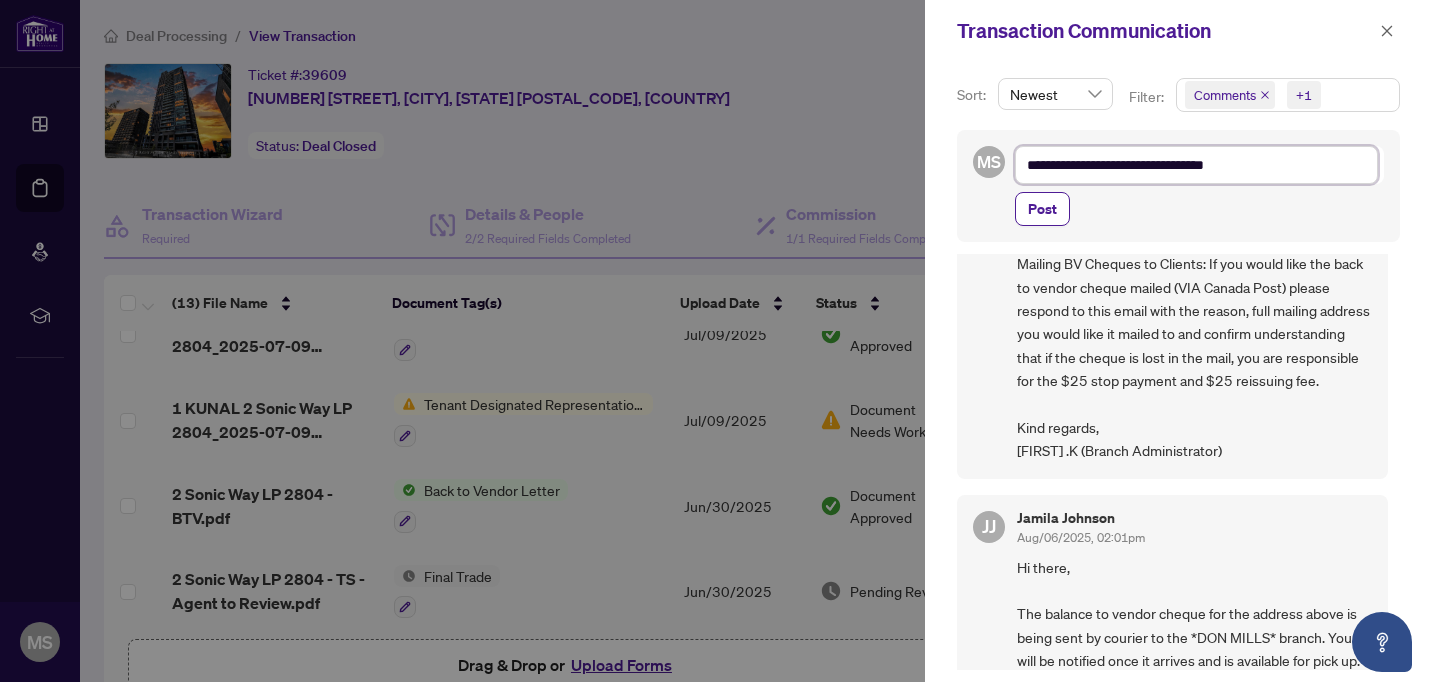 type on "**********" 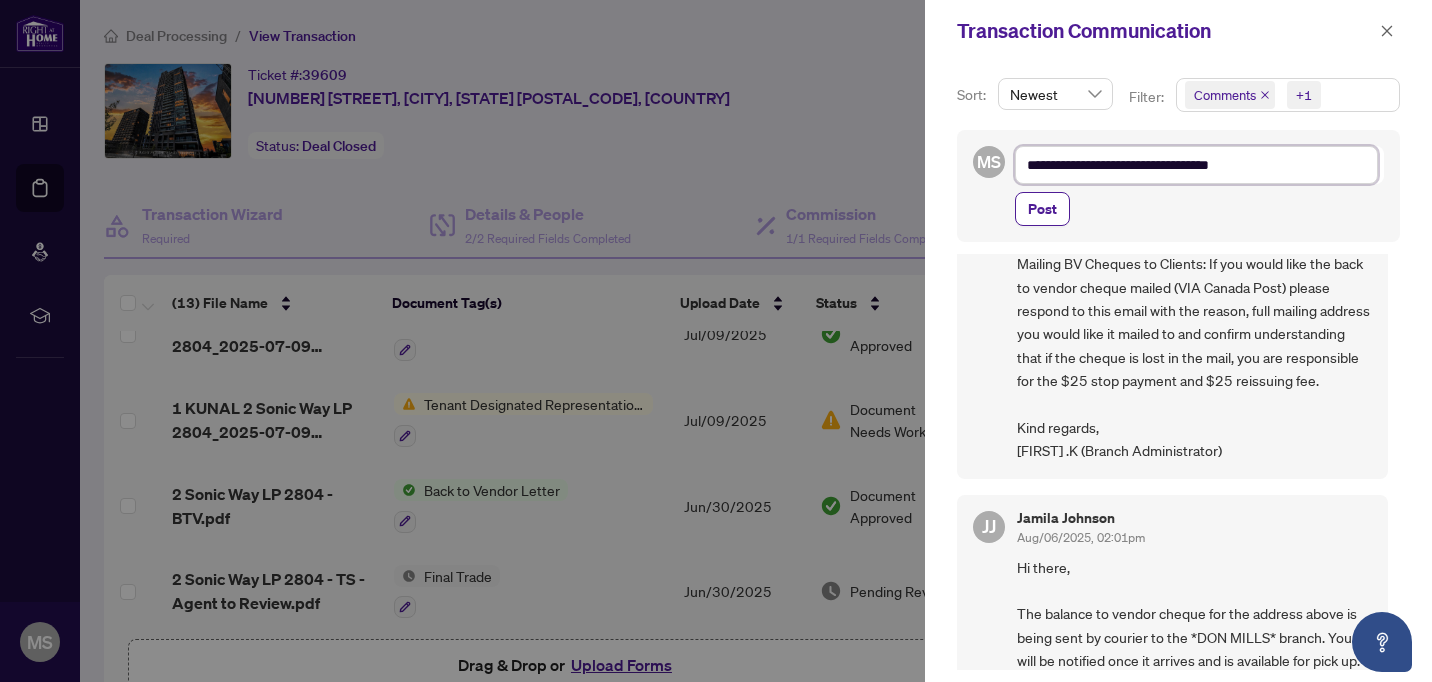 type on "**********" 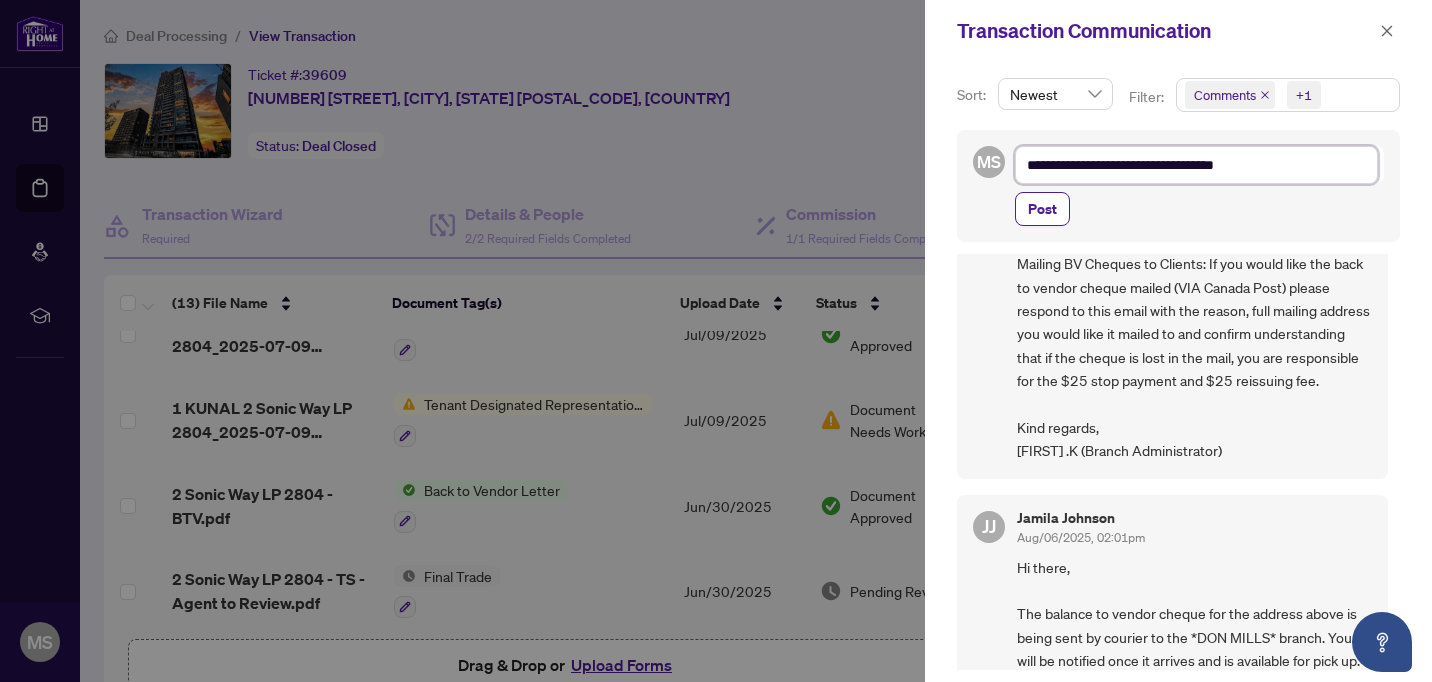 type on "**********" 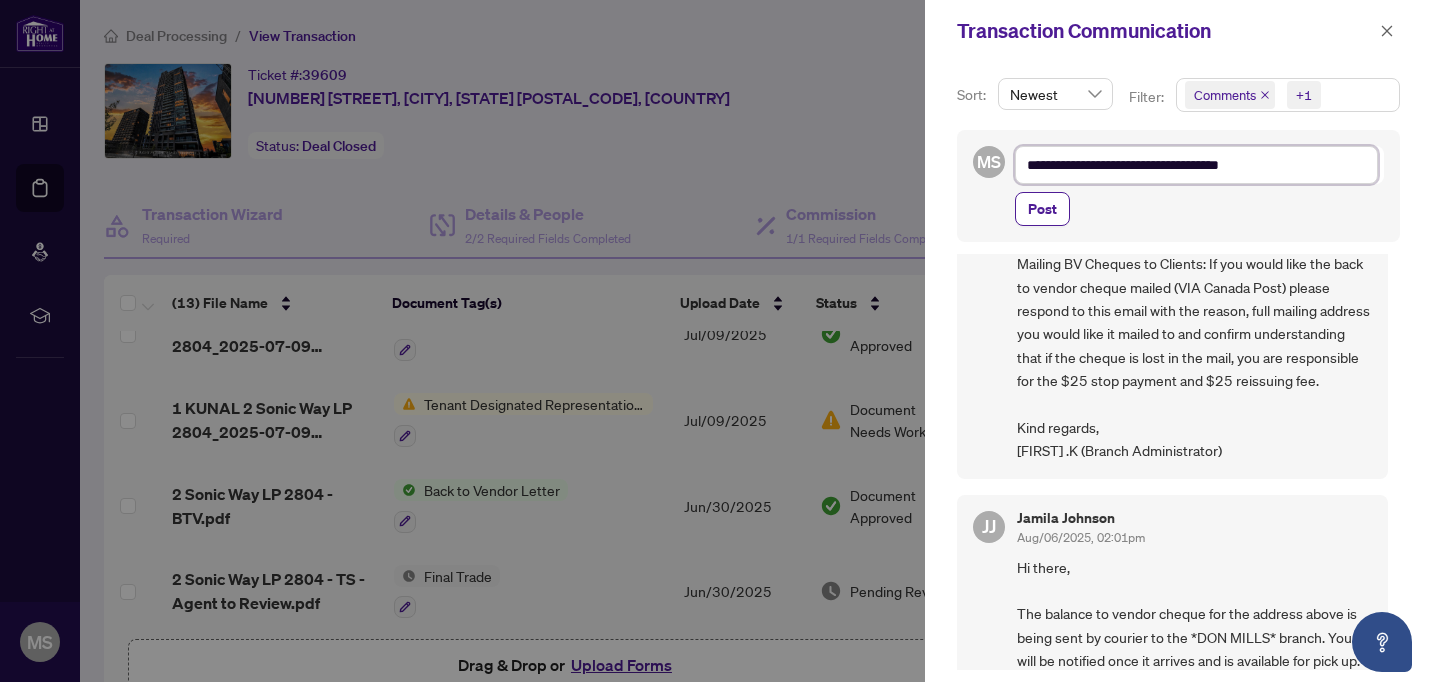type on "**********" 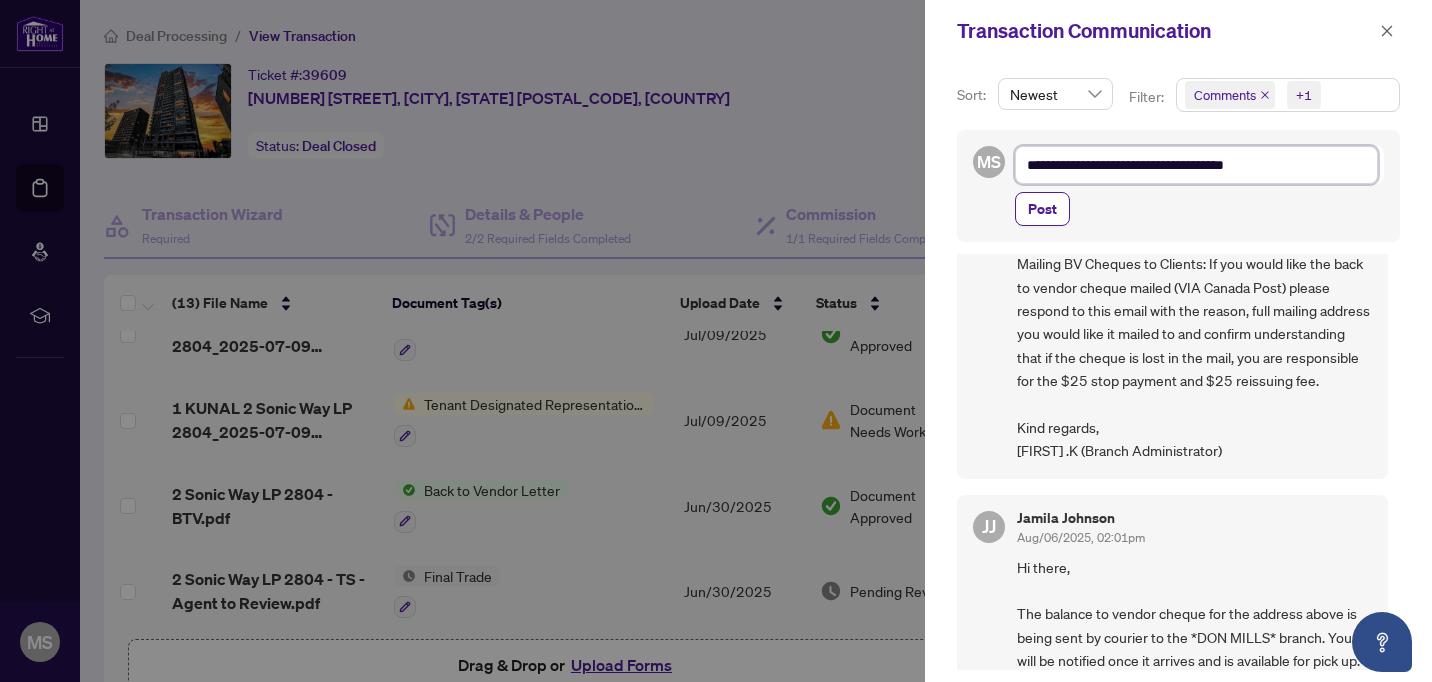 type on "**********" 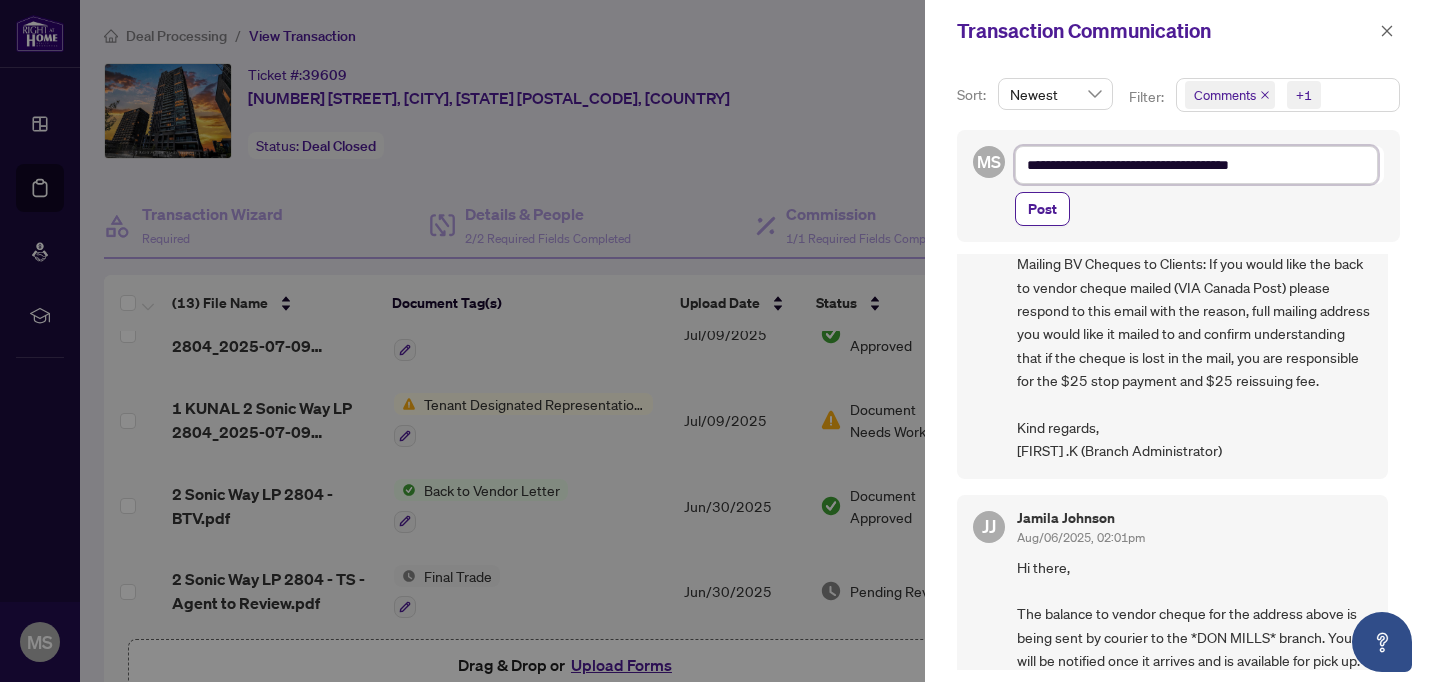 type on "**********" 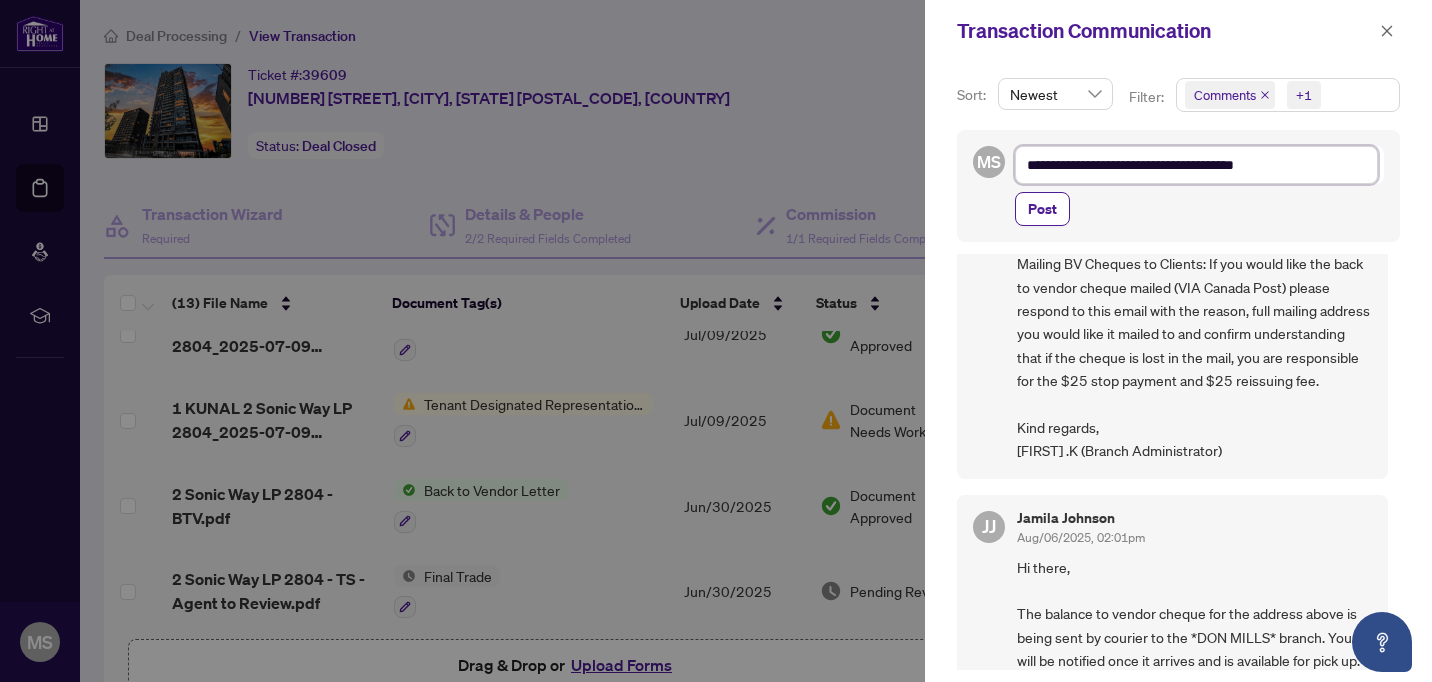 type on "**********" 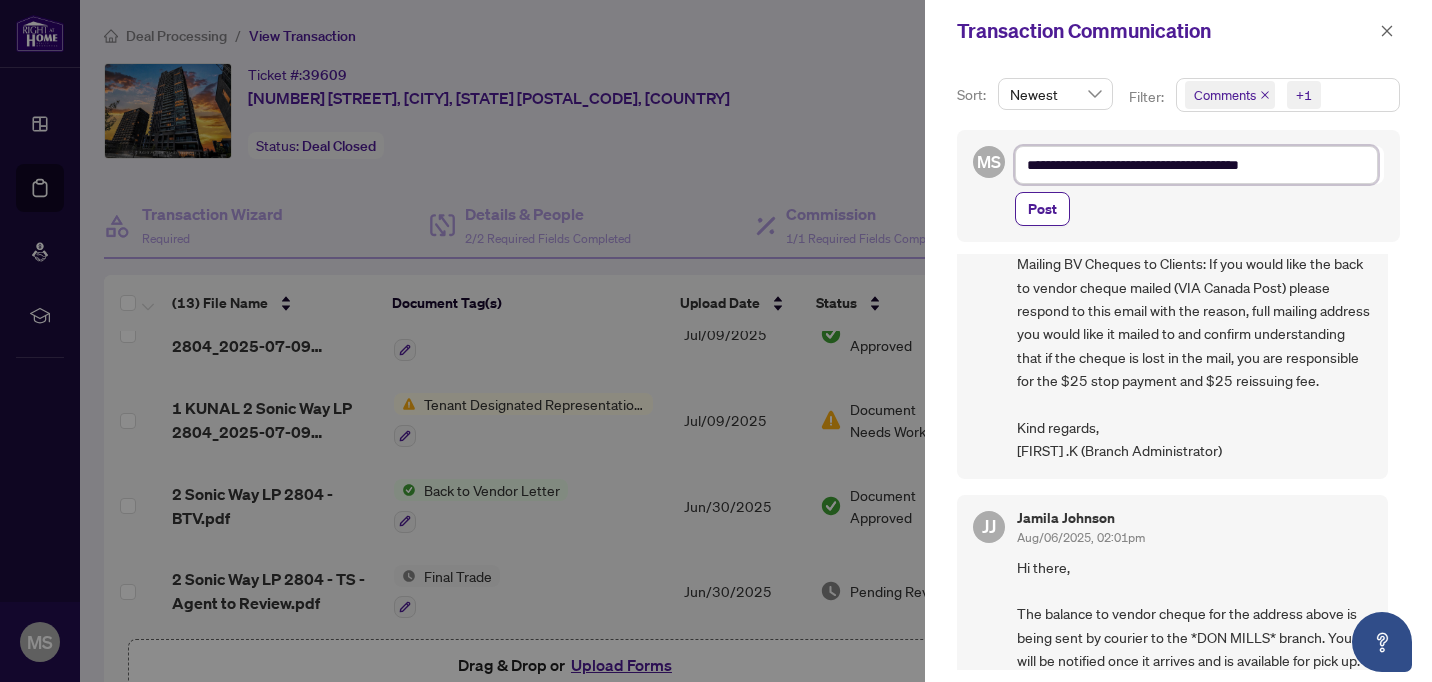 type on "**********" 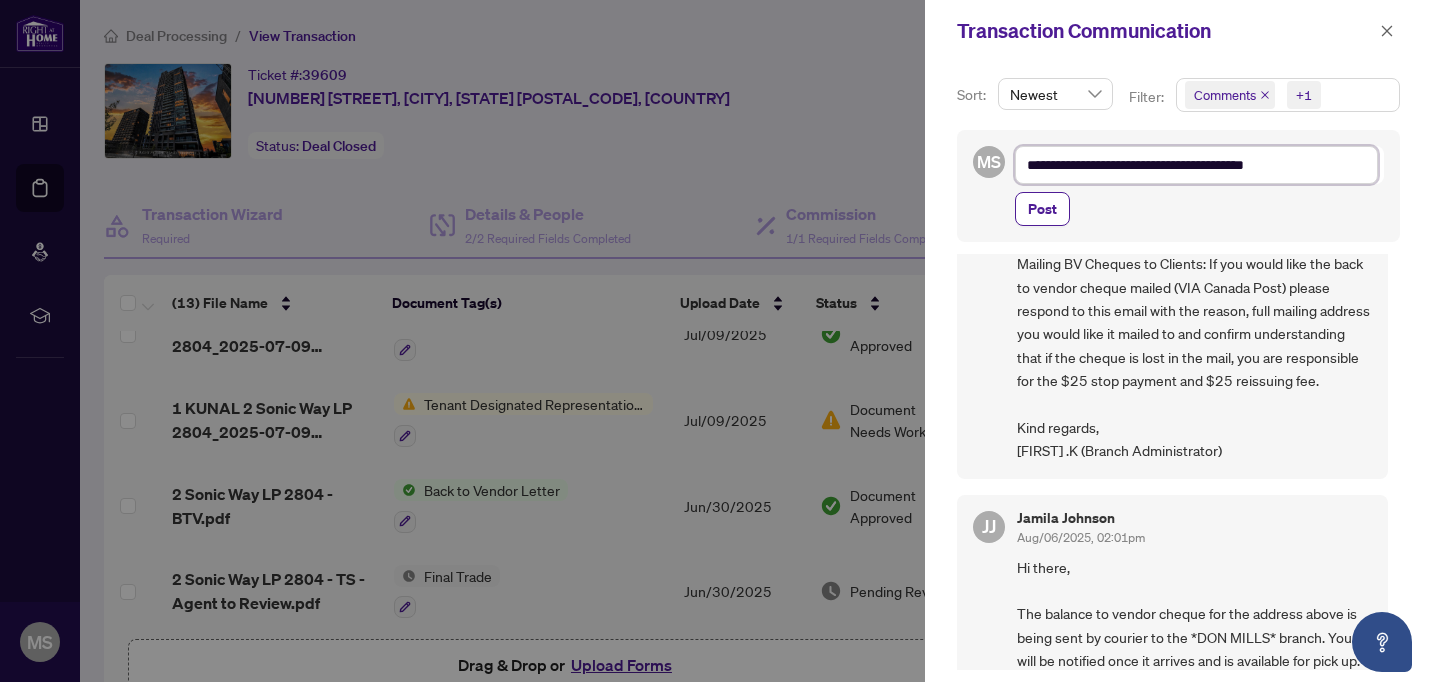 type on "**********" 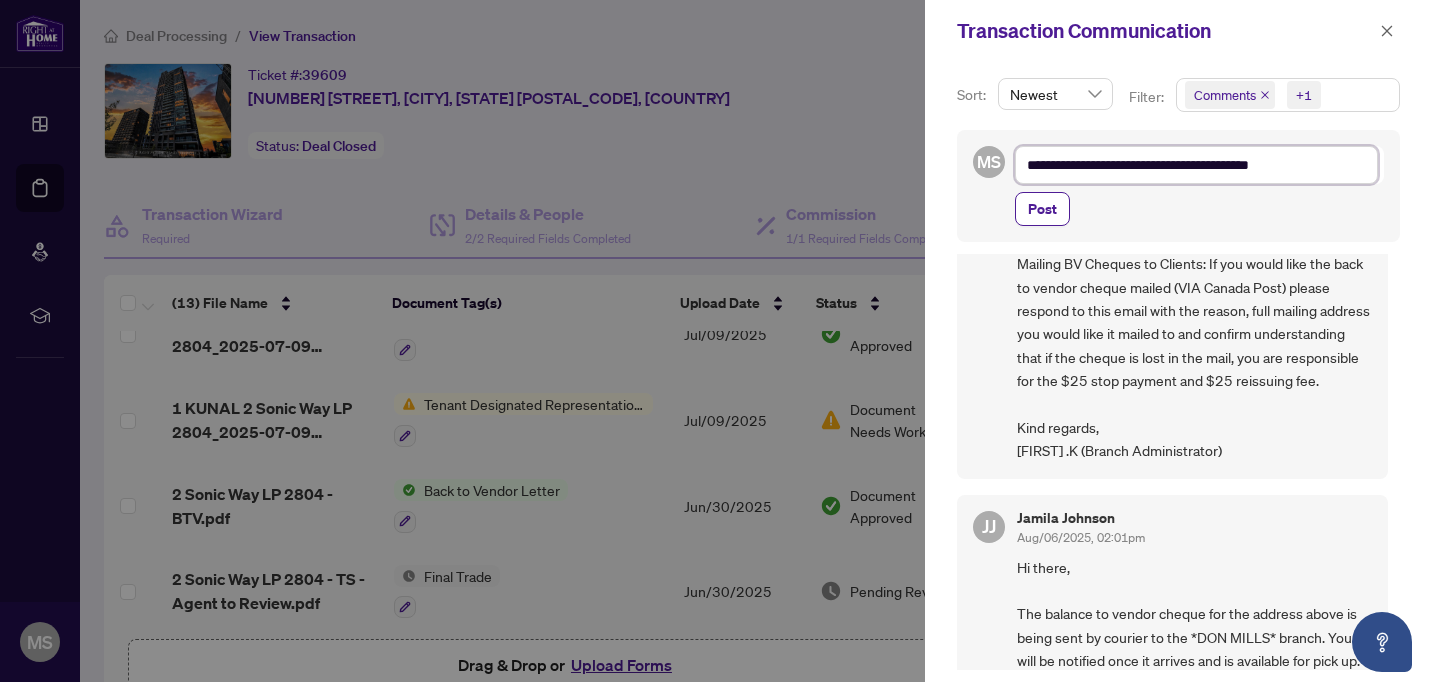 type on "**********" 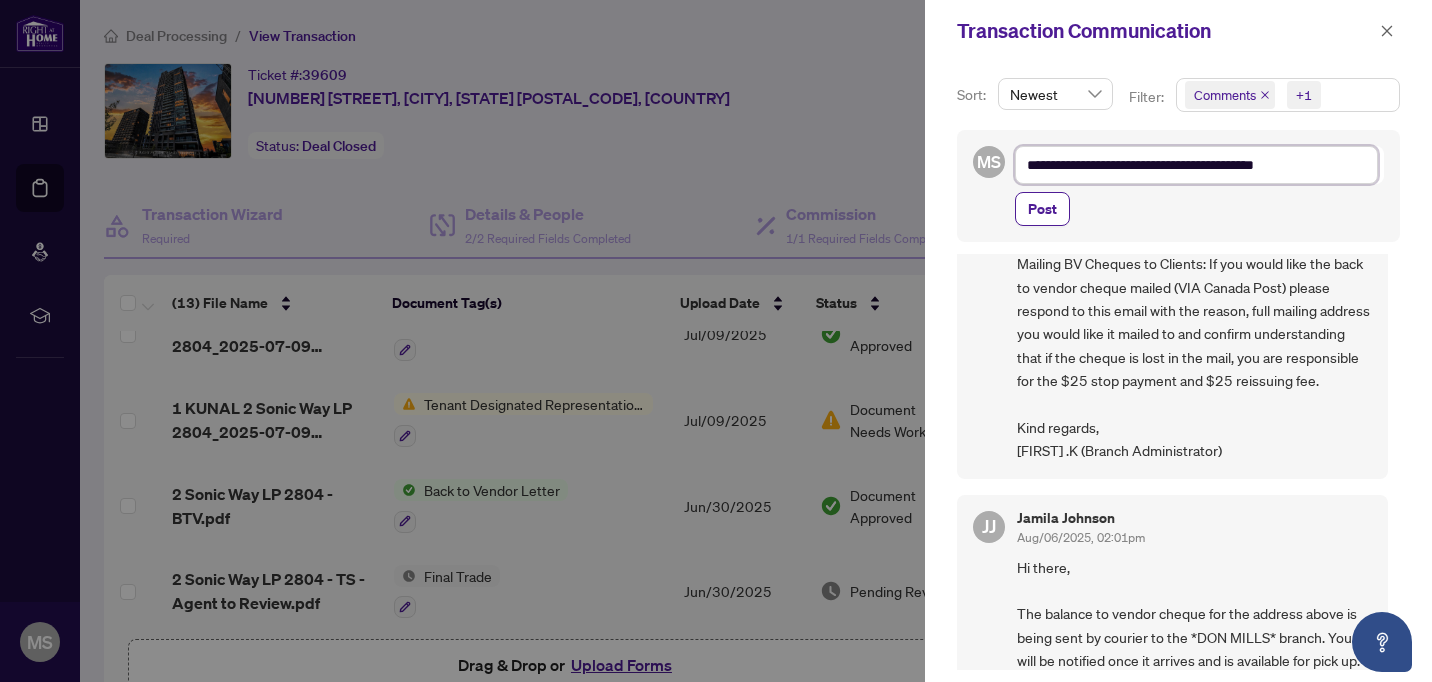 type on "**********" 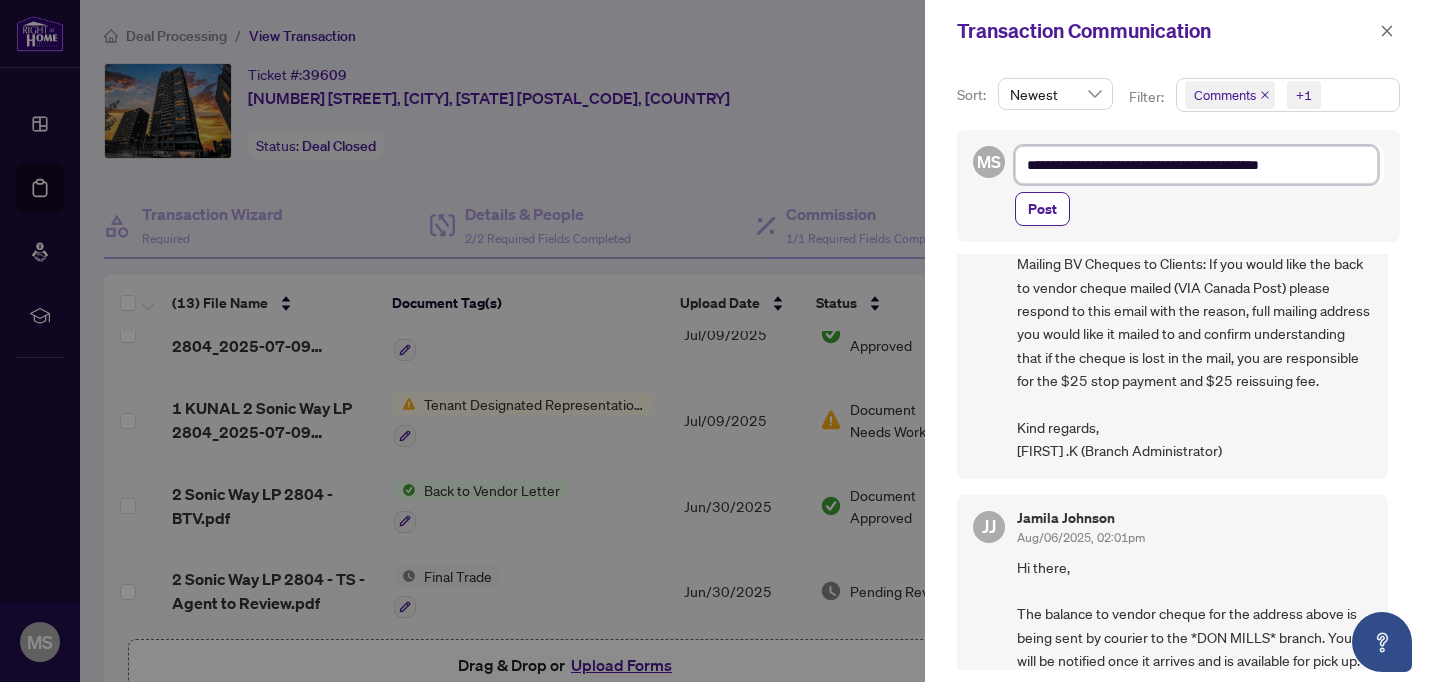 type on "**********" 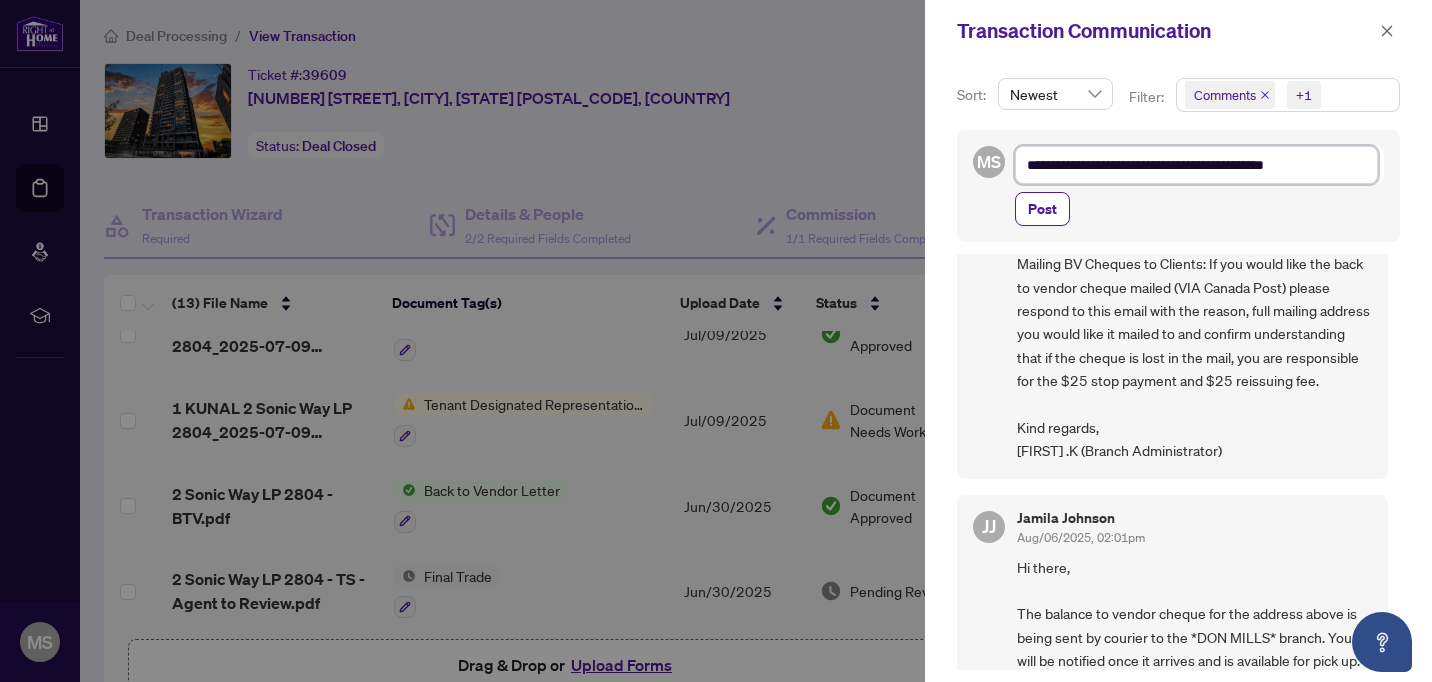 type on "**********" 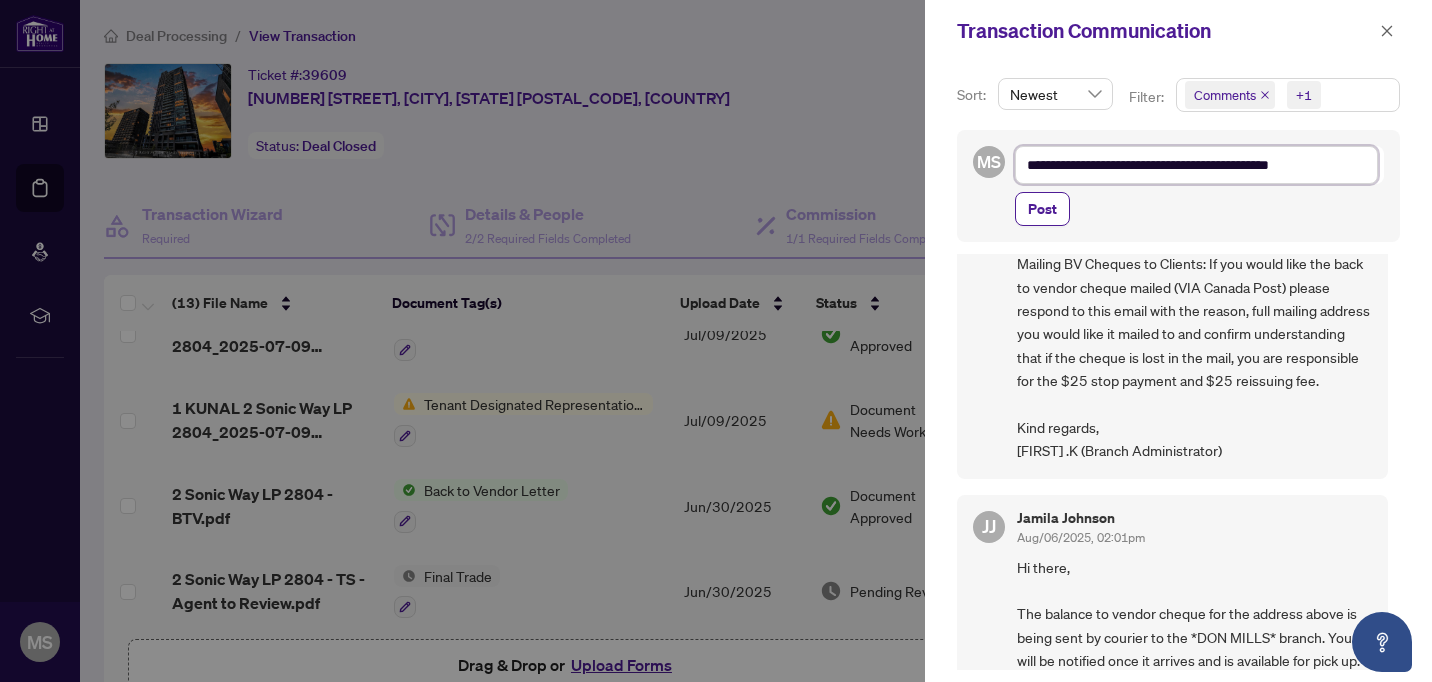 type on "**********" 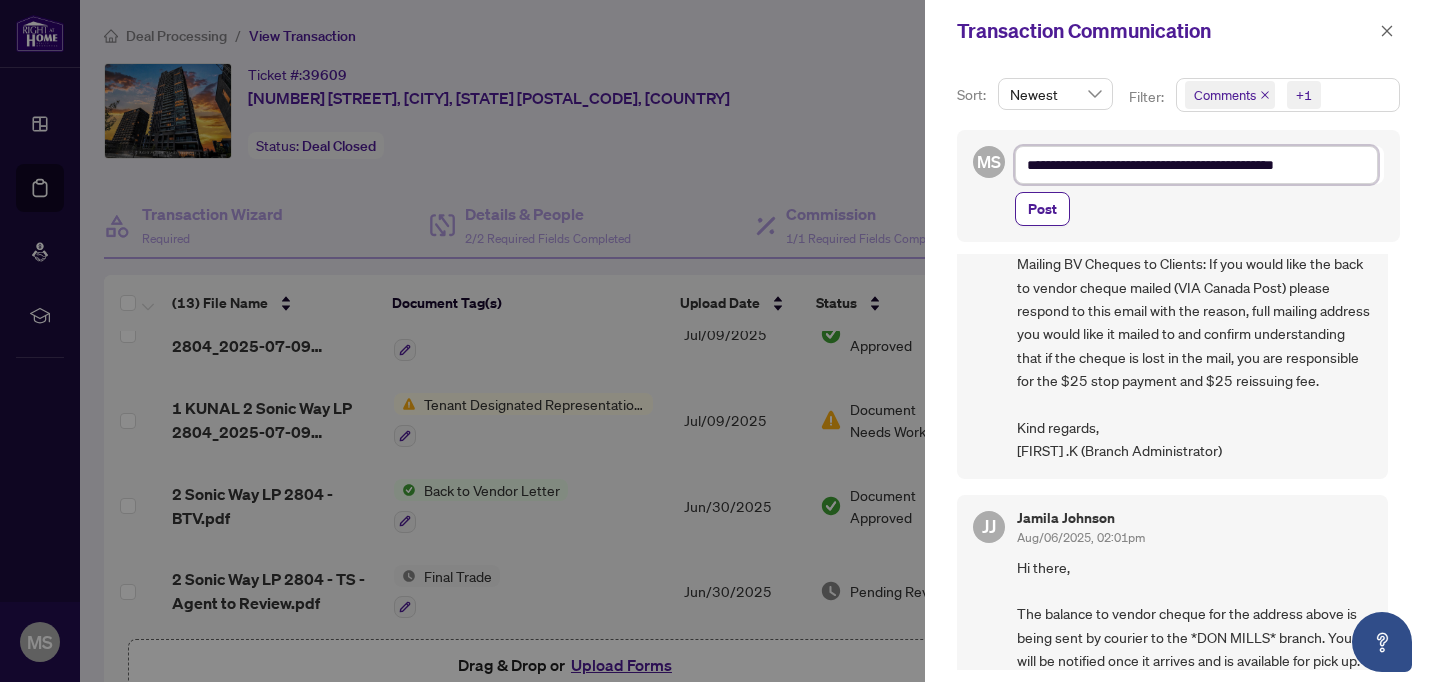 type on "**********" 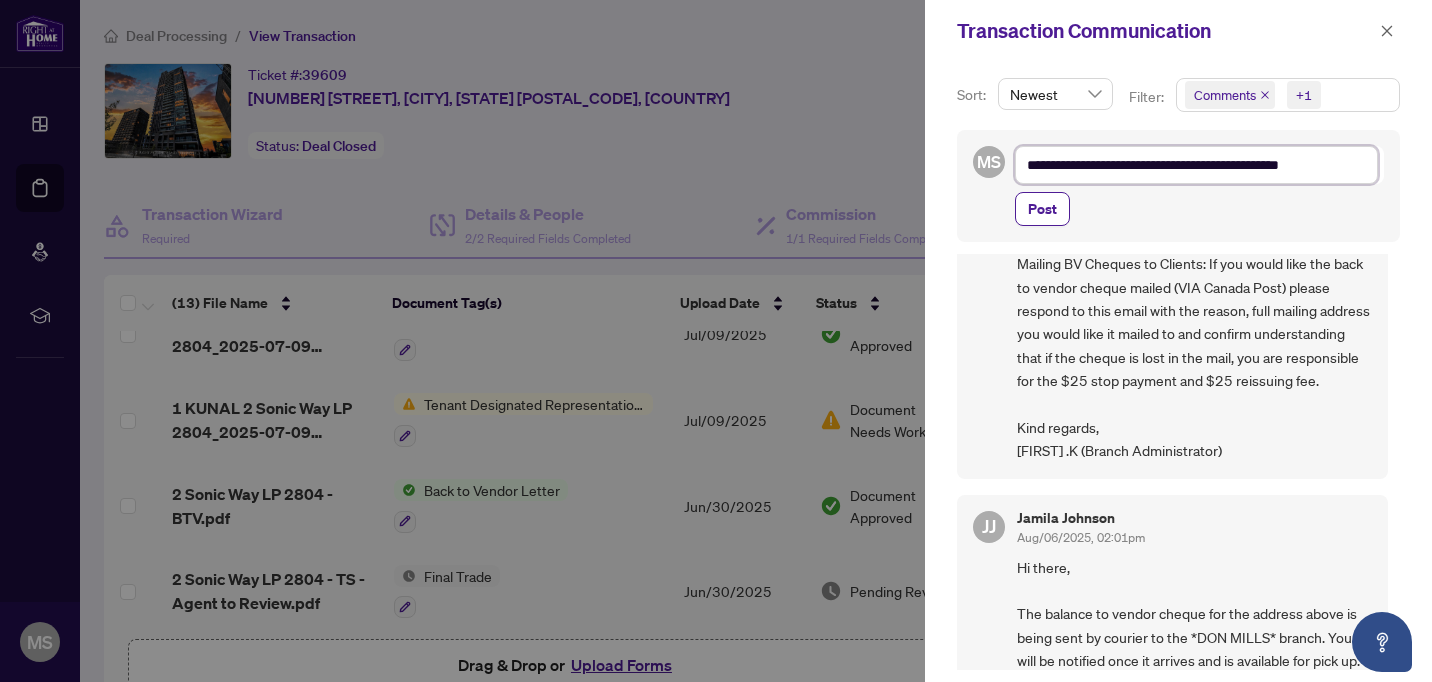 type on "**********" 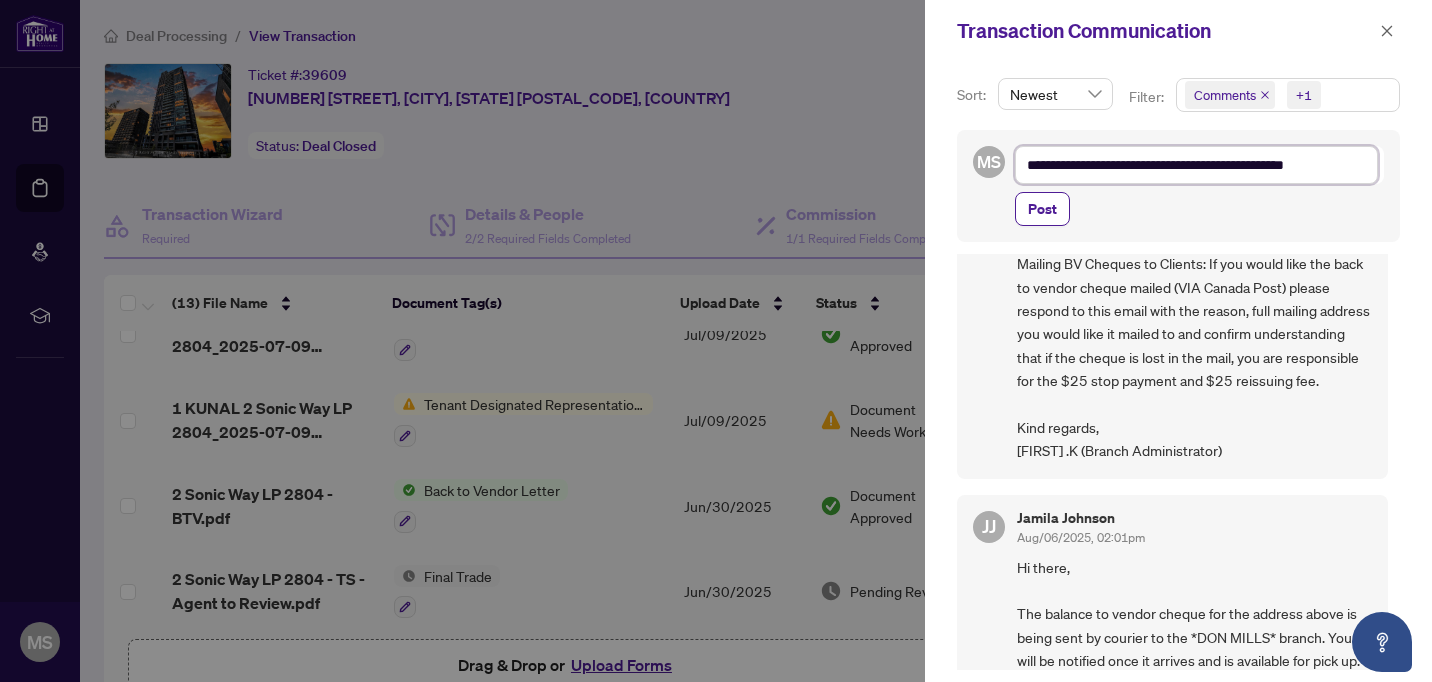 type on "**********" 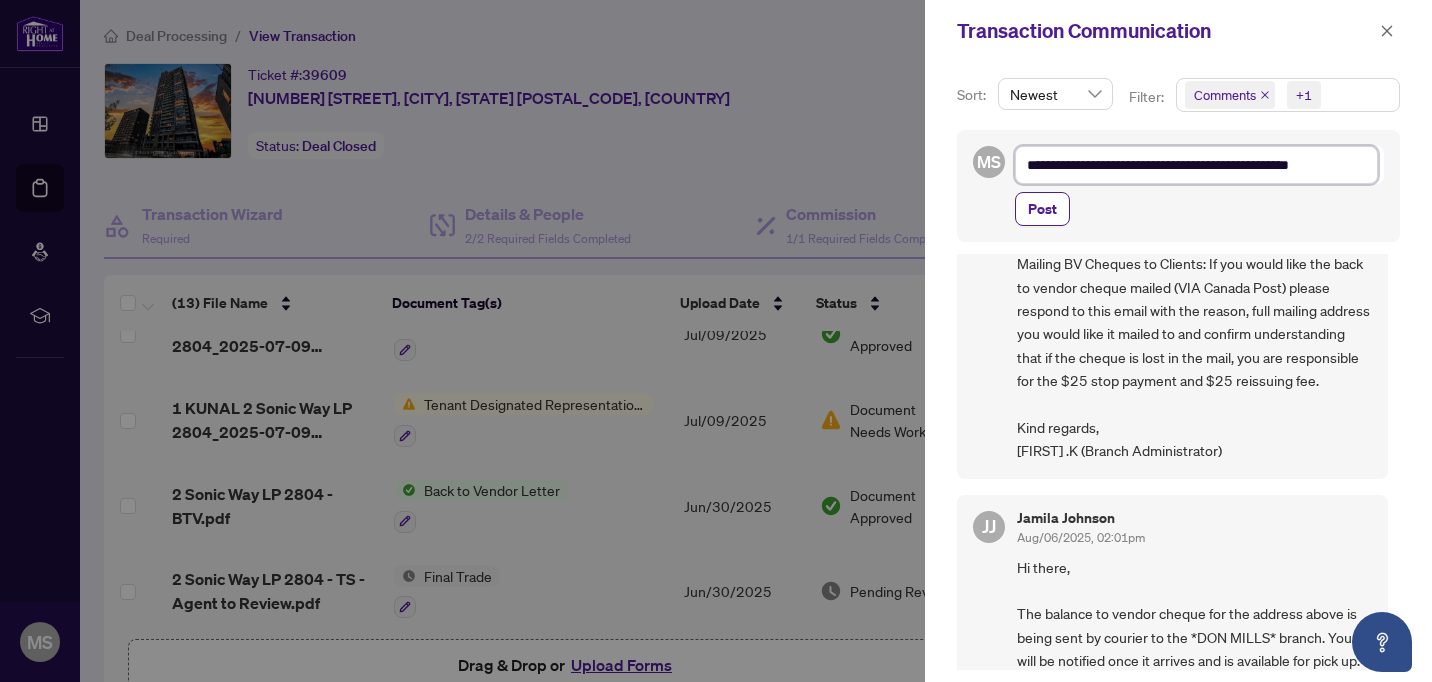 type on "**********" 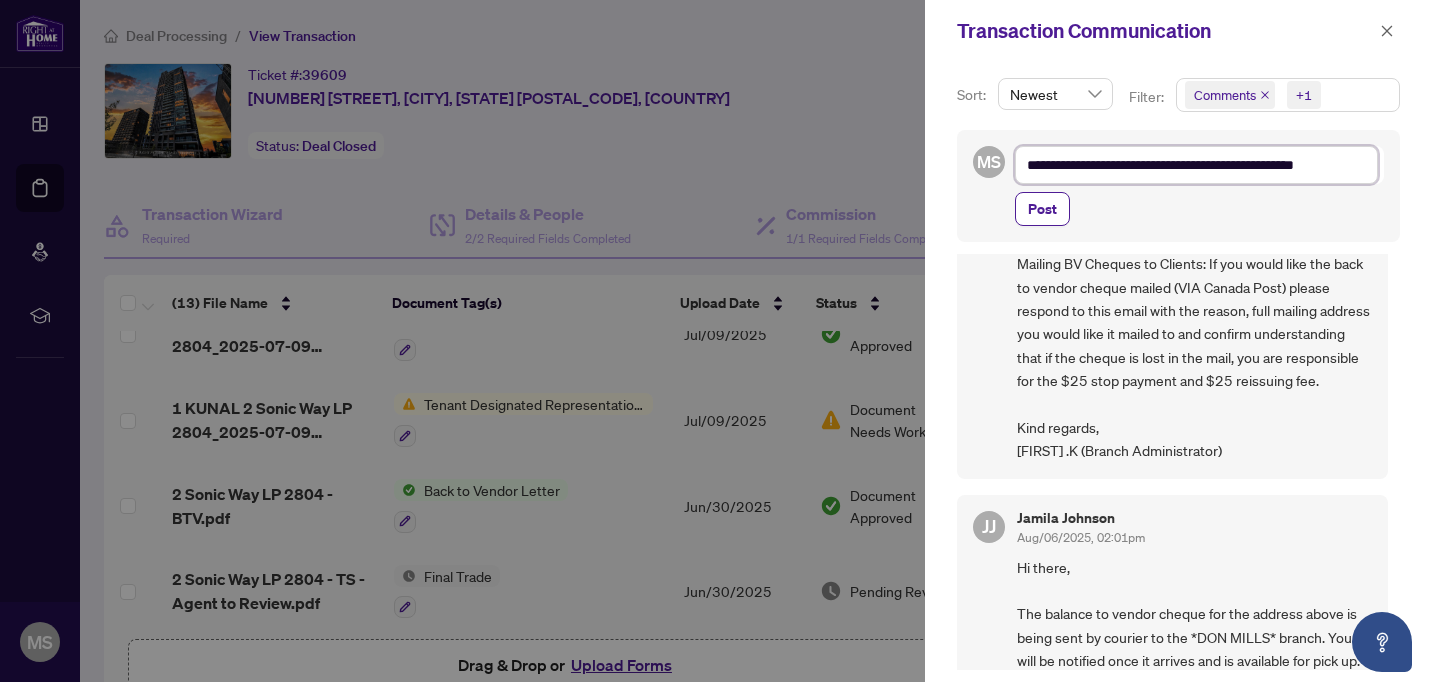 type on "**********" 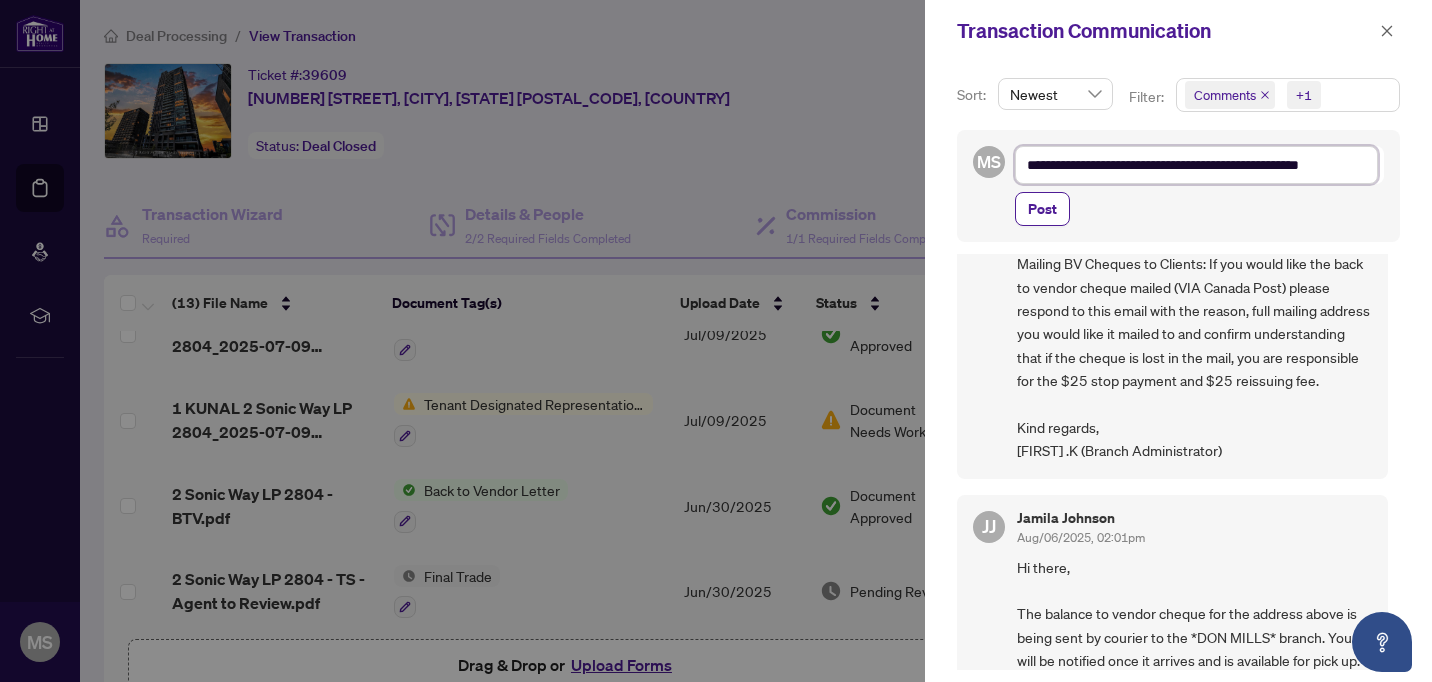 type on "**********" 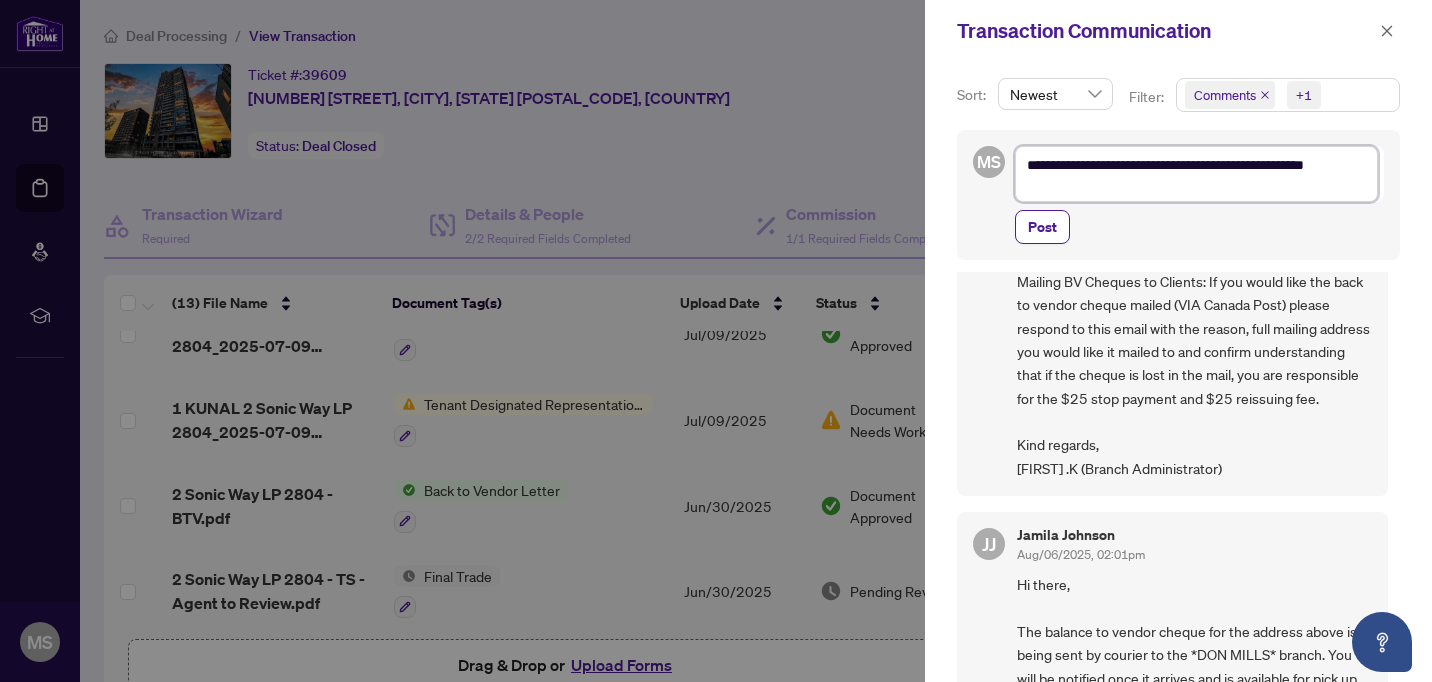 scroll, scrollTop: 1, scrollLeft: 0, axis: vertical 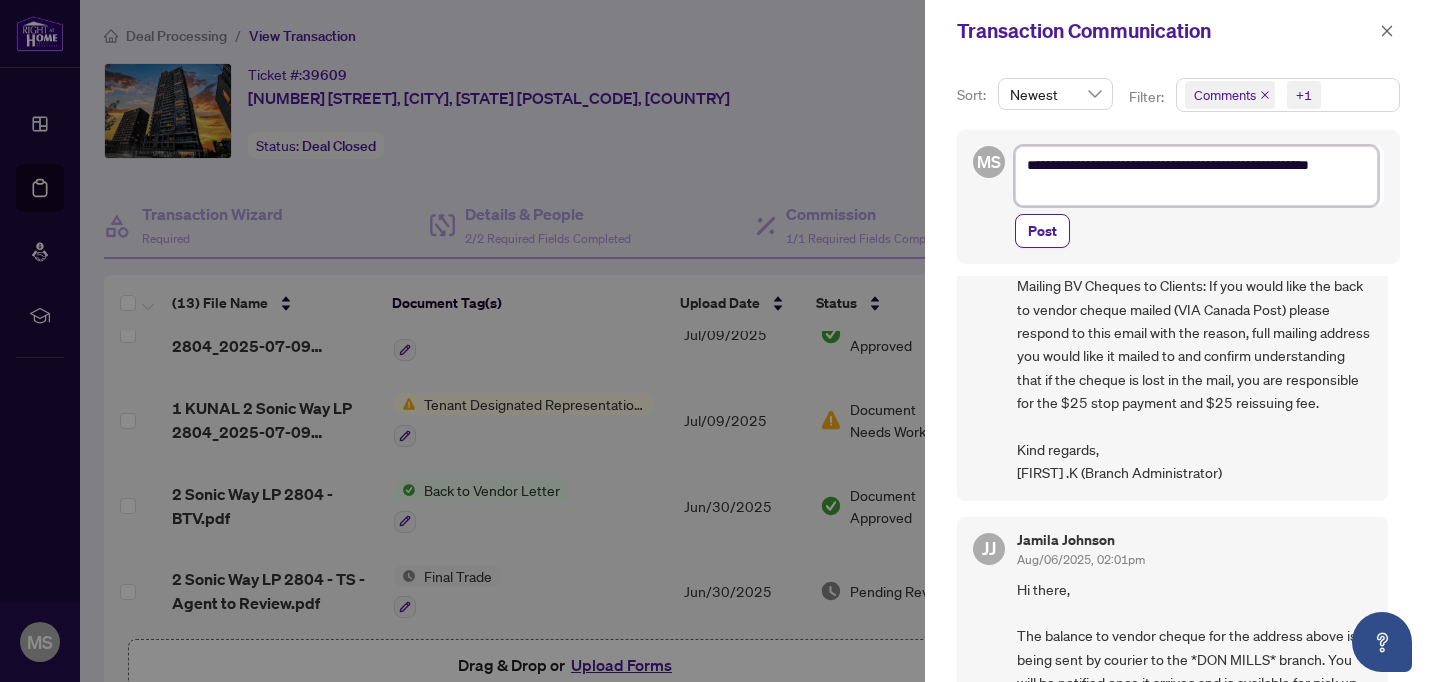 type on "**********" 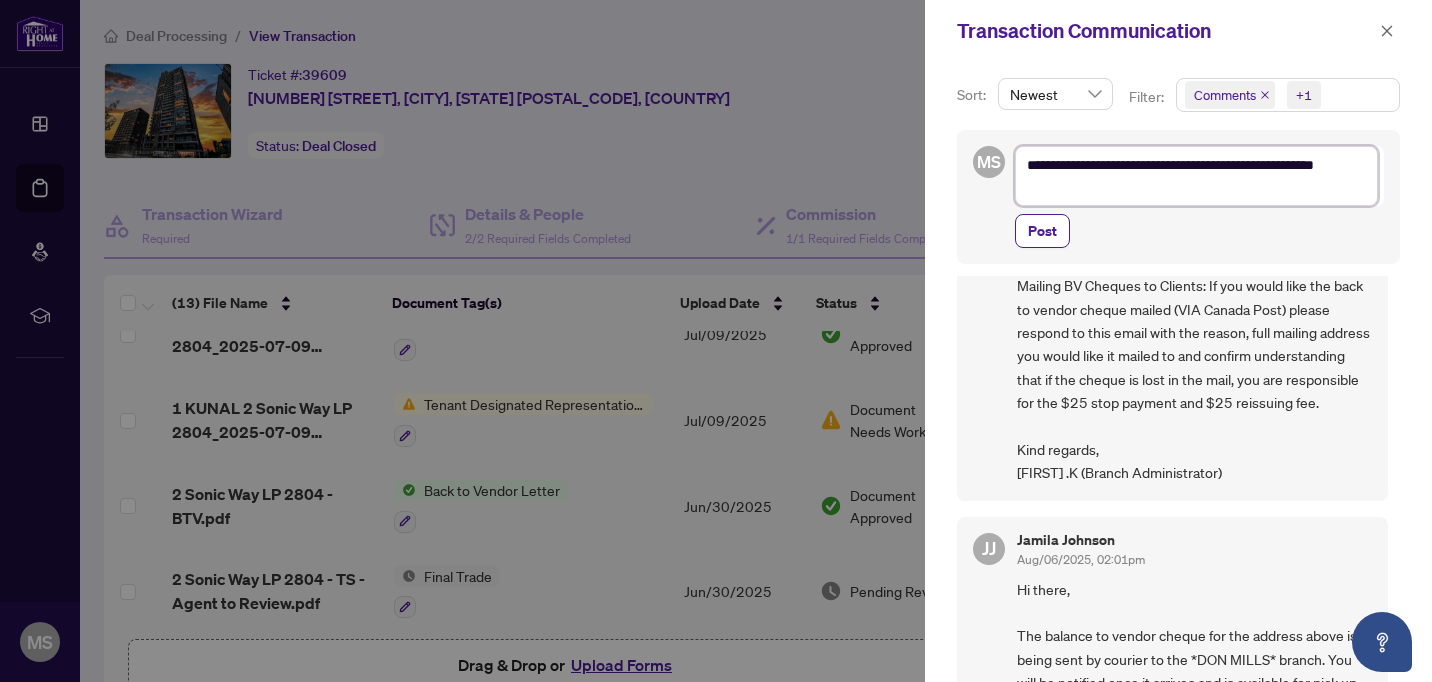 type on "**********" 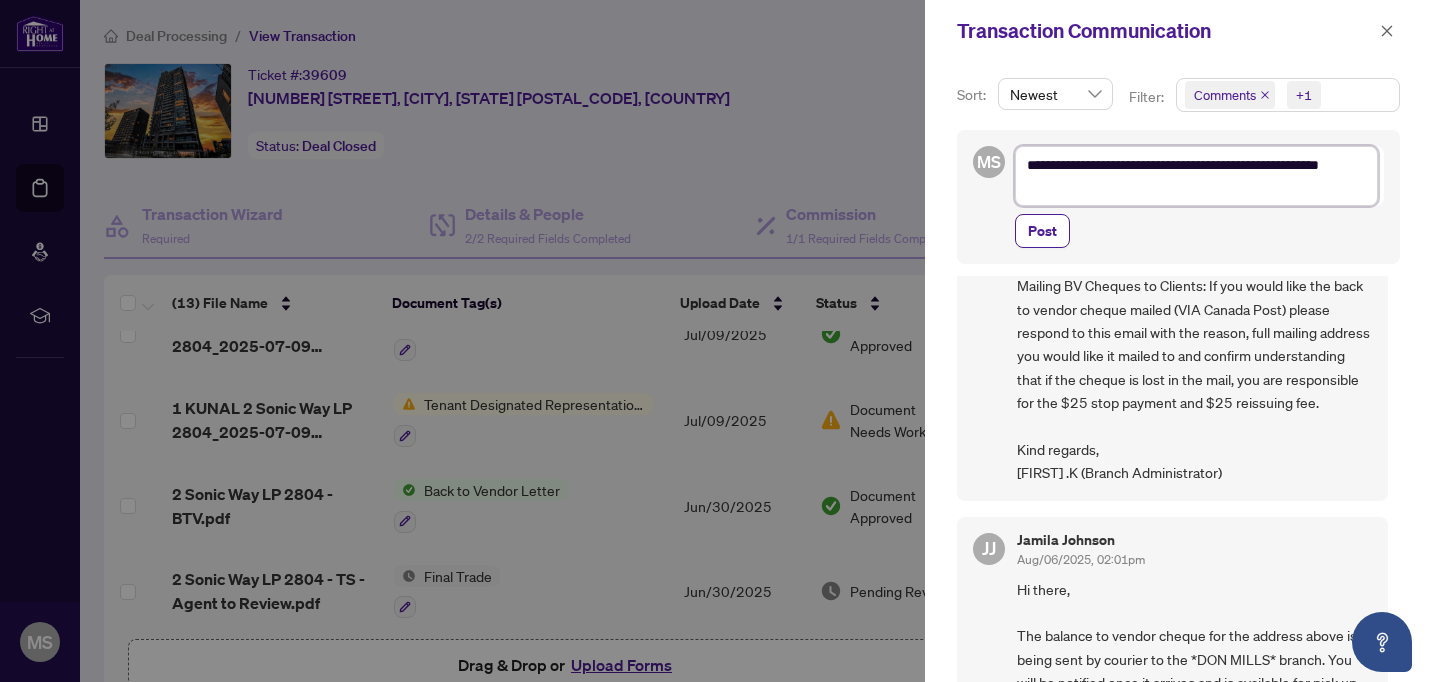 type on "**********" 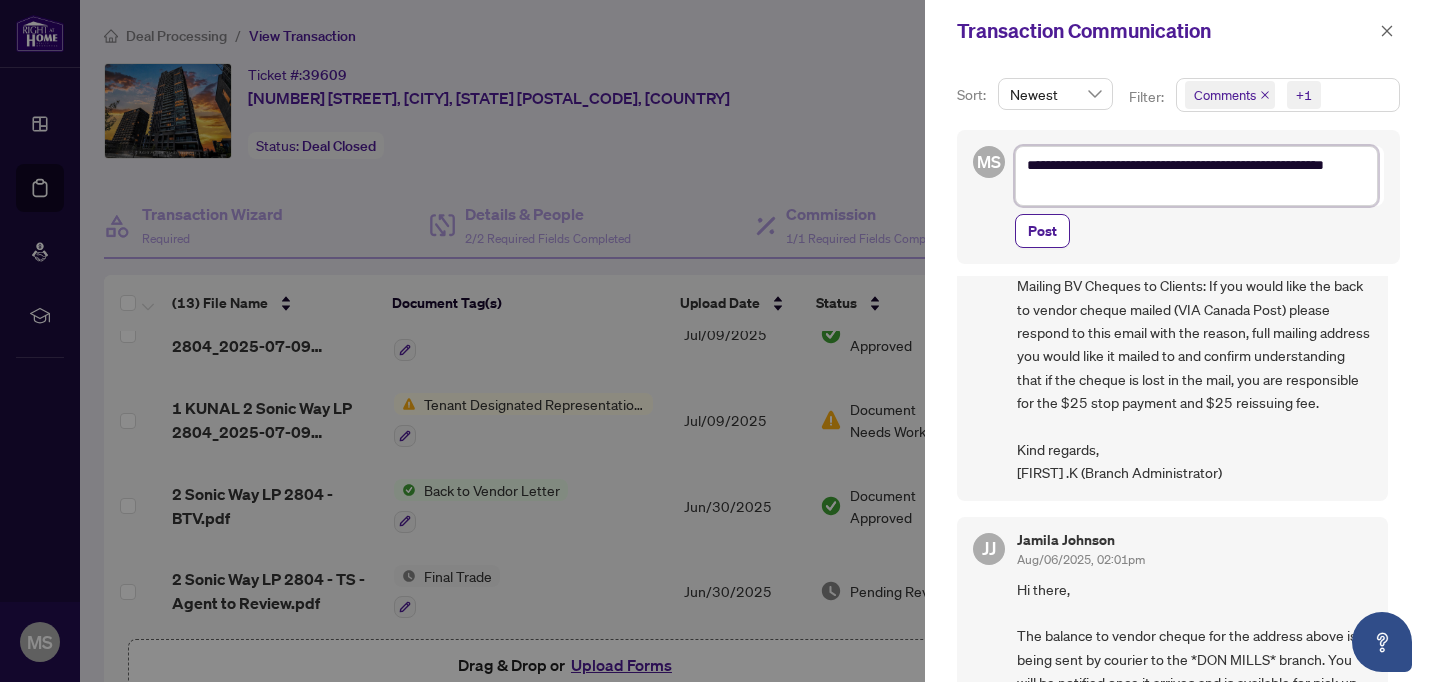 type on "**********" 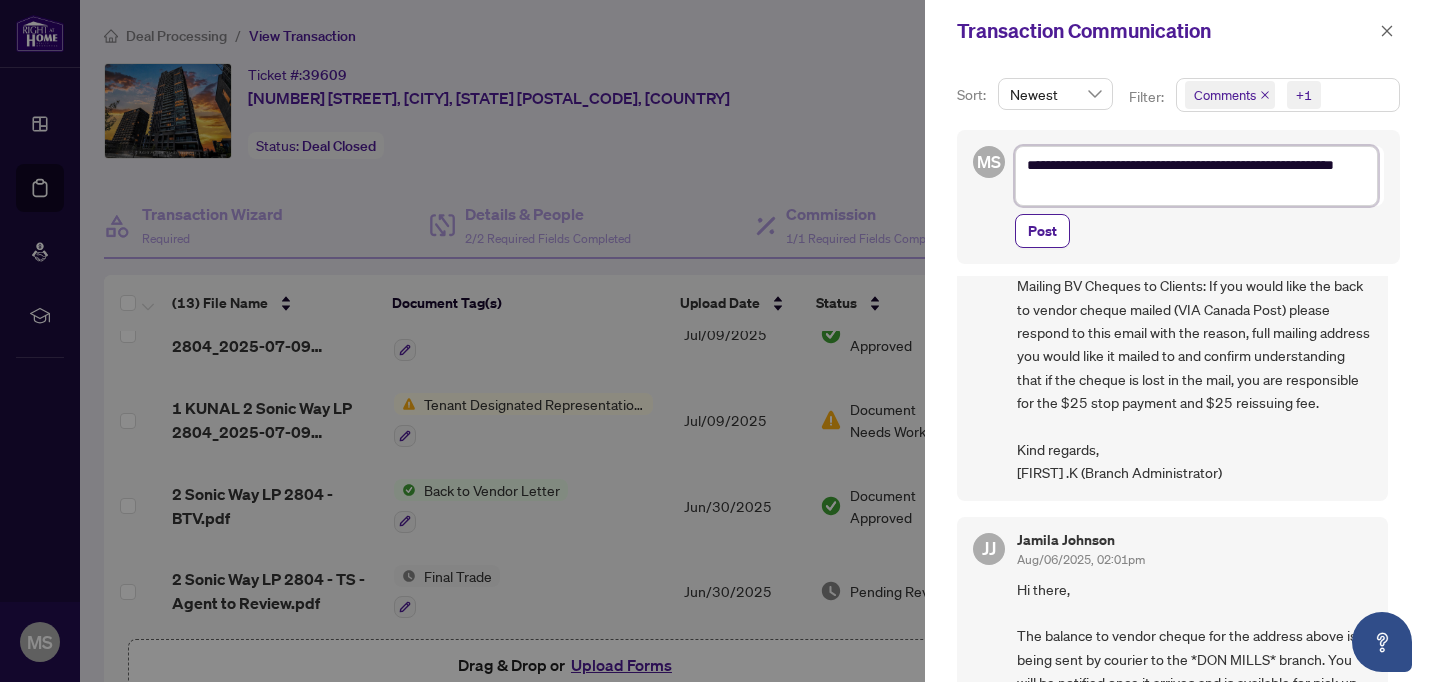 type on "**********" 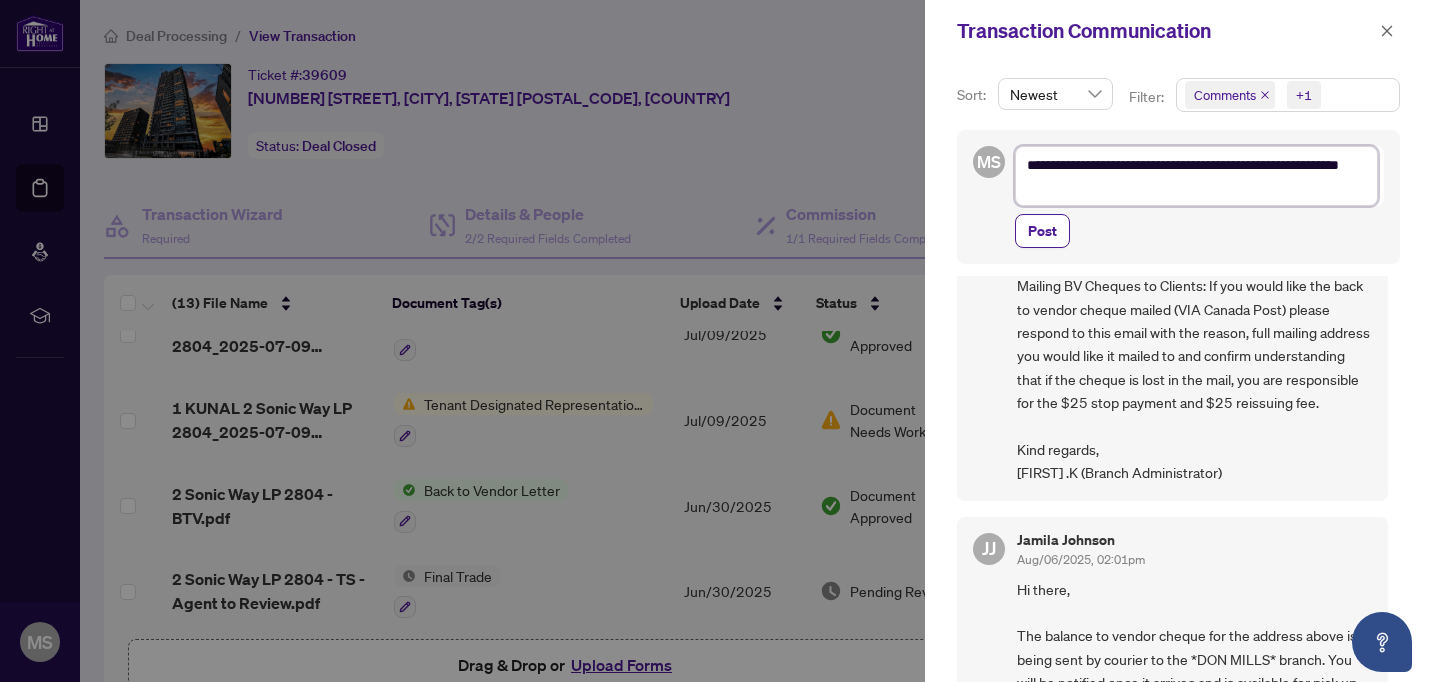 type on "**********" 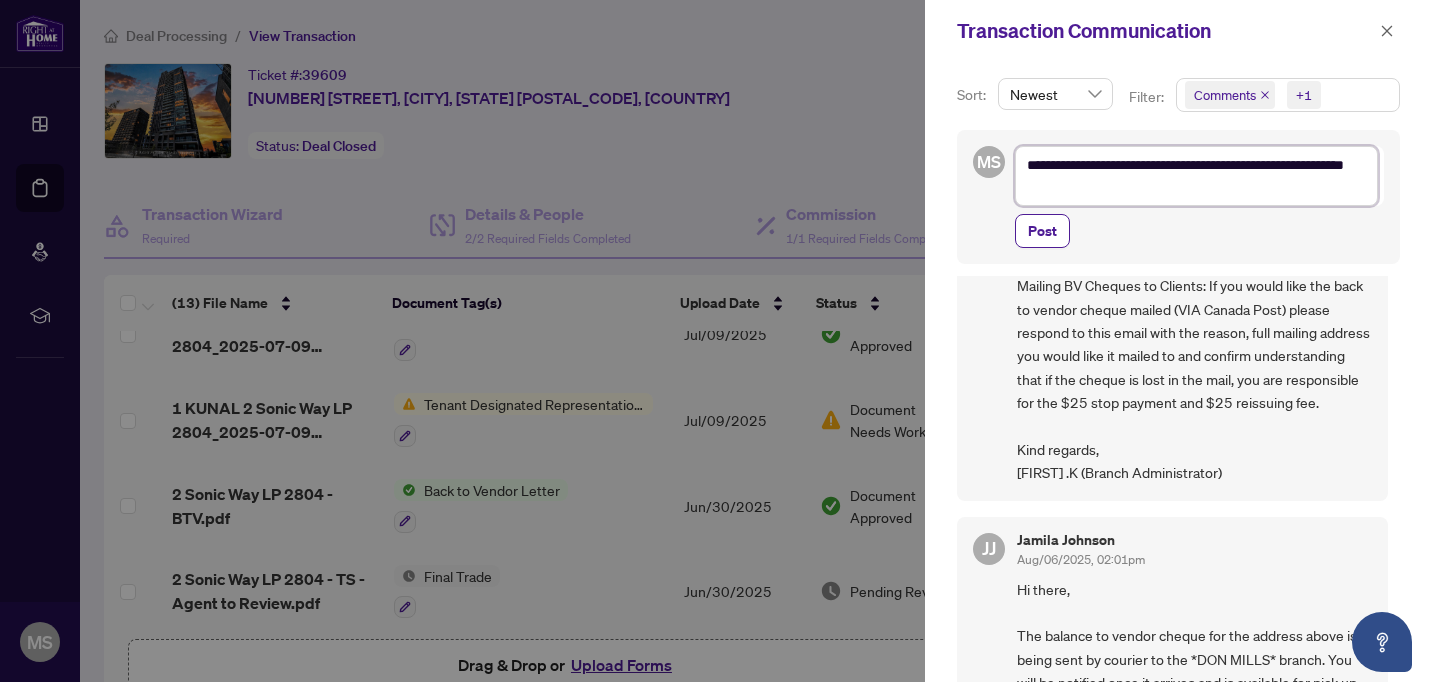 type on "**********" 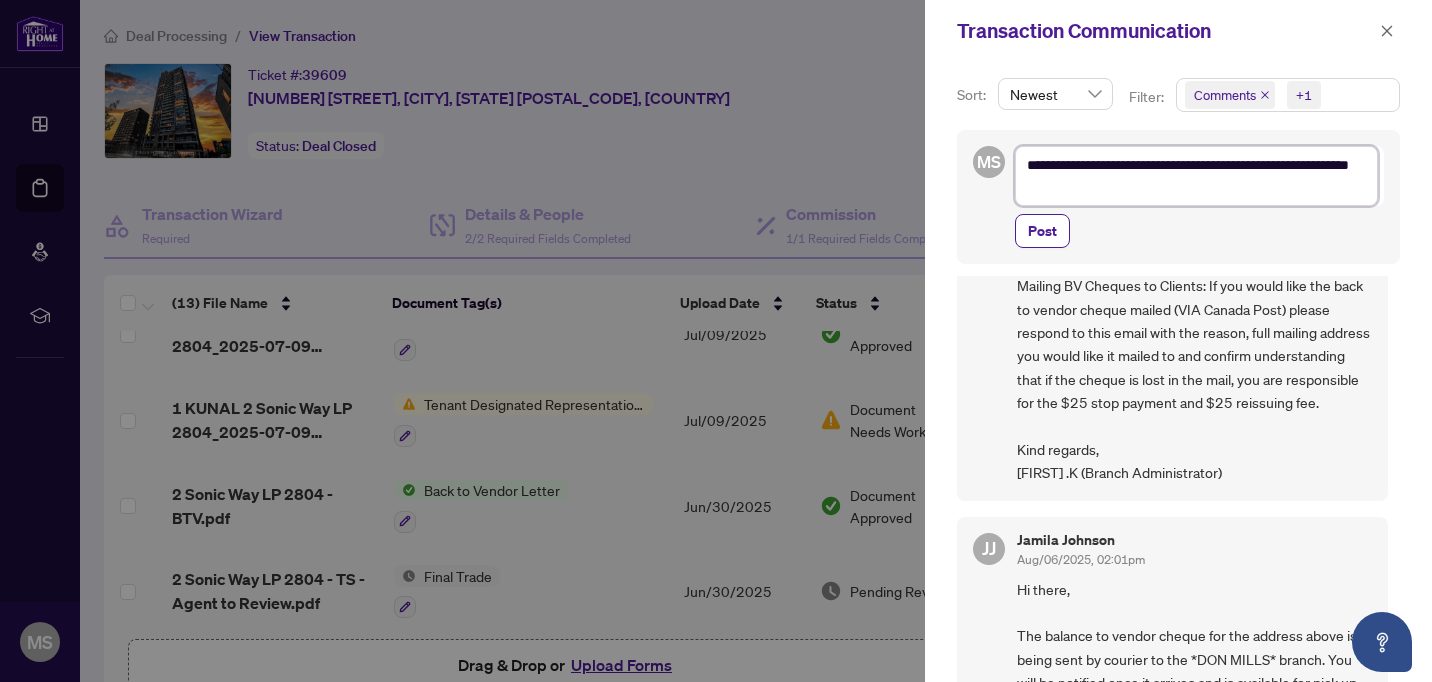 type on "**********" 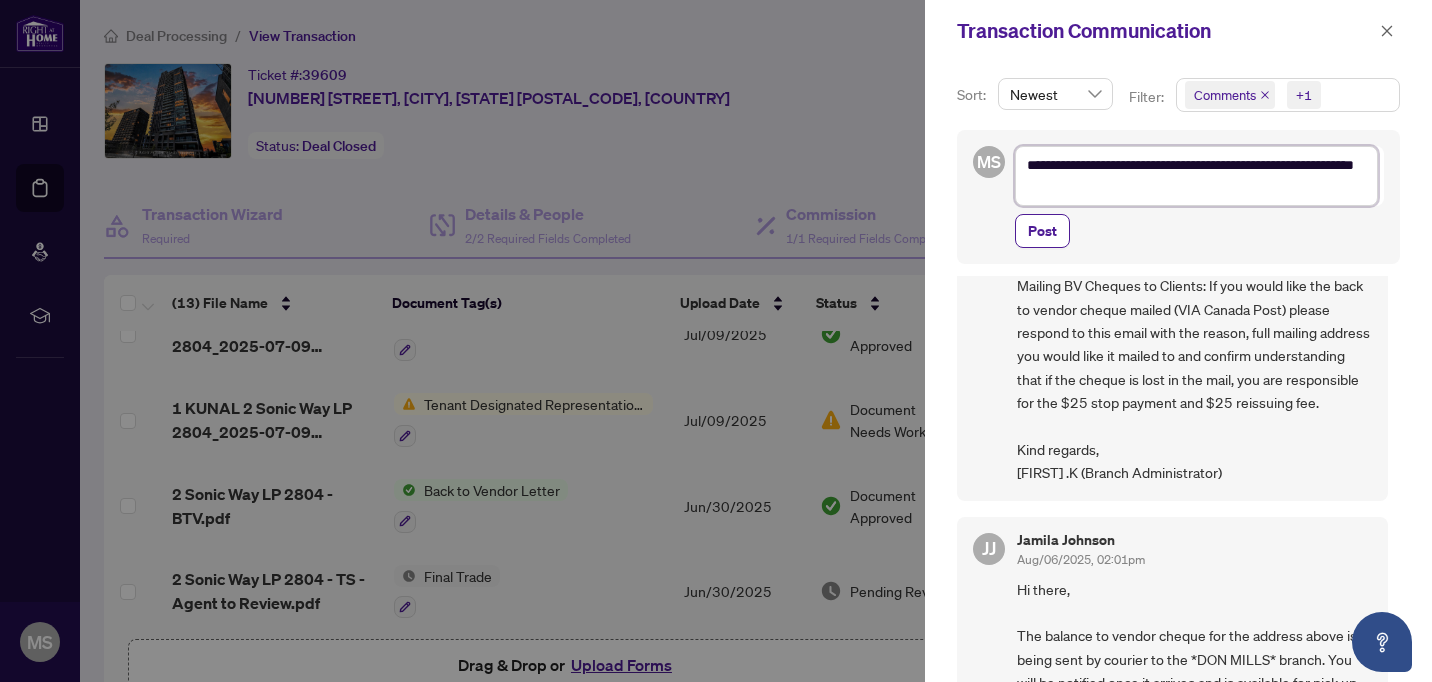type on "**********" 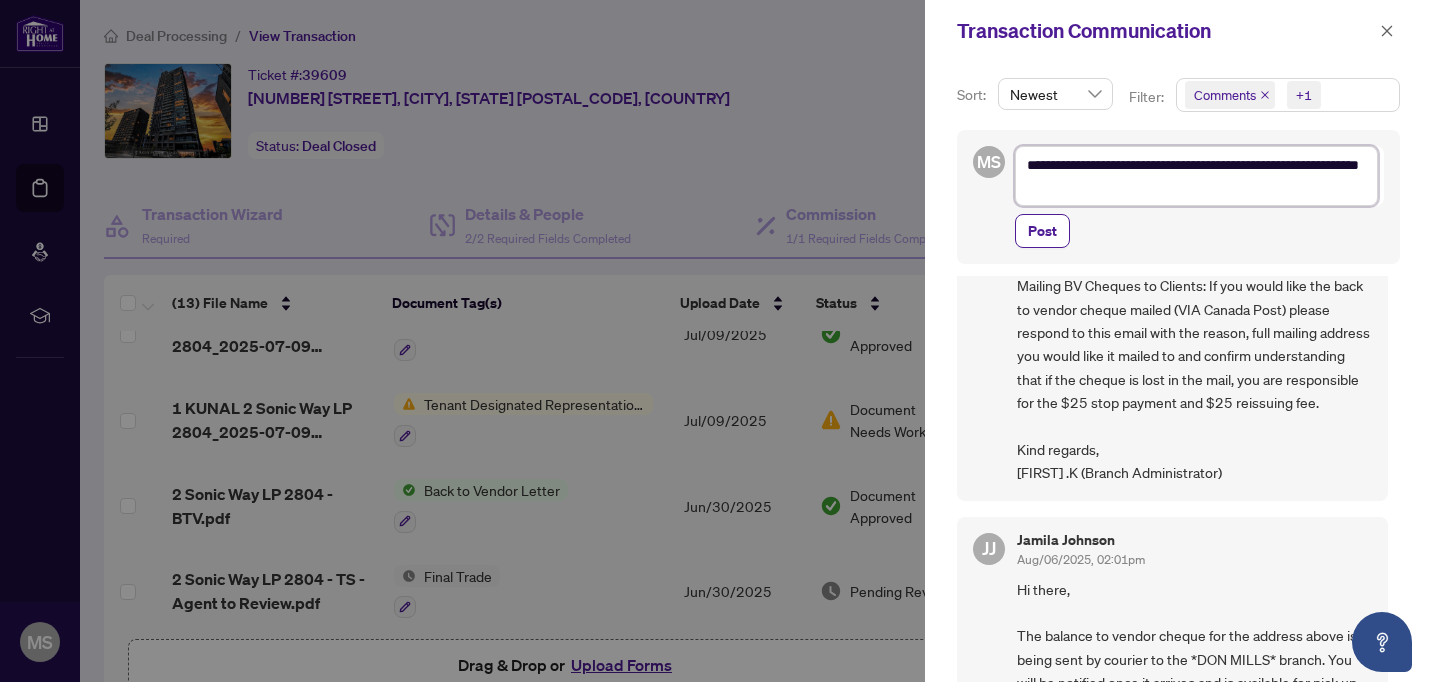 type on "**********" 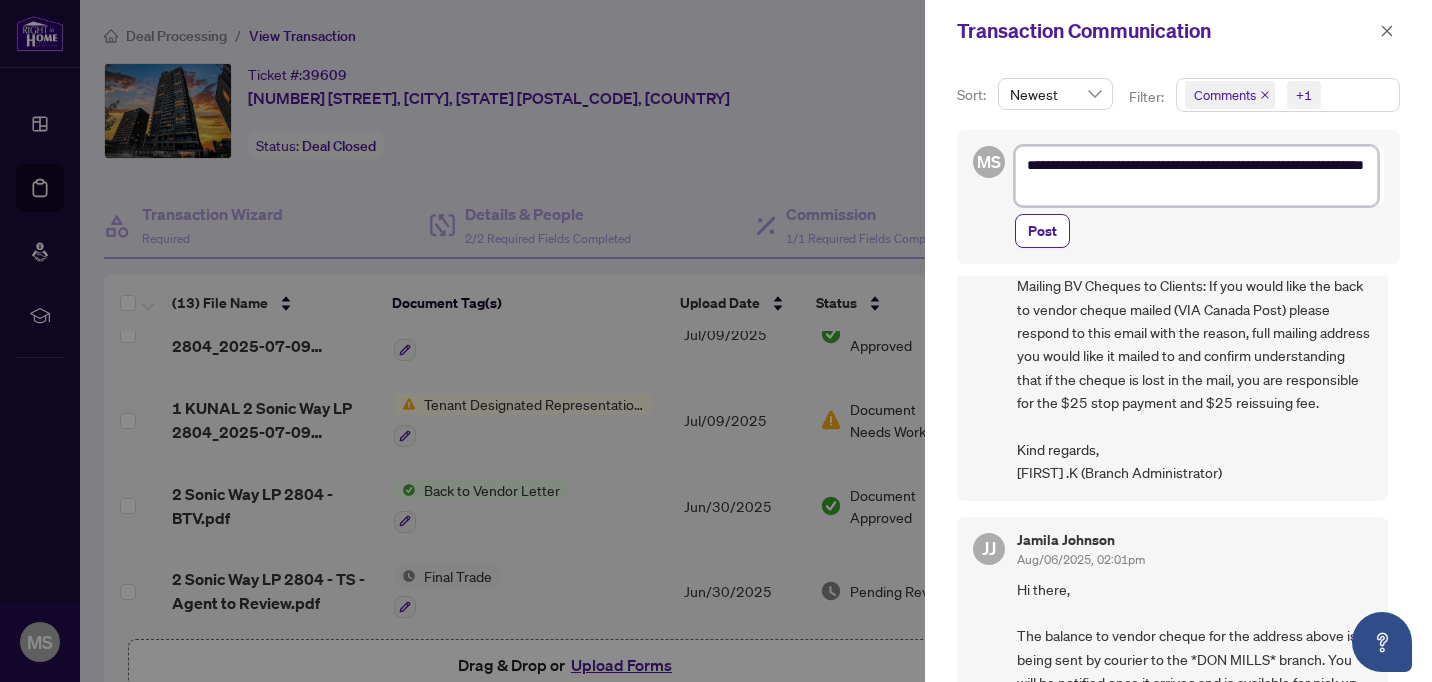 type on "**********" 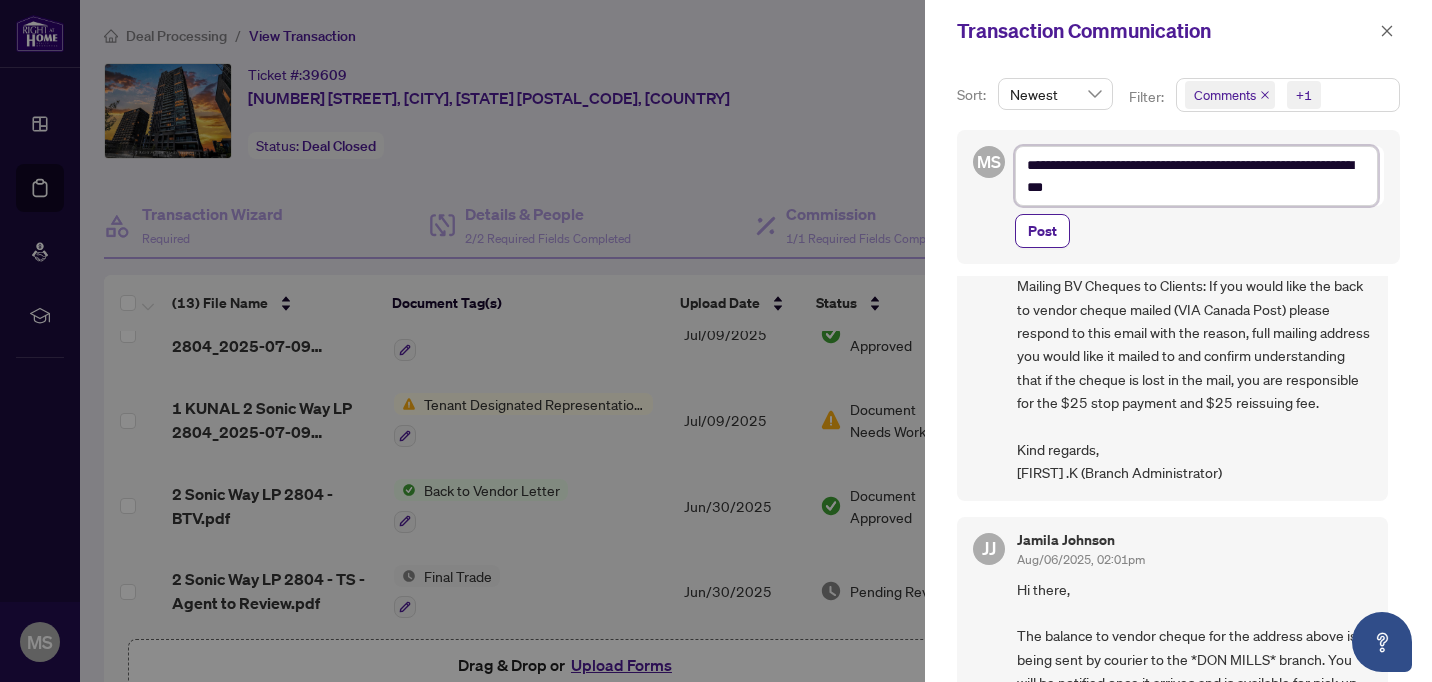 type on "**********" 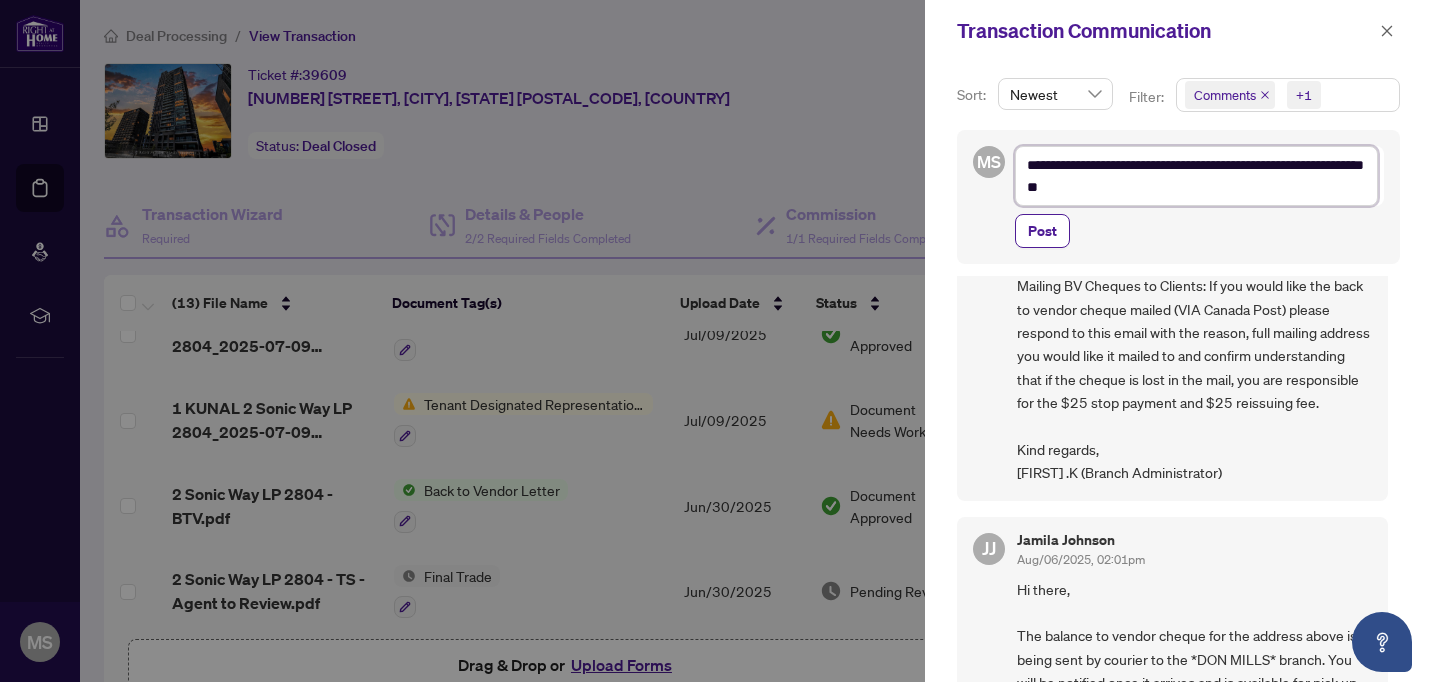 type on "**********" 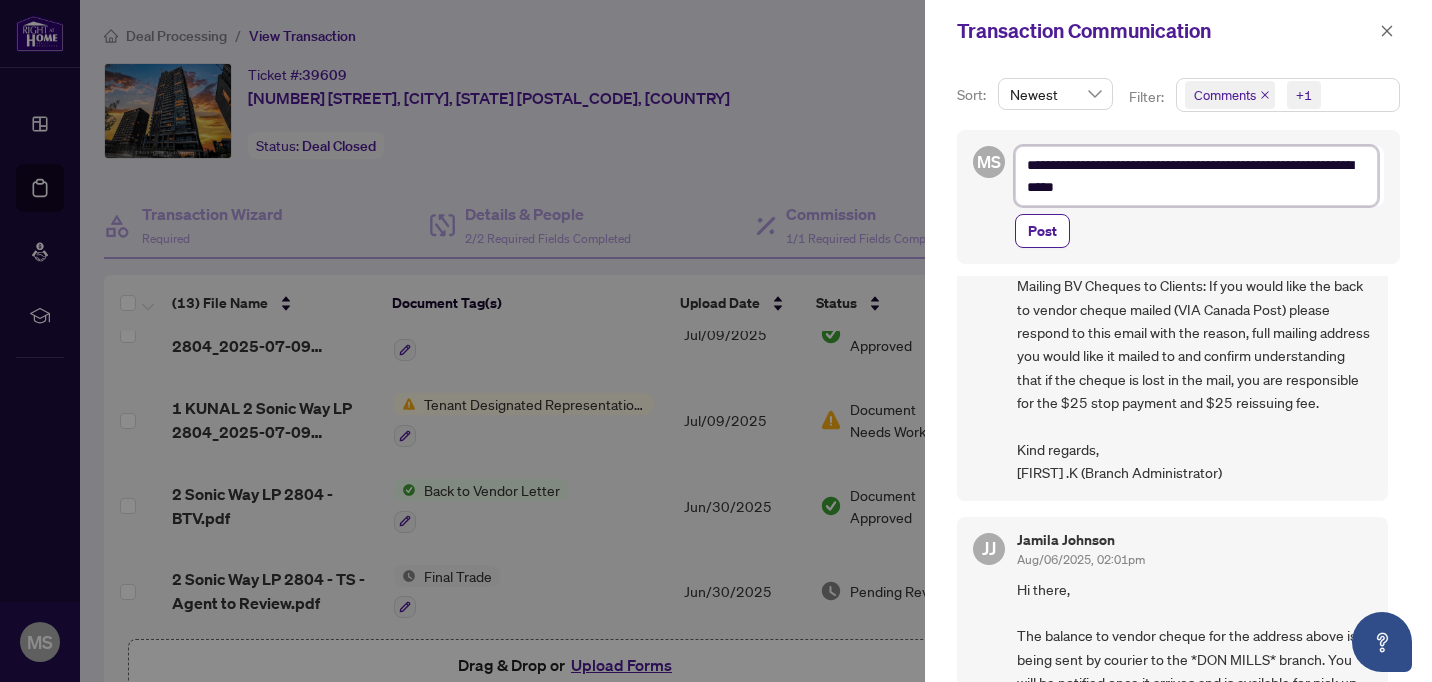 type on "**********" 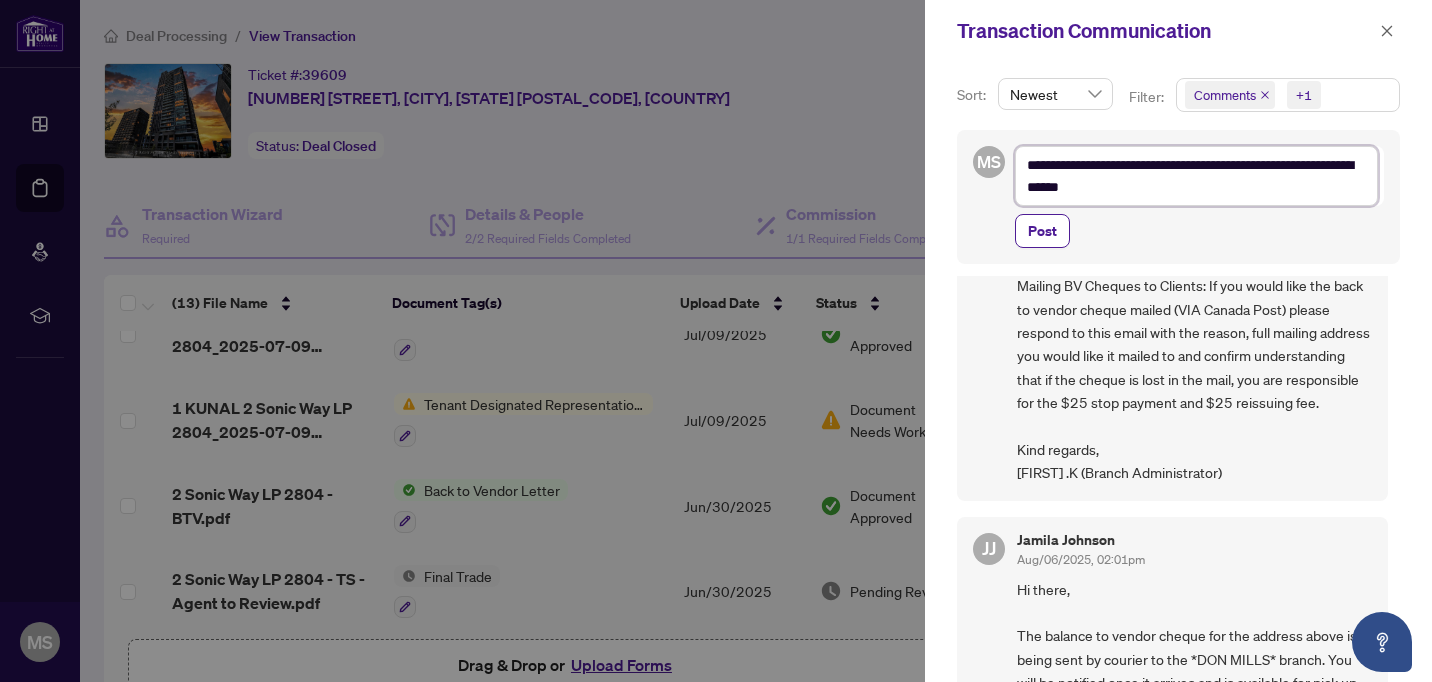 type on "**********" 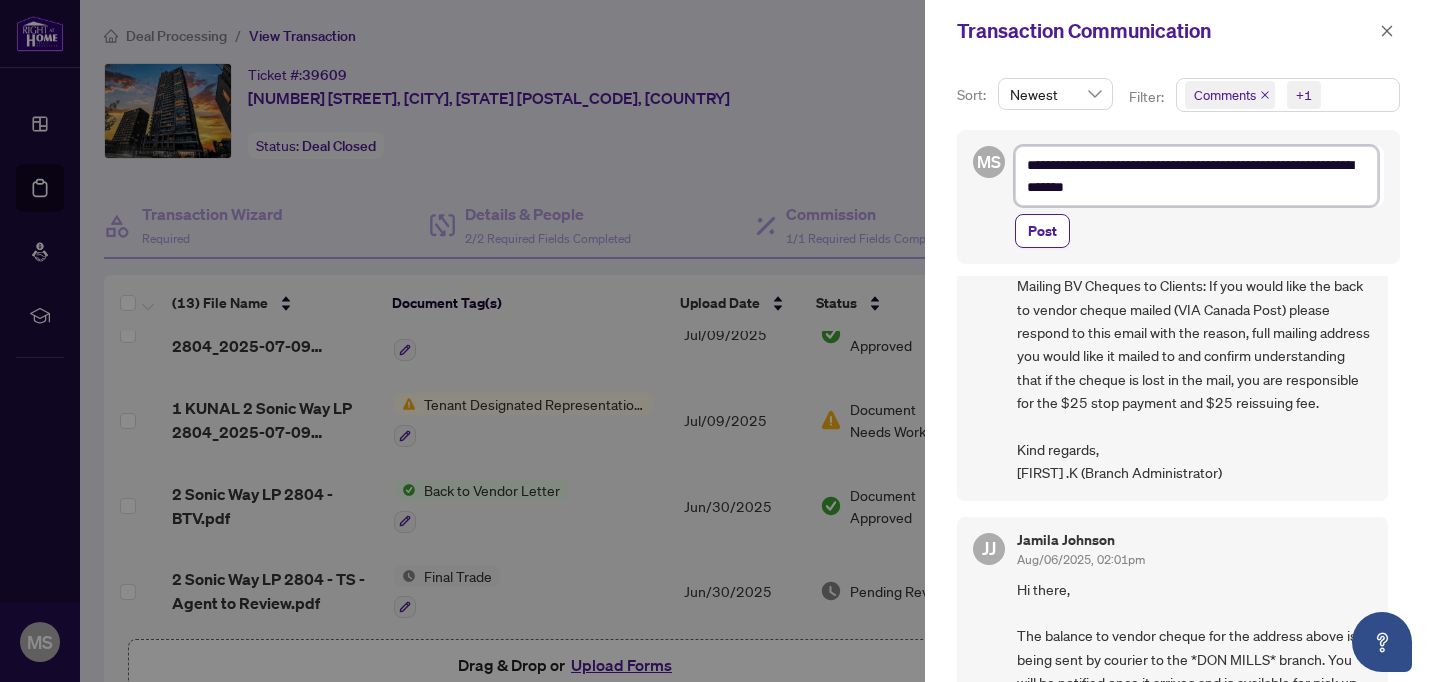 type on "**********" 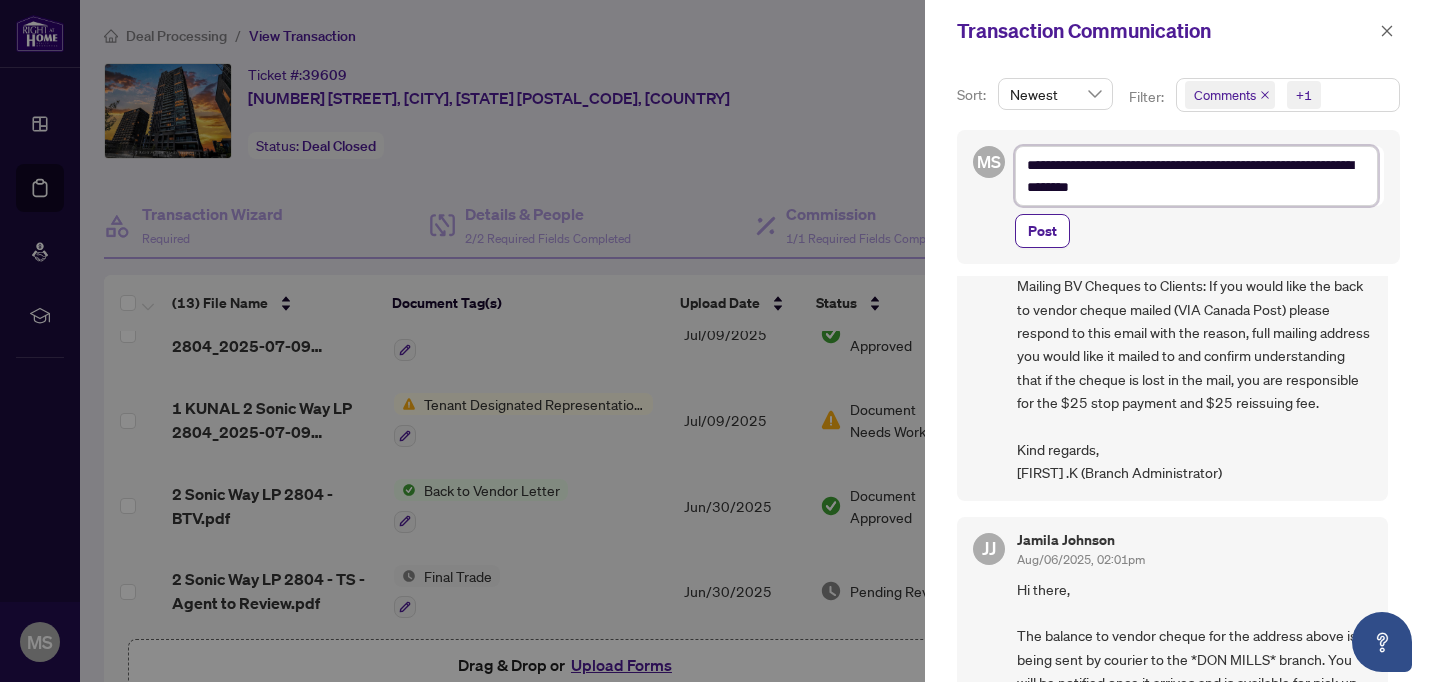 type on "**********" 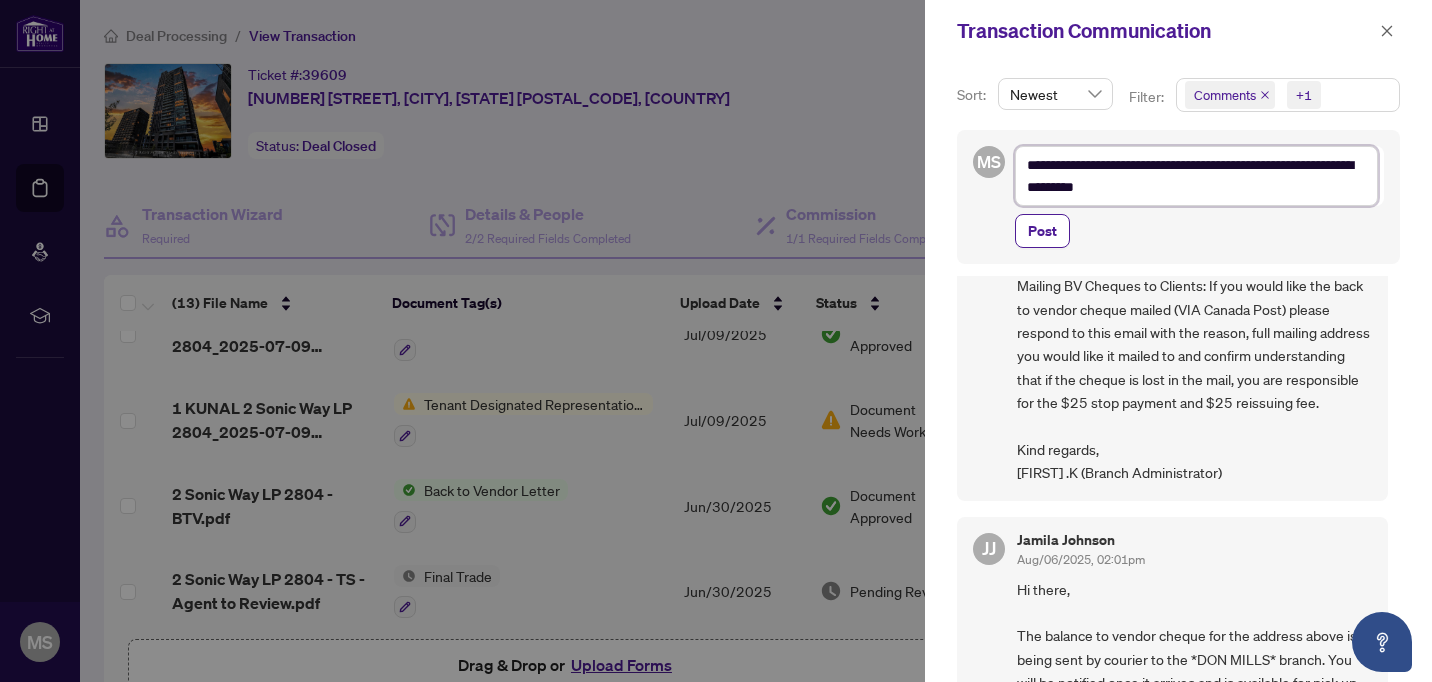 type on "**********" 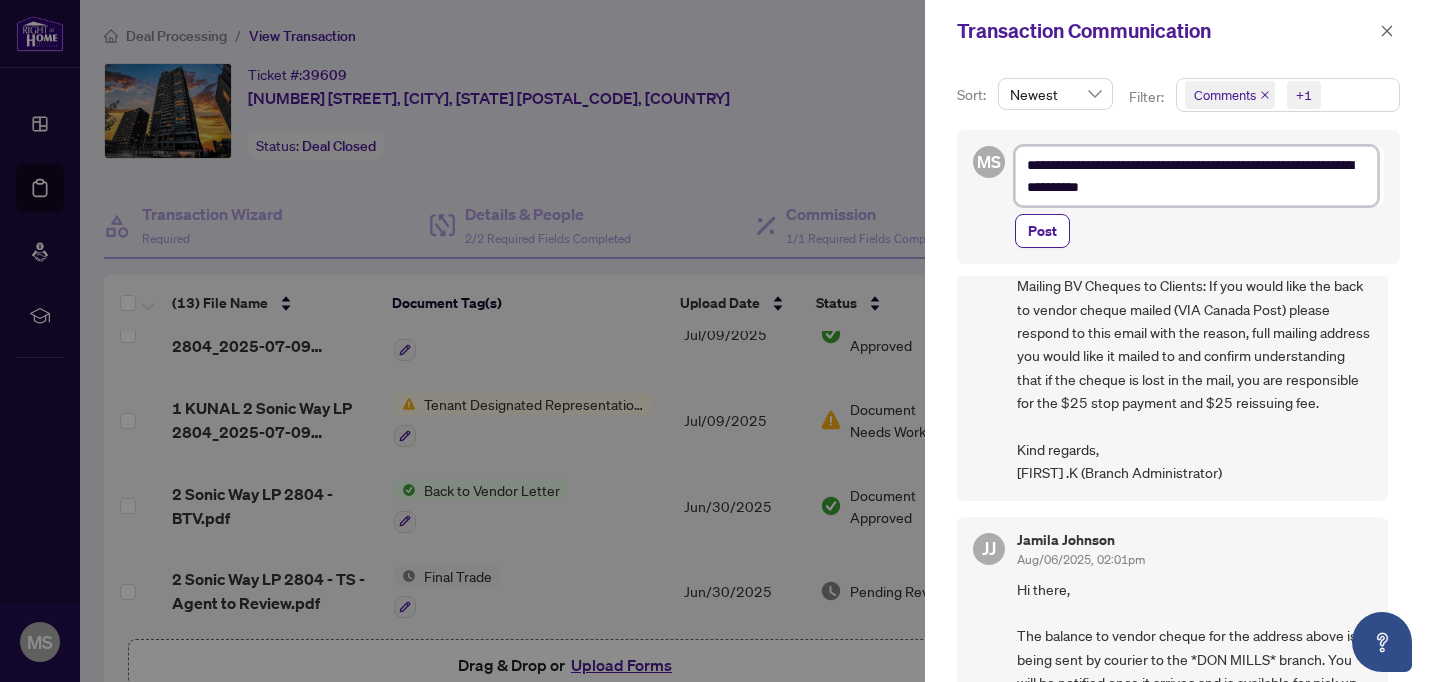 type on "**********" 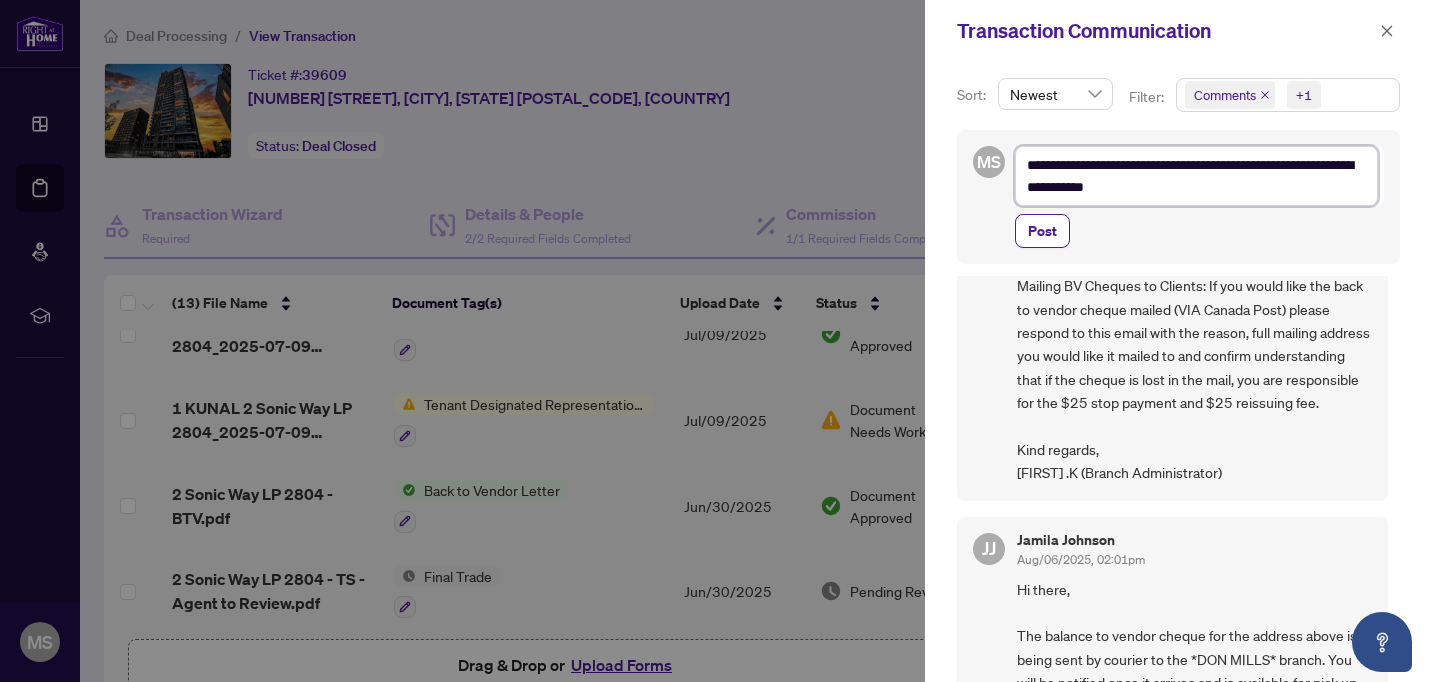 type on "**********" 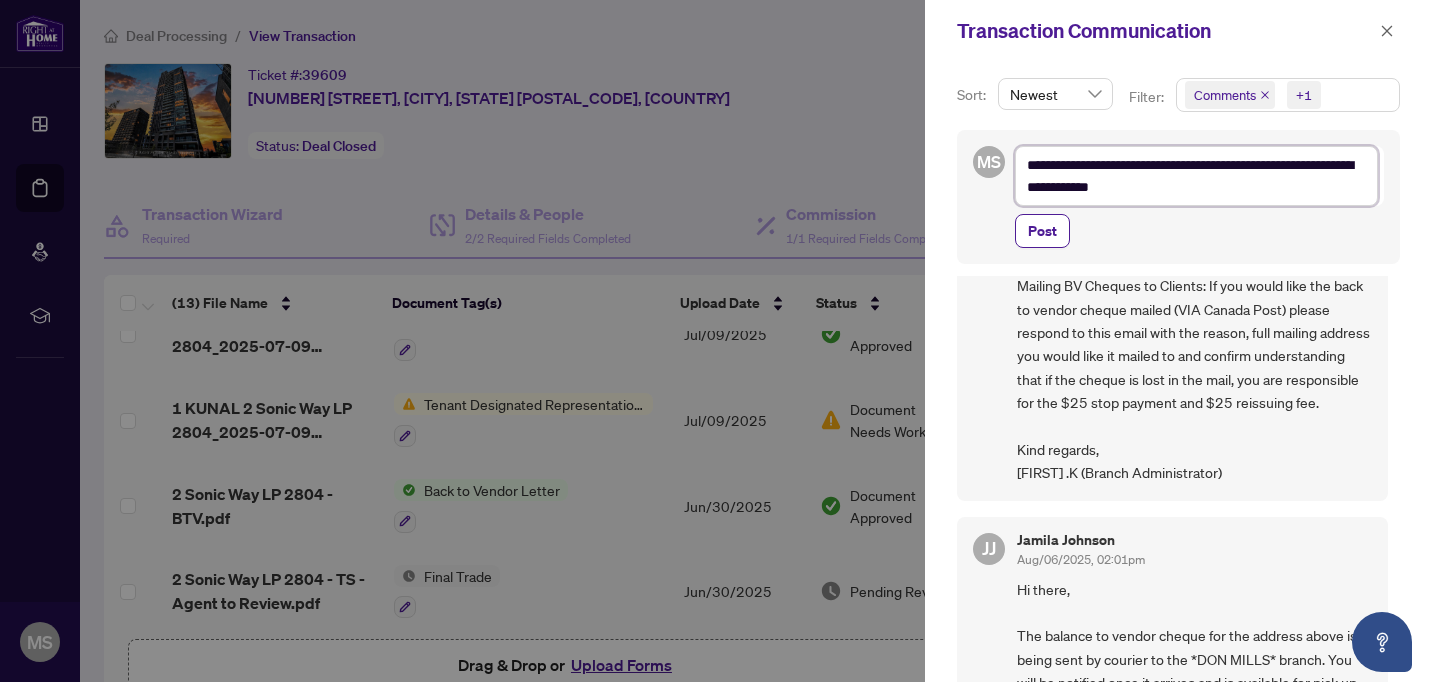 type on "**********" 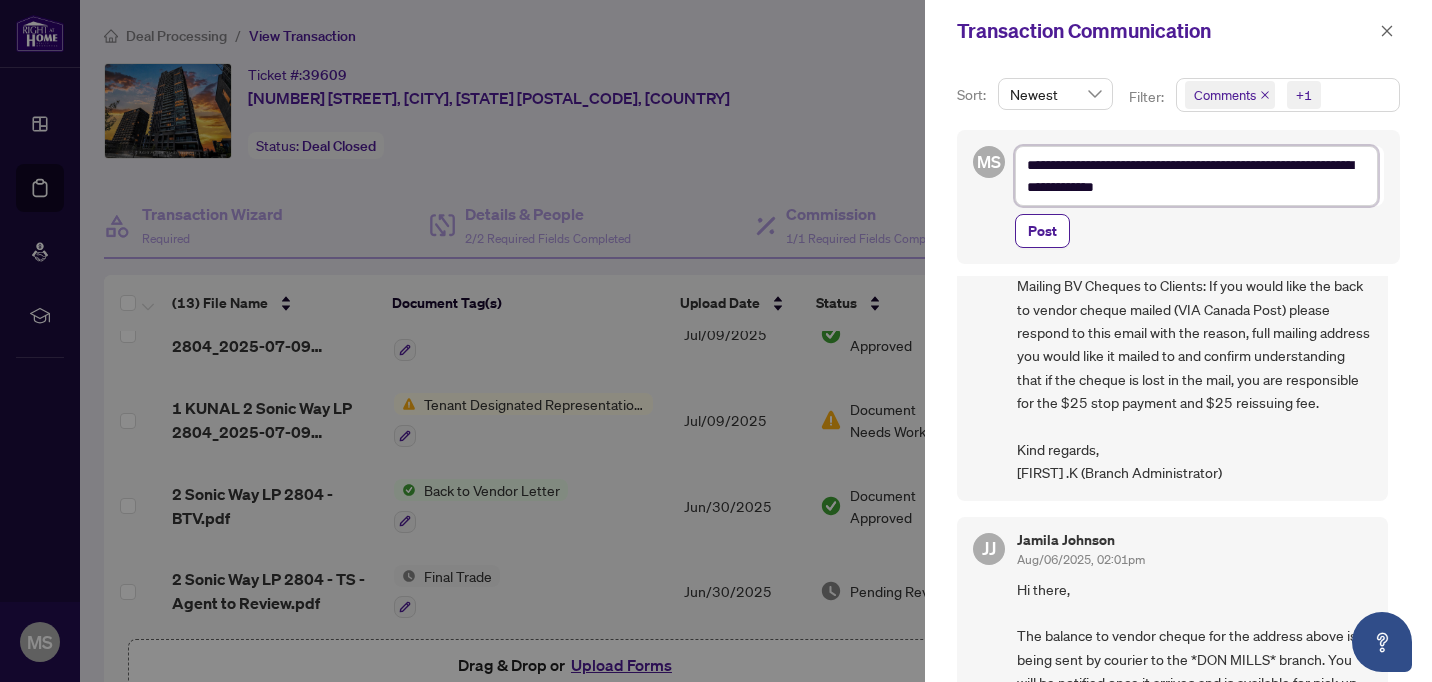 type on "**********" 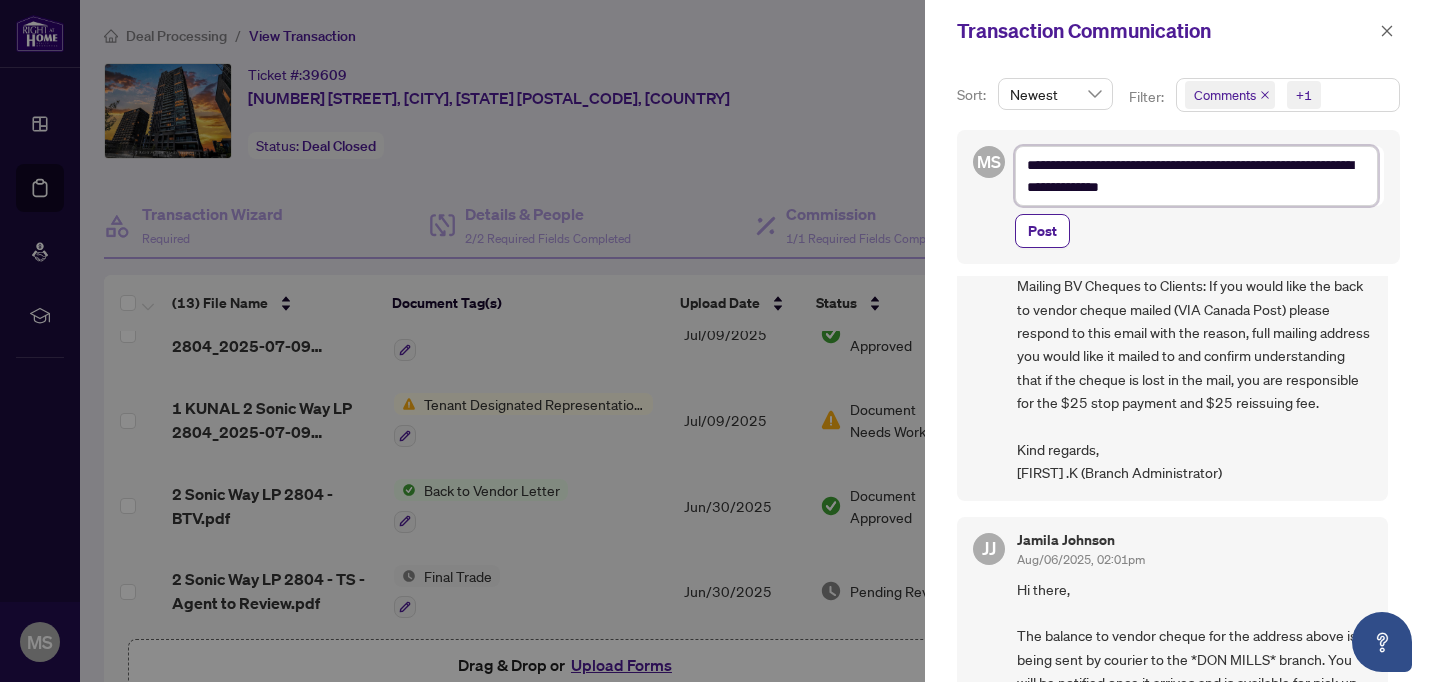 type on "**********" 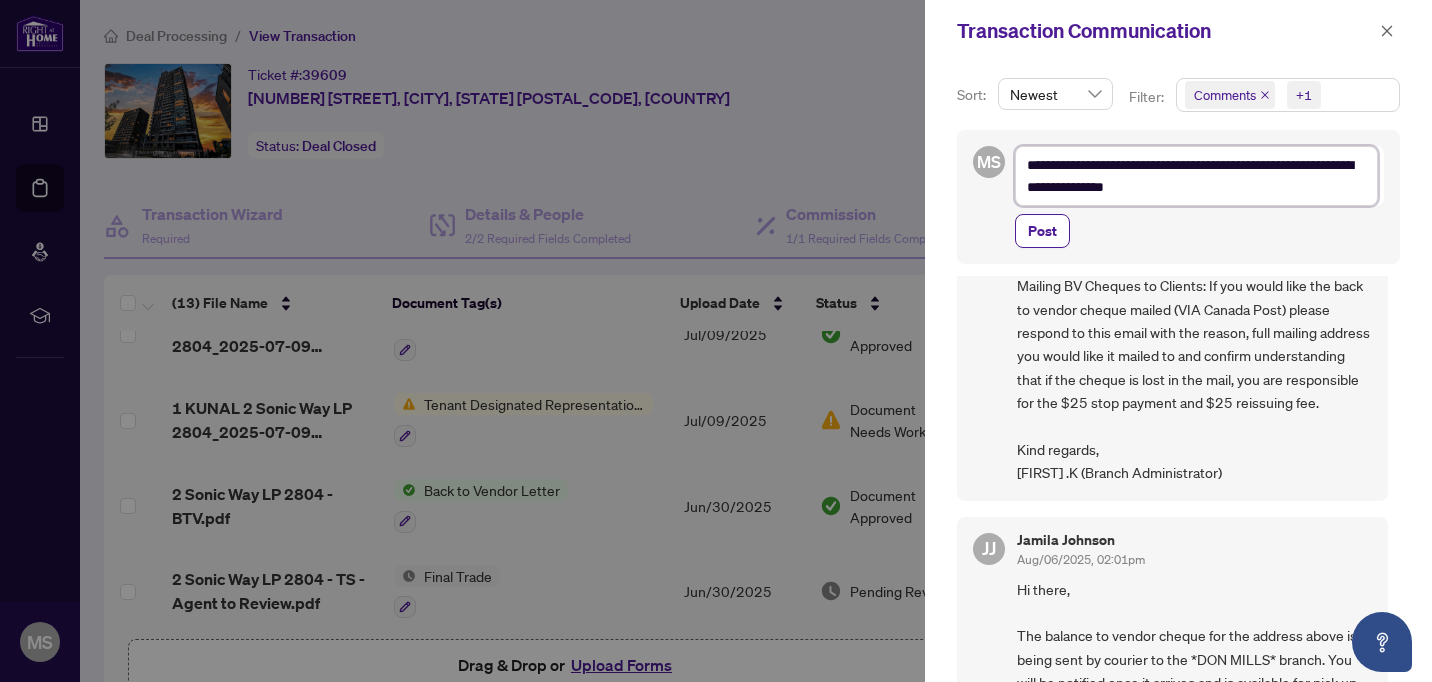 type on "**********" 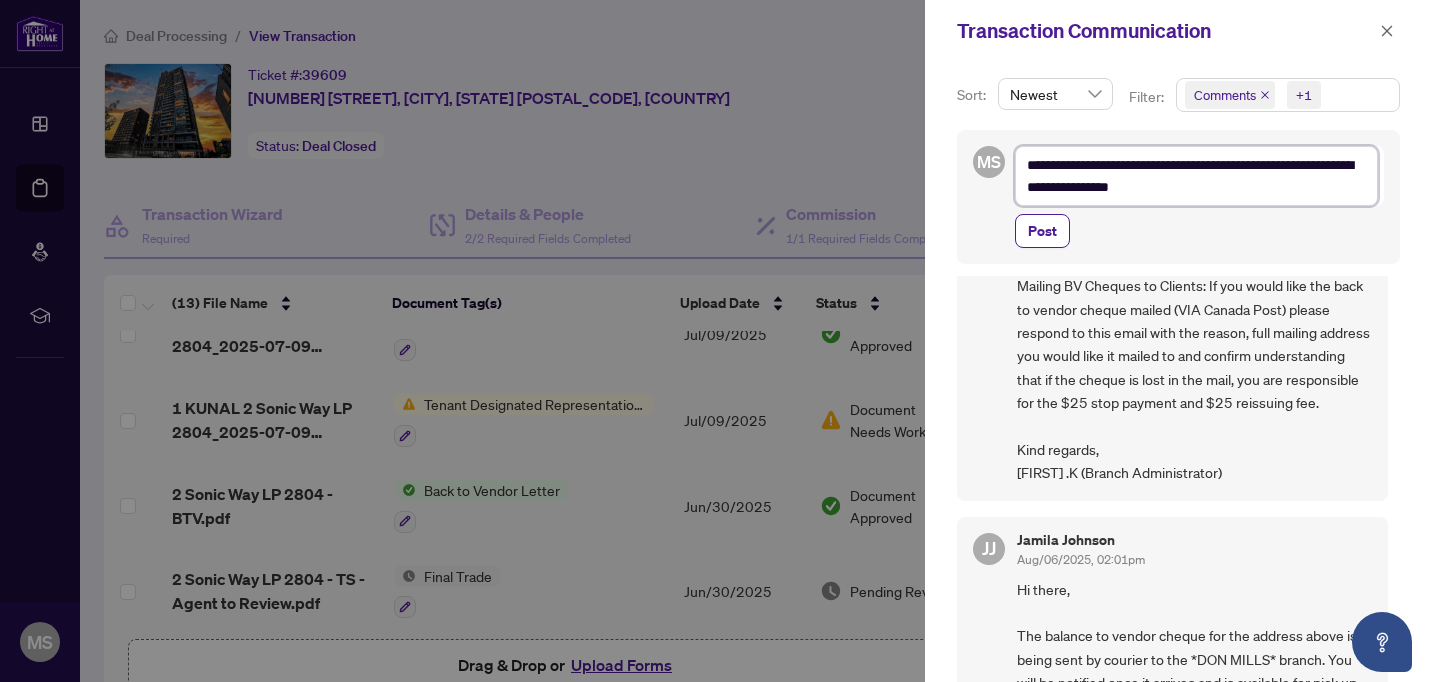 type on "**********" 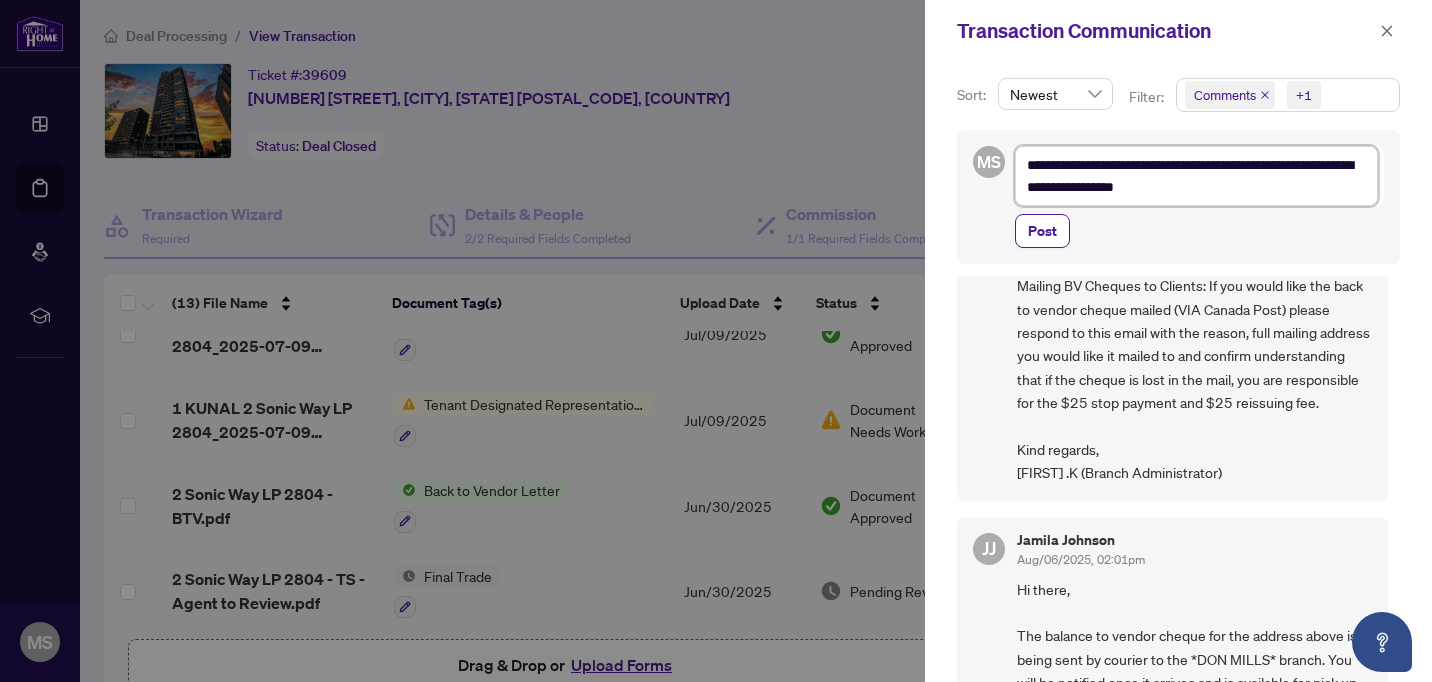type on "**********" 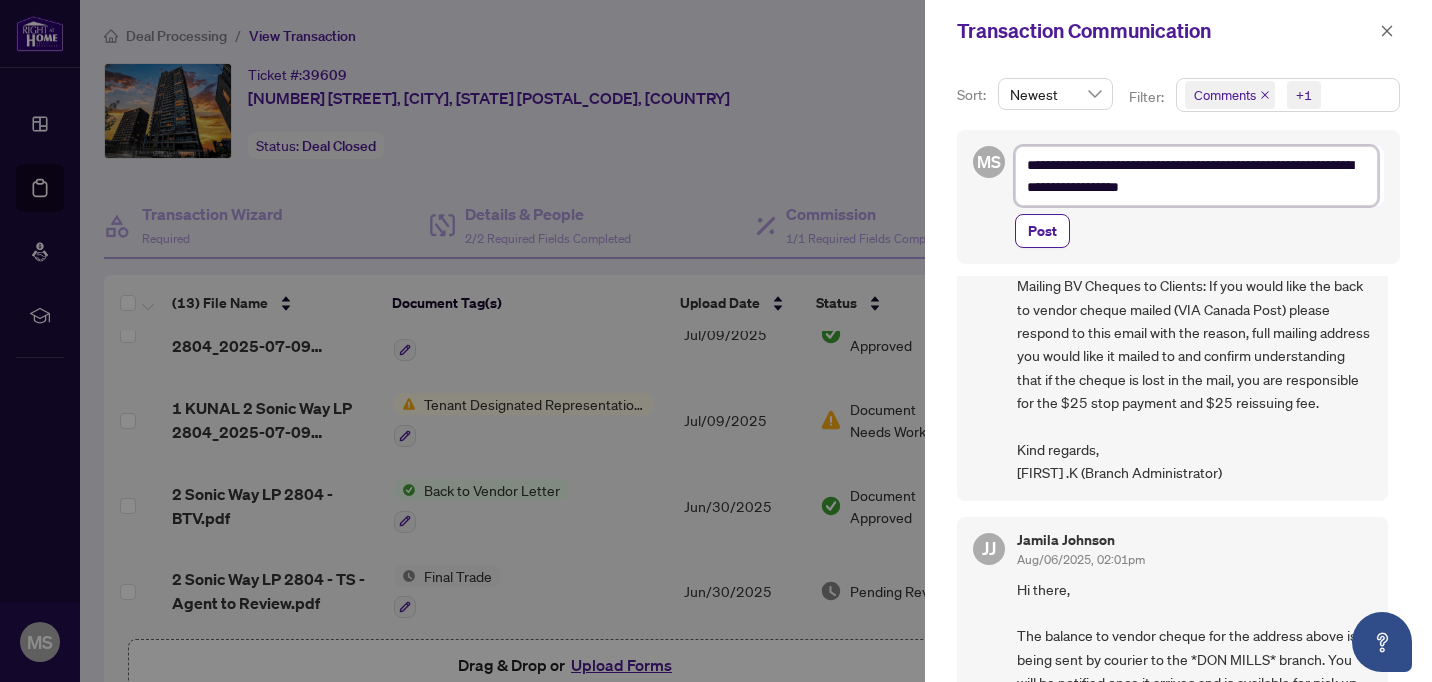 type on "**********" 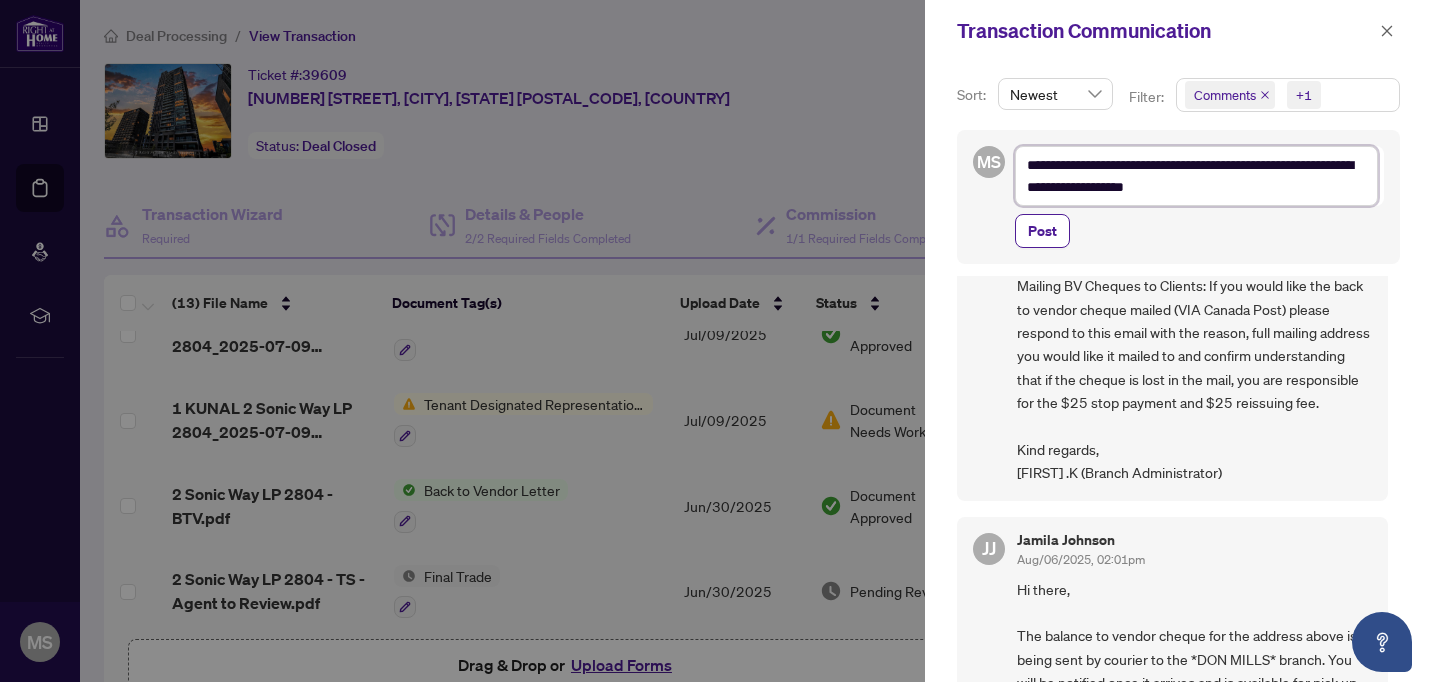 type on "**********" 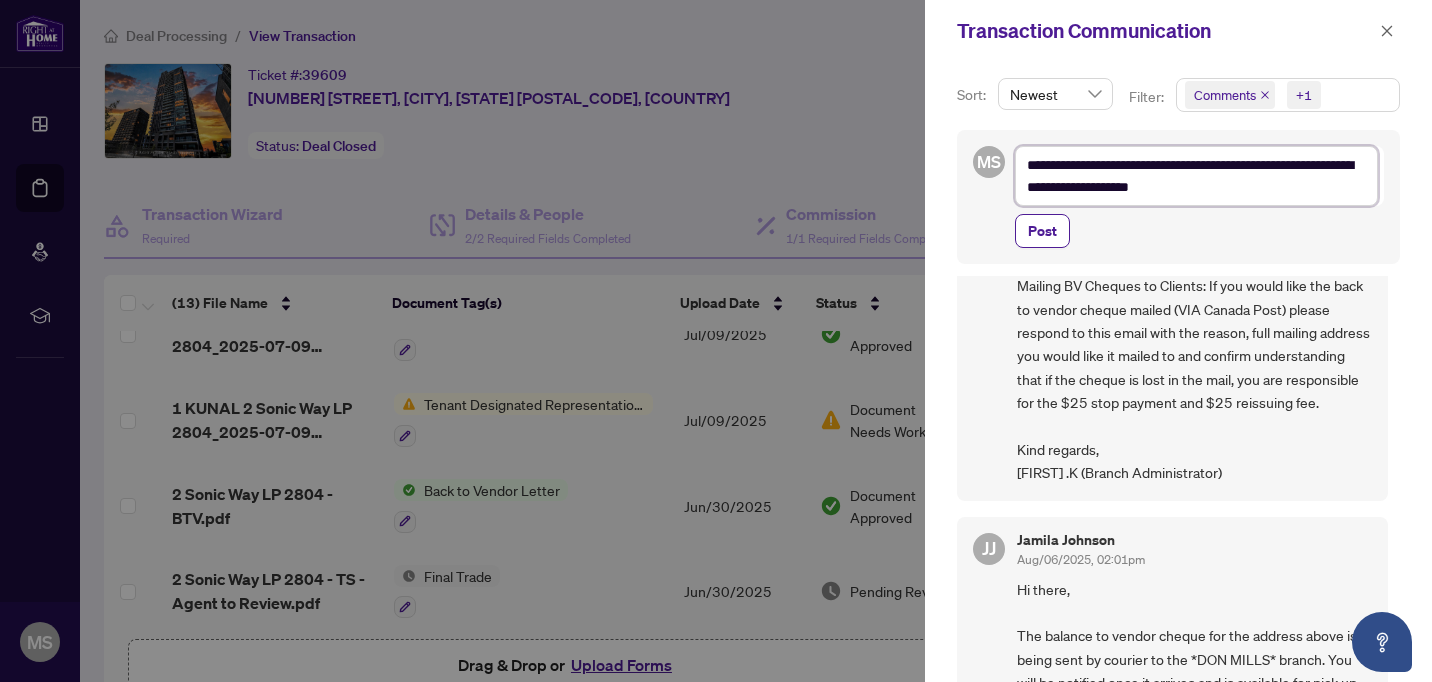 type on "**********" 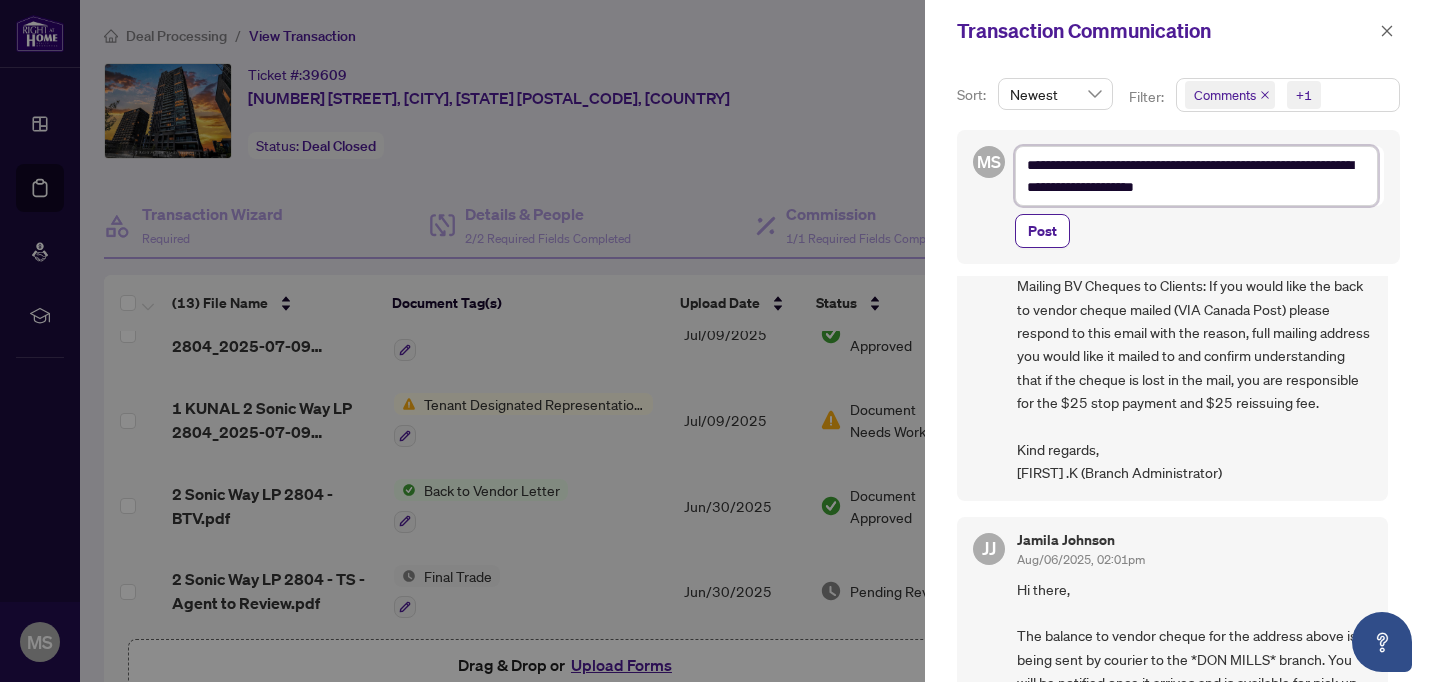 type on "**********" 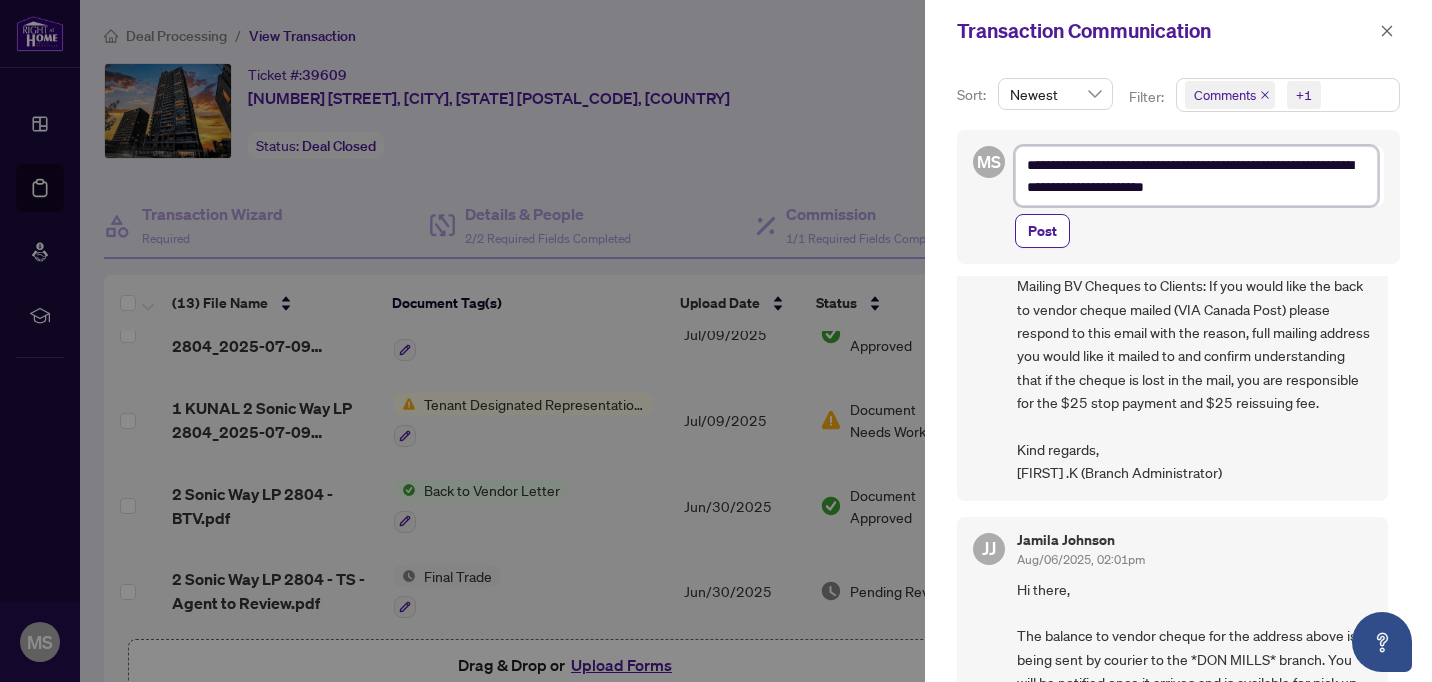 type on "**********" 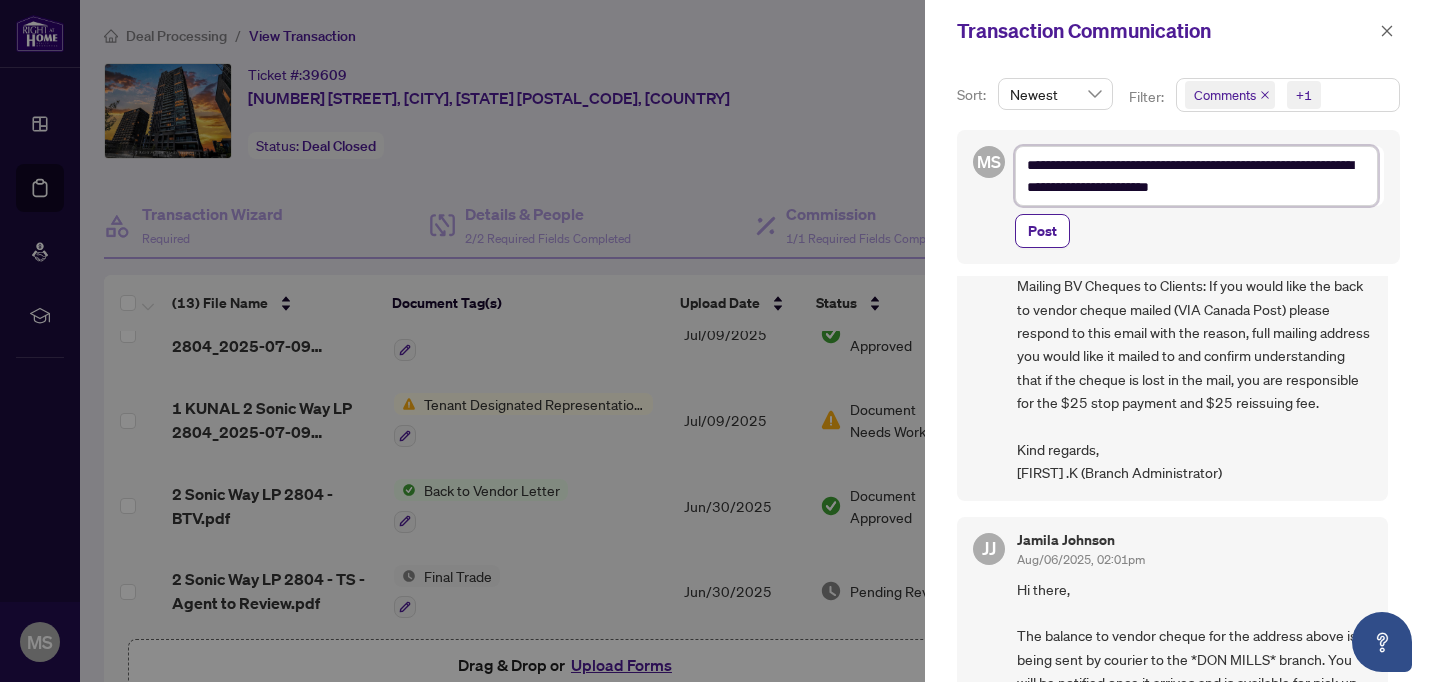 type on "**********" 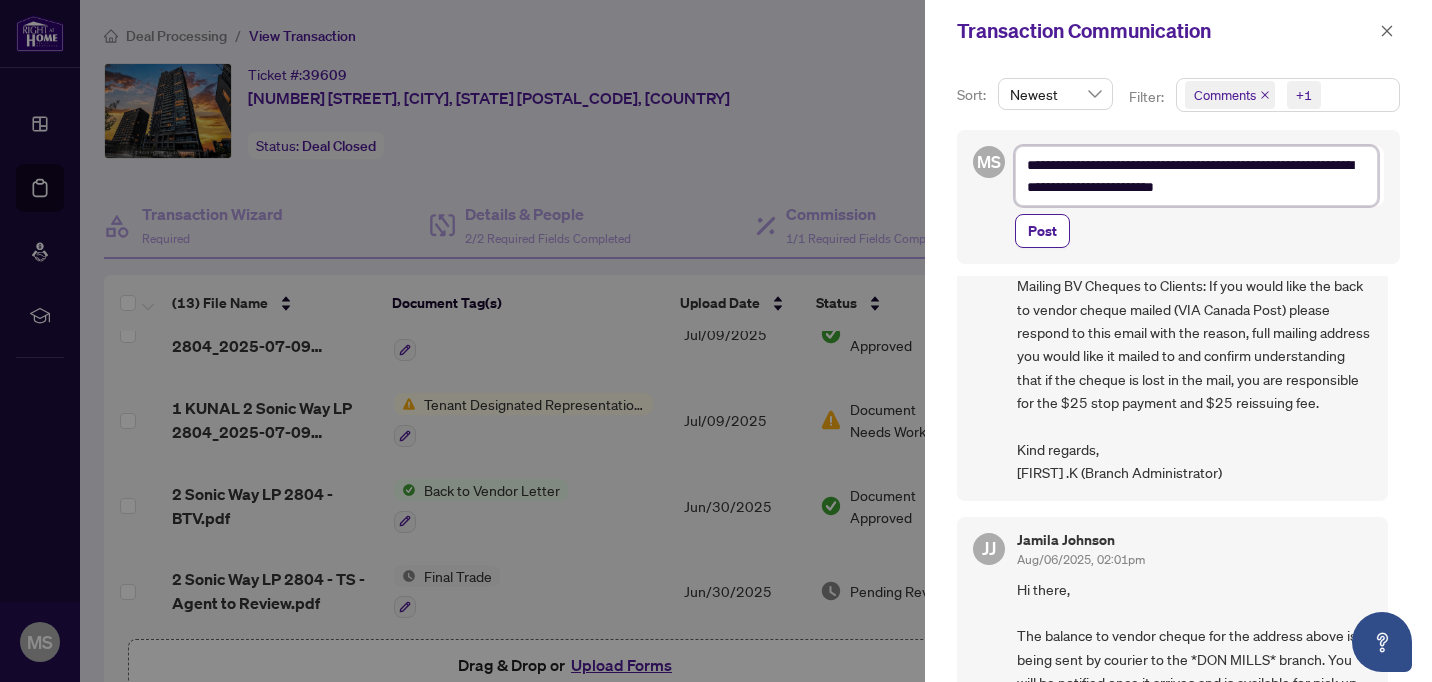 type on "**********" 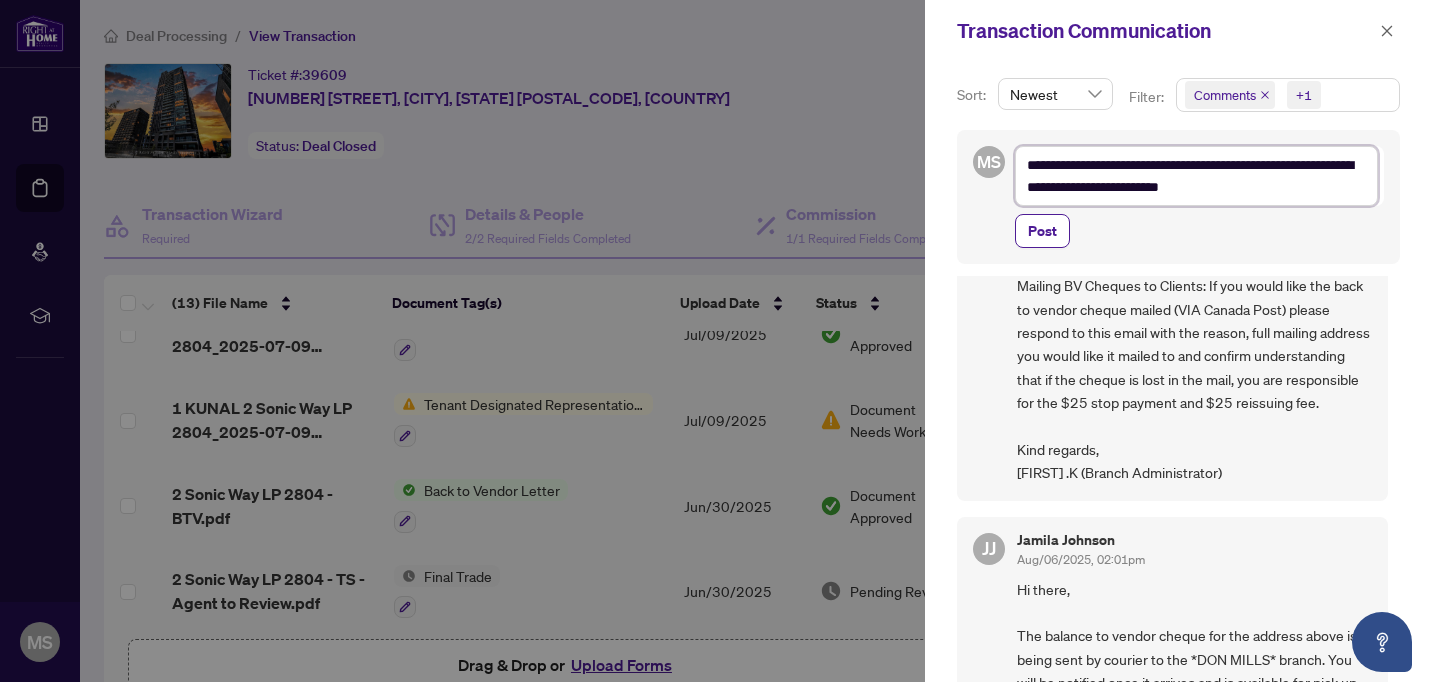 type on "**********" 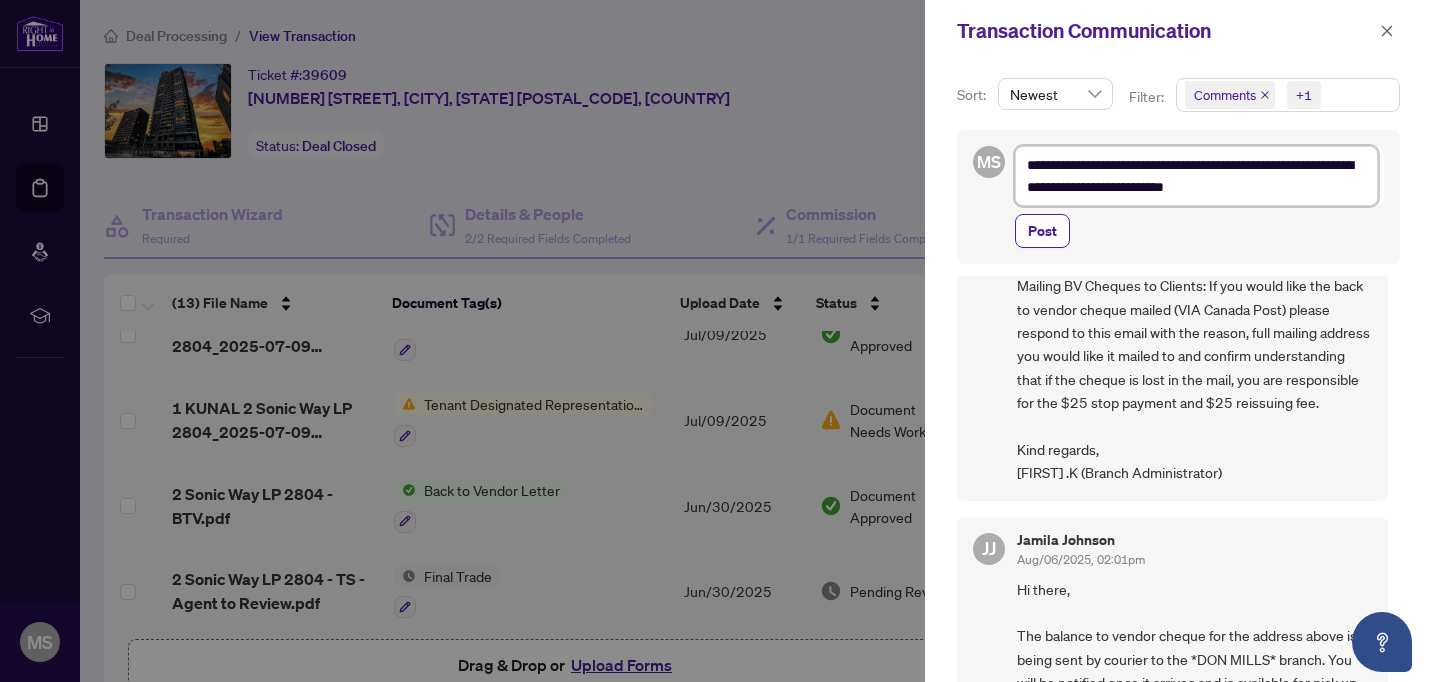 type on "**********" 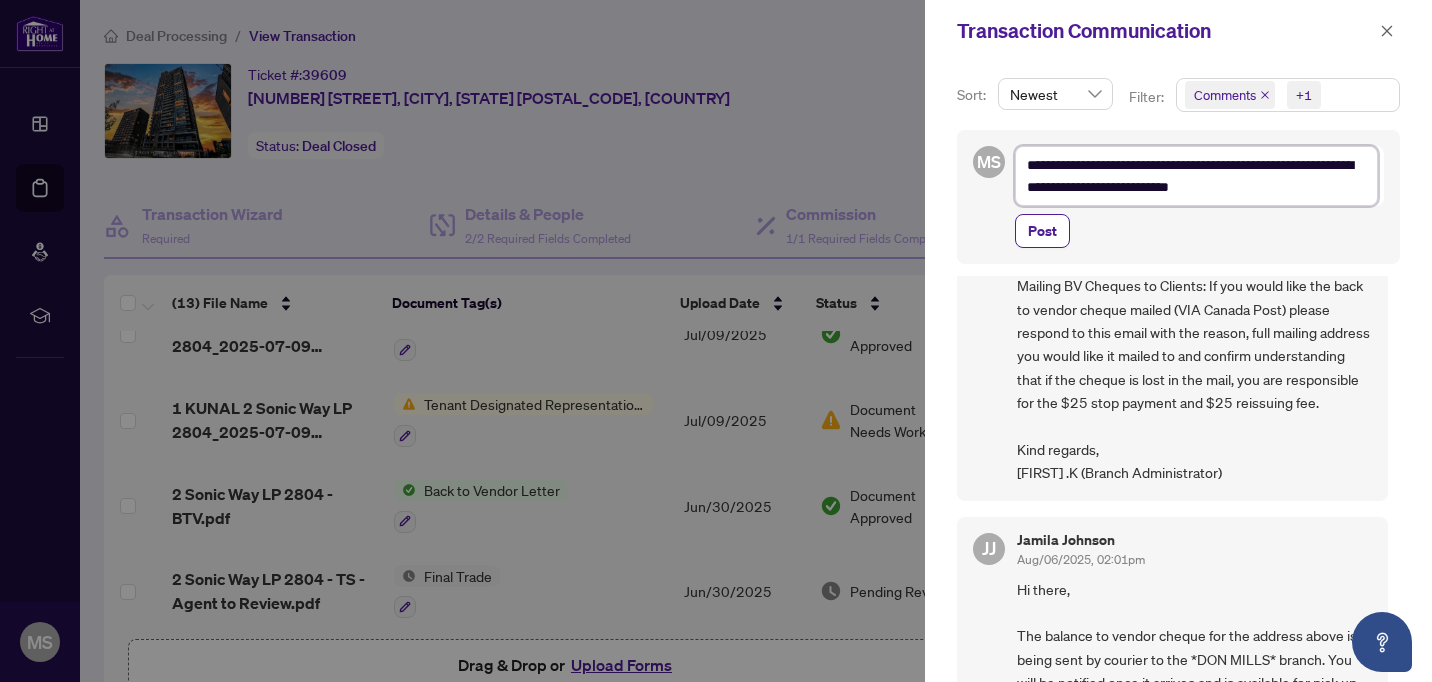 type on "**********" 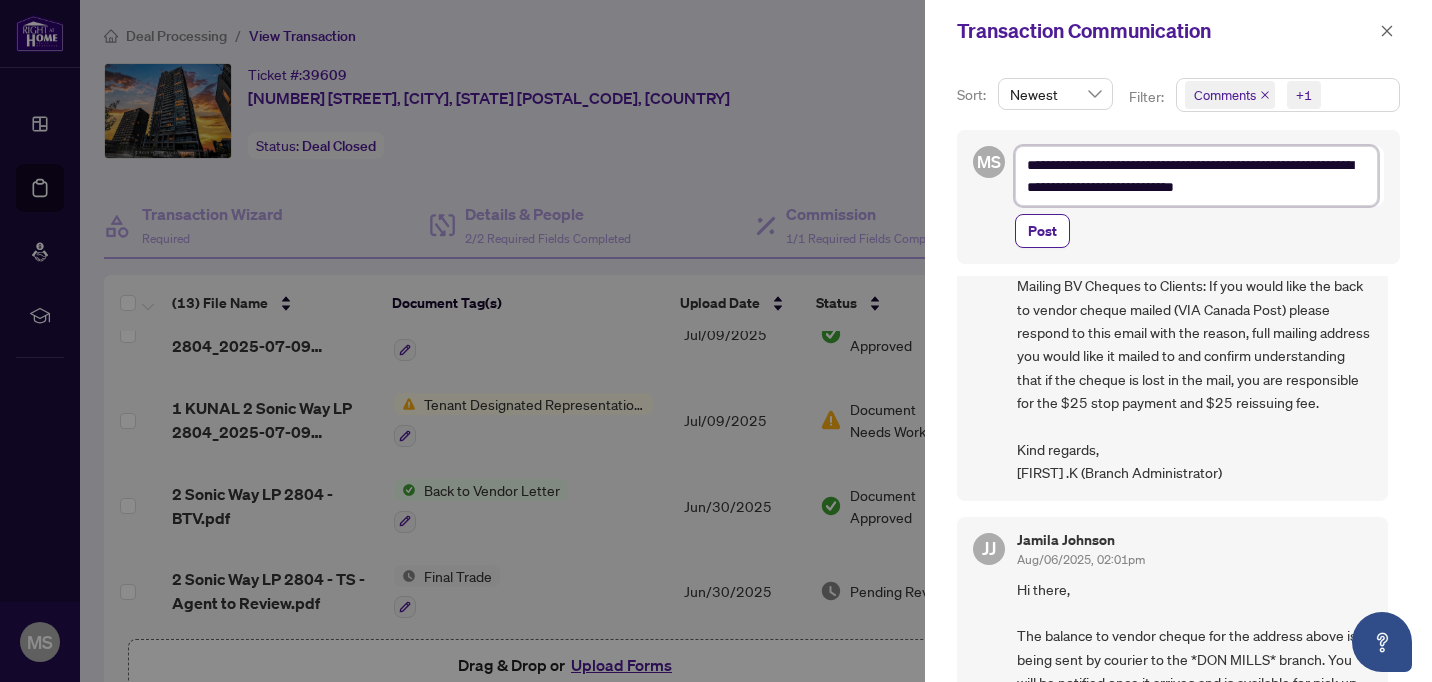 type on "**********" 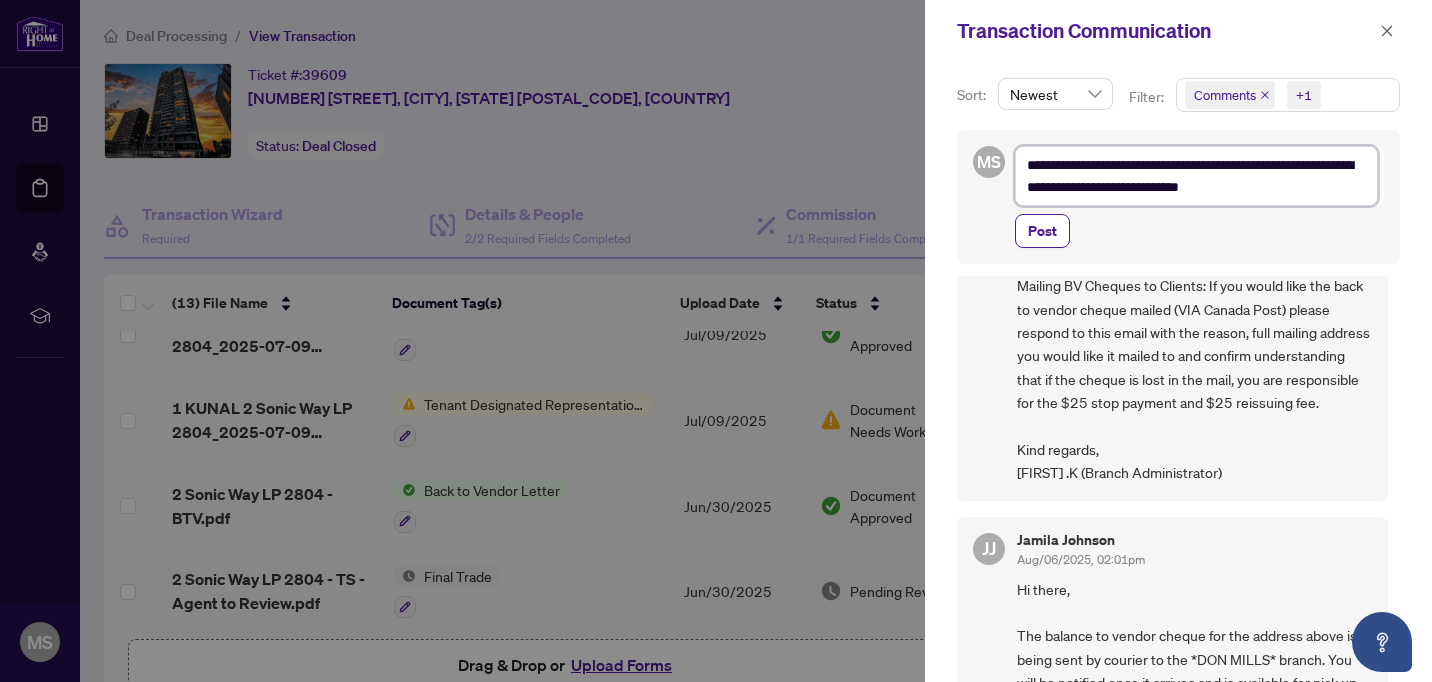 type on "**********" 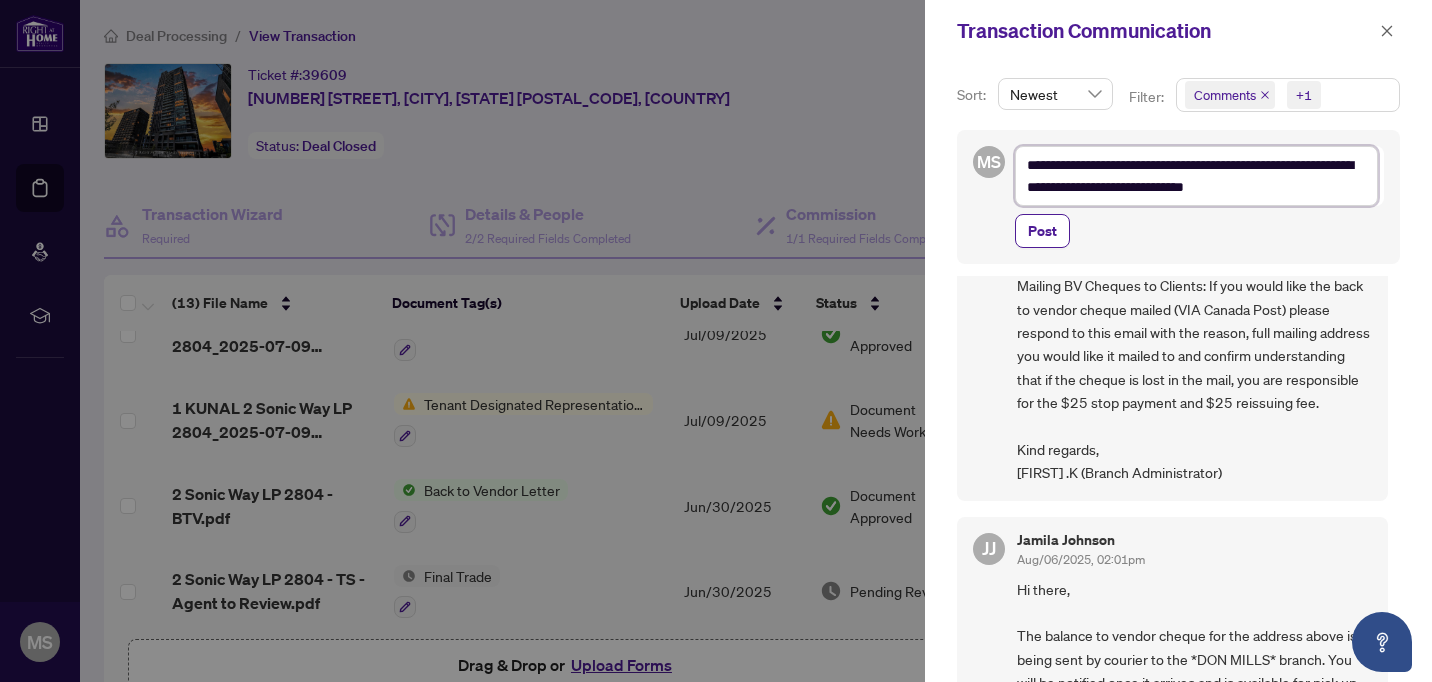 type on "**********" 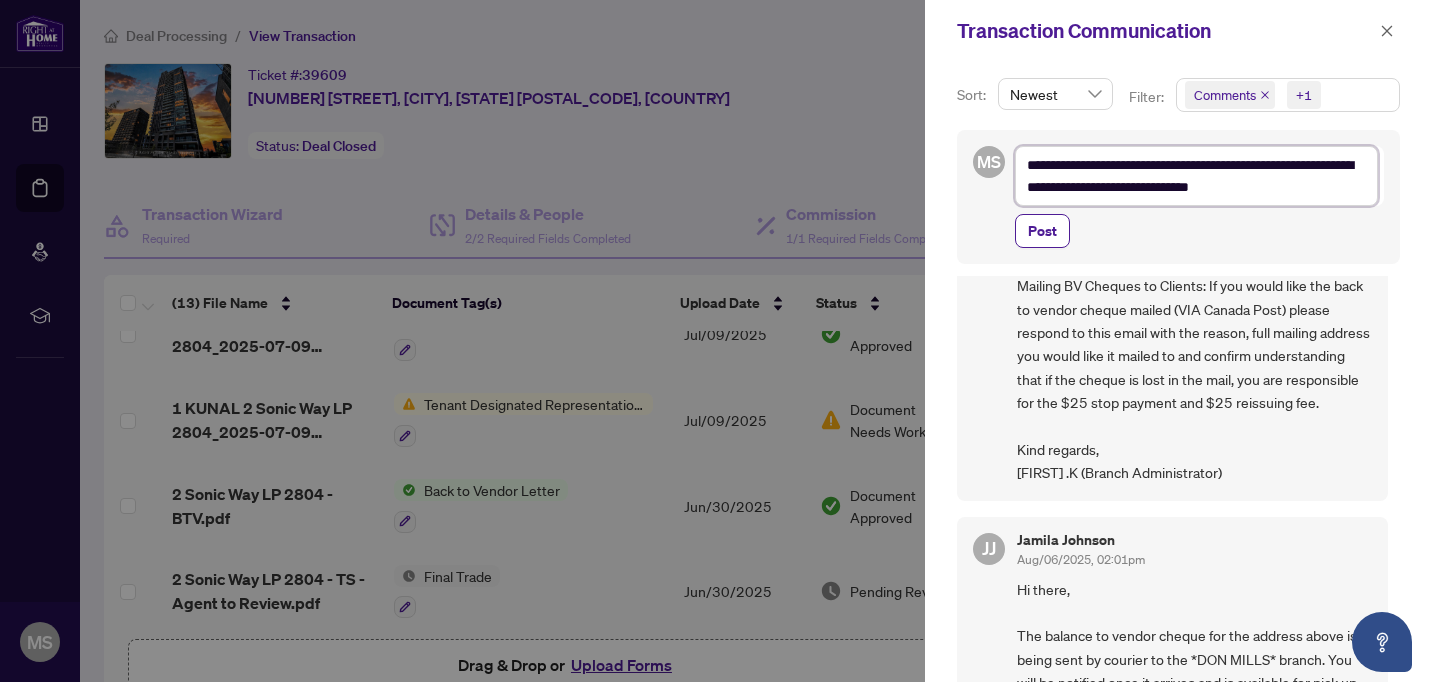 type on "**********" 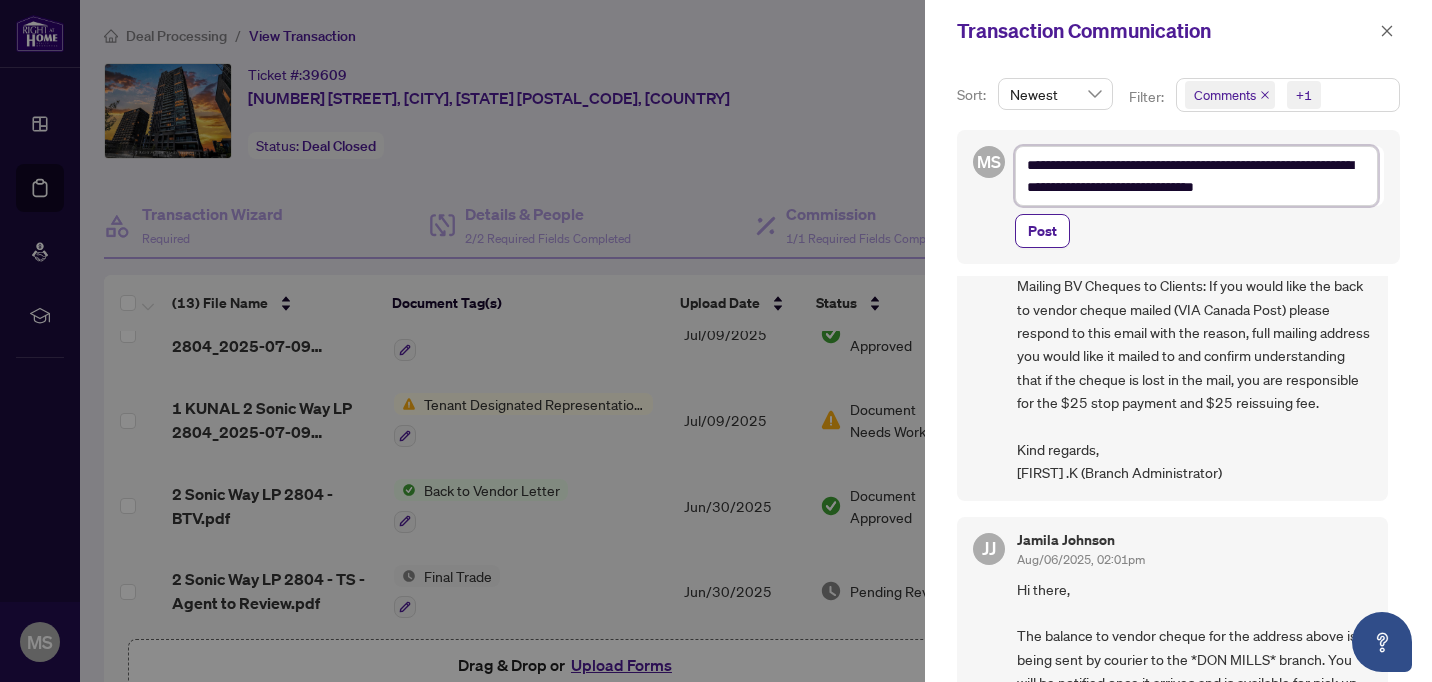 type on "**********" 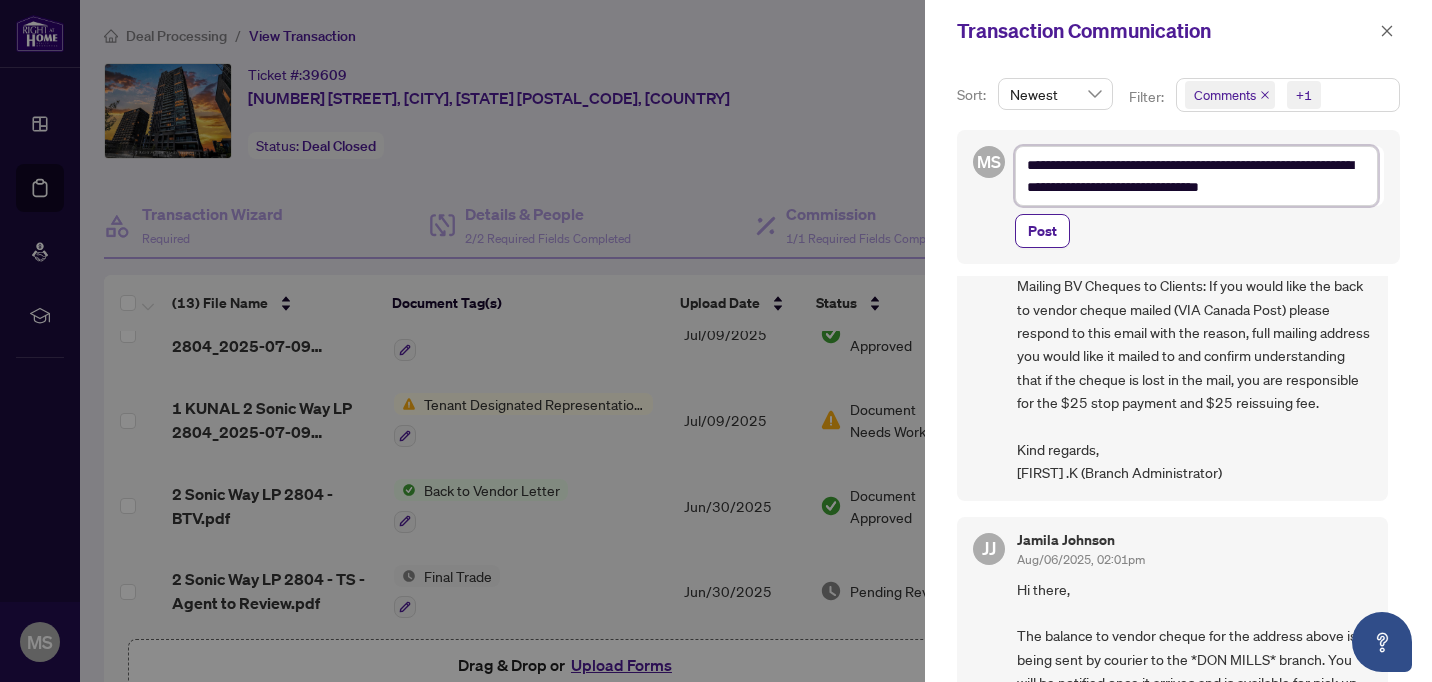 type on "**********" 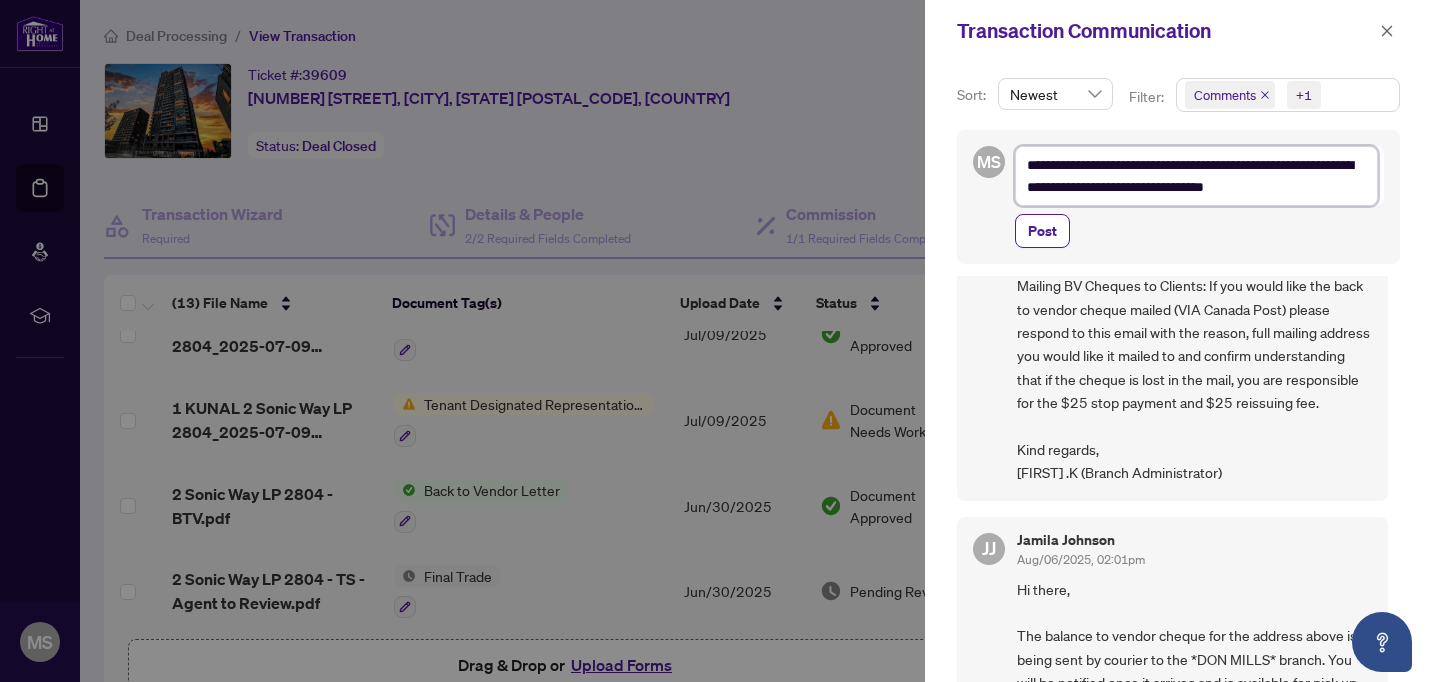 type on "**********" 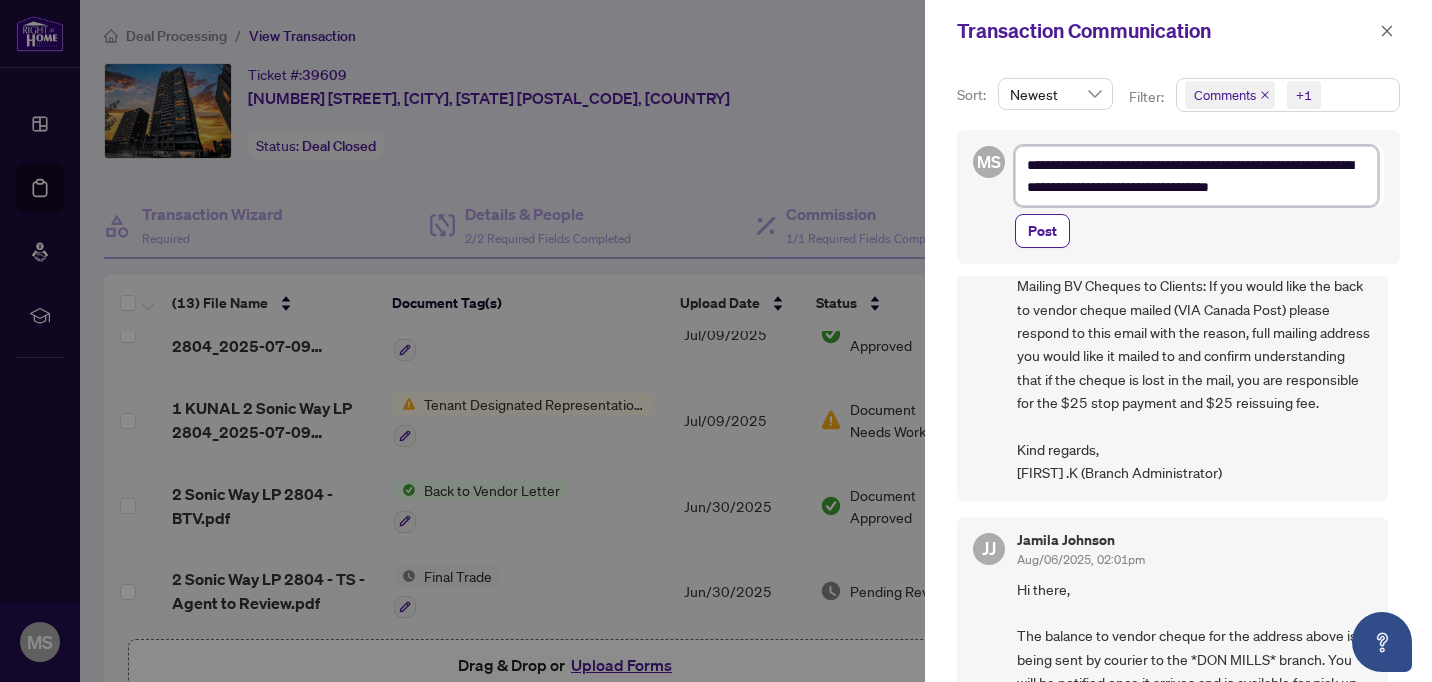 type on "**********" 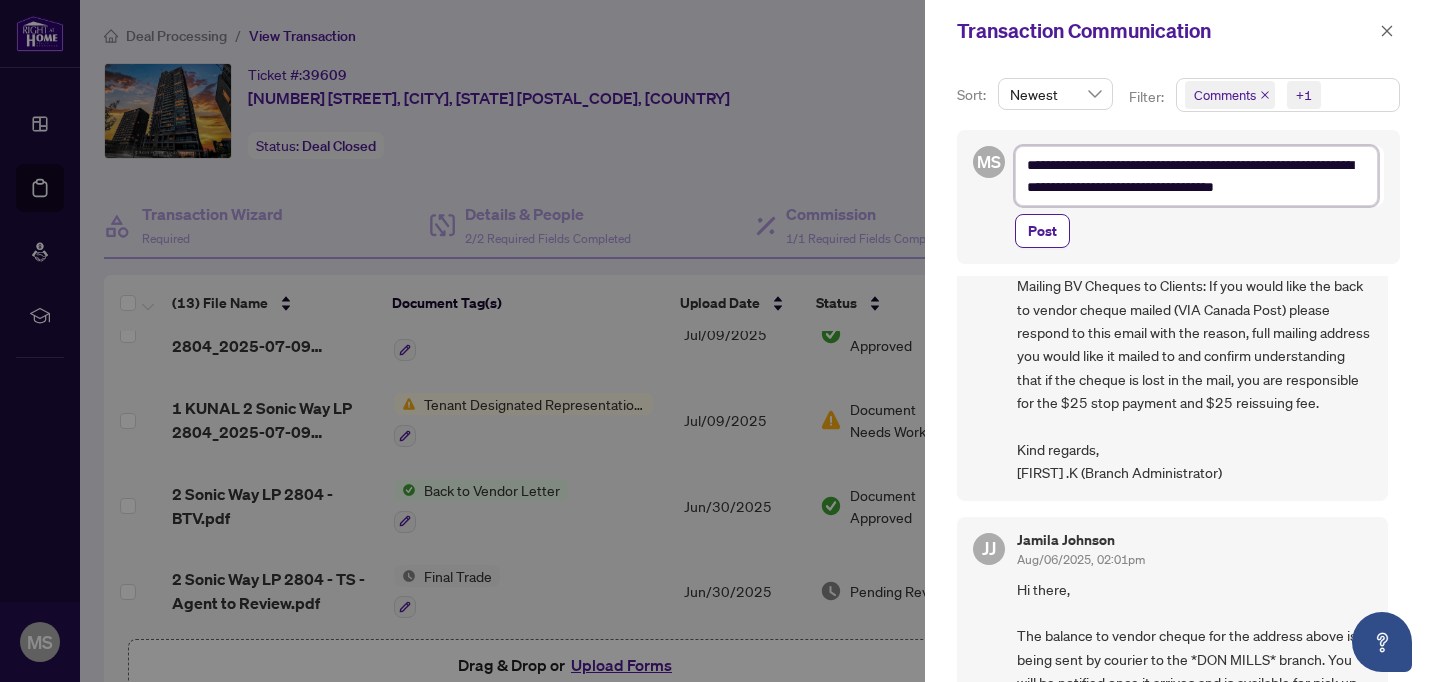 type on "**********" 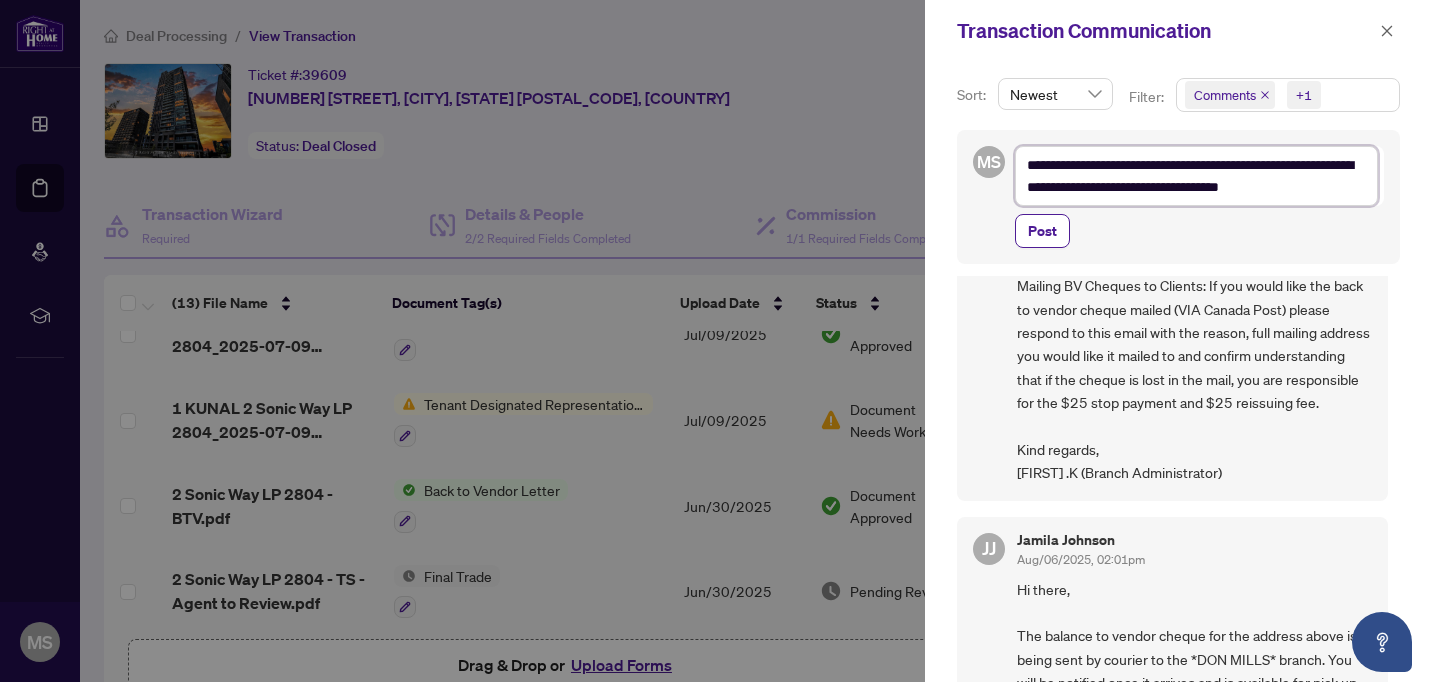 type on "**********" 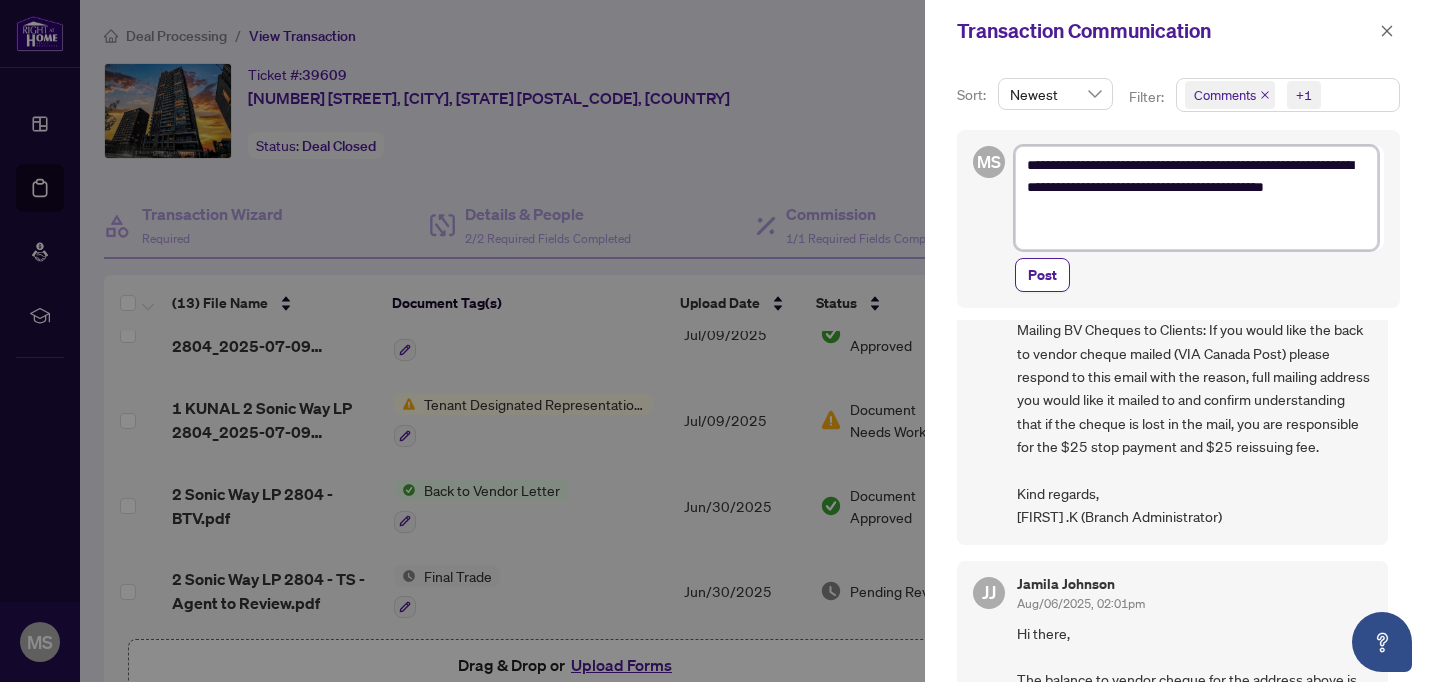 scroll, scrollTop: 0, scrollLeft: 0, axis: both 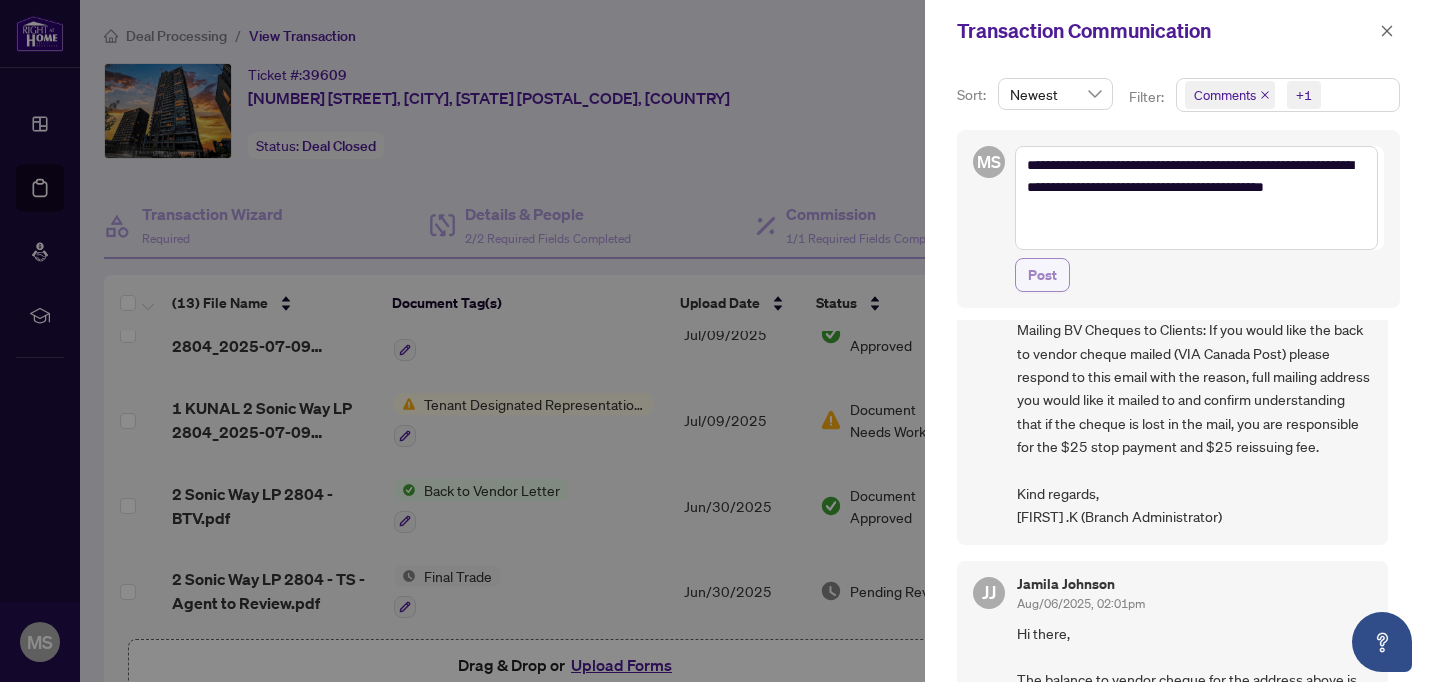 click on "Post" at bounding box center (1042, 275) 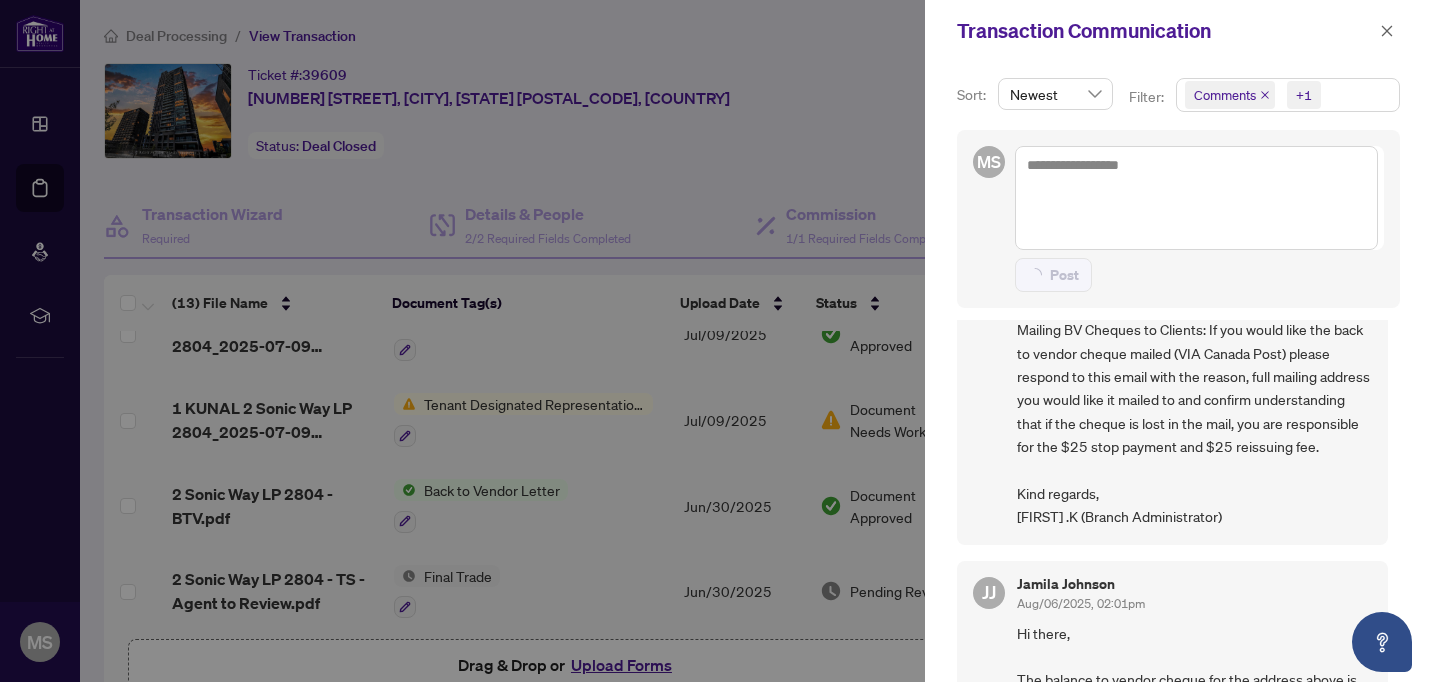 scroll, scrollTop: 0, scrollLeft: 0, axis: both 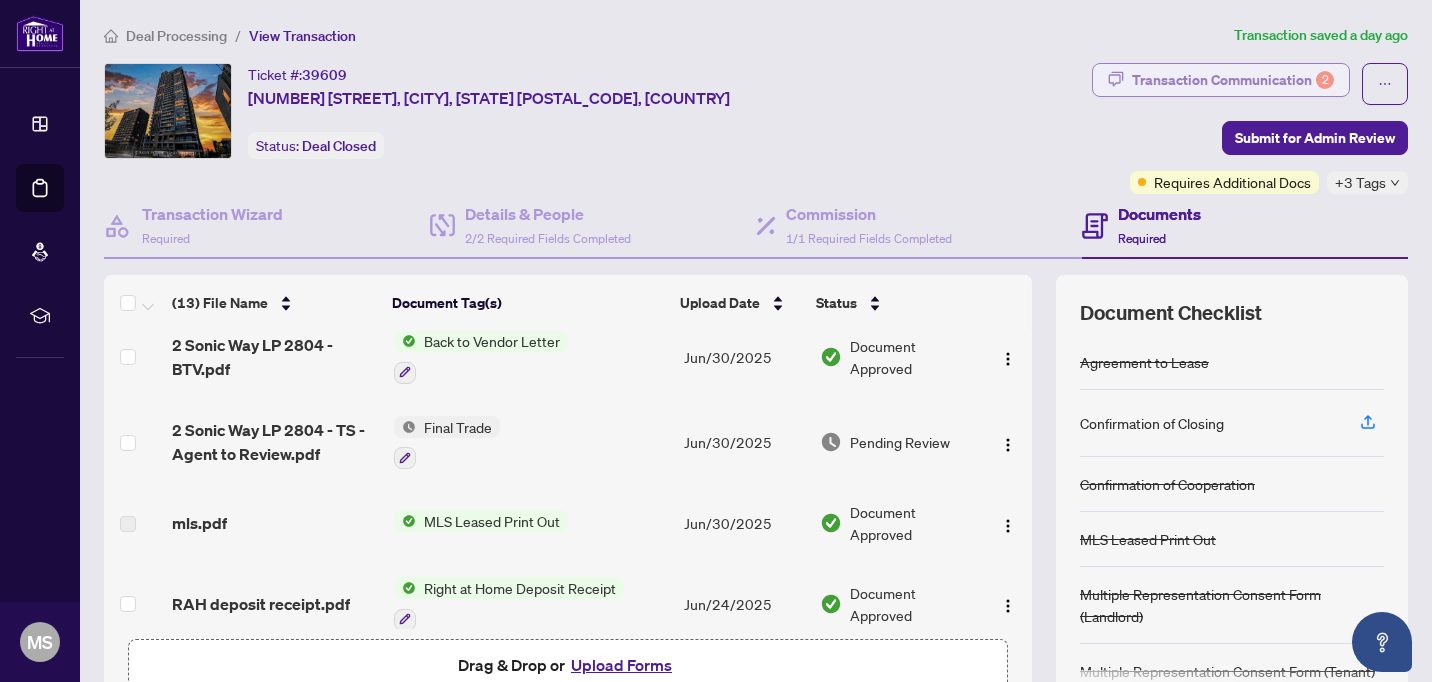 click on "Transaction Communication 2" at bounding box center [1233, 80] 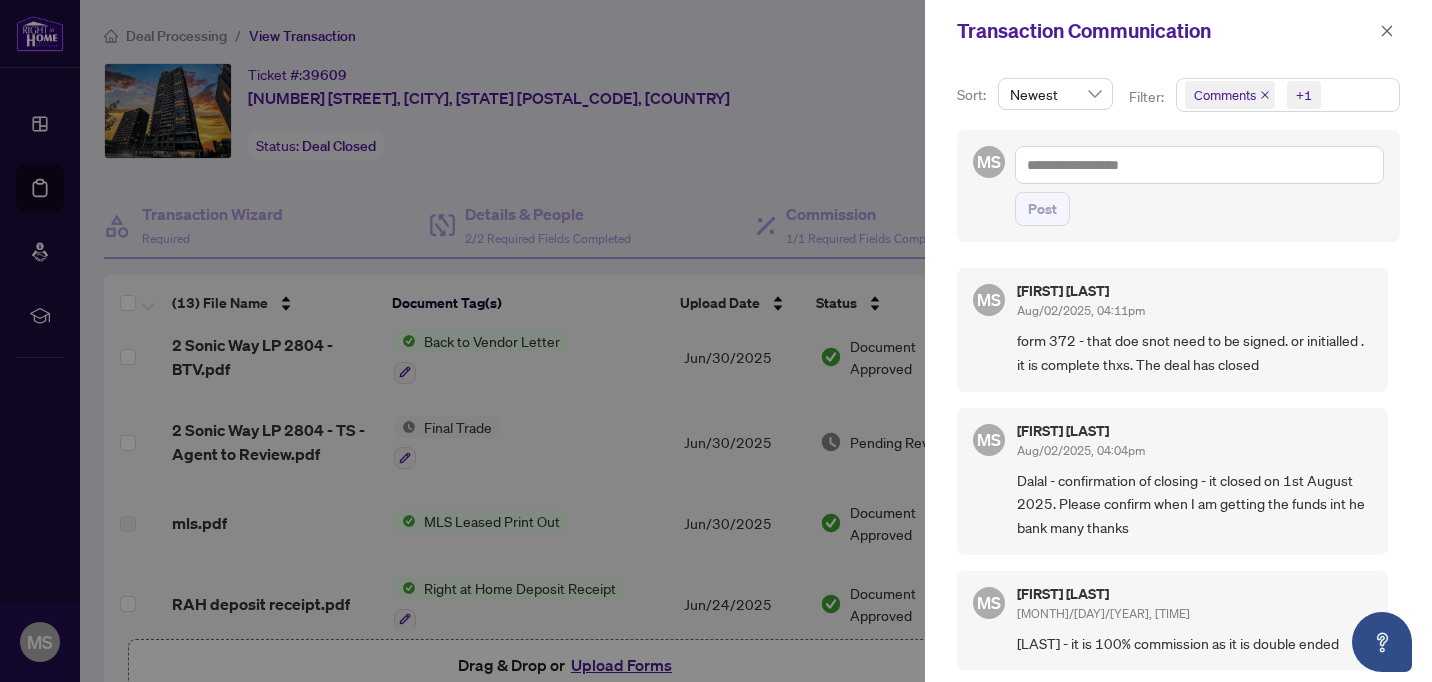 scroll, scrollTop: 1004, scrollLeft: 0, axis: vertical 